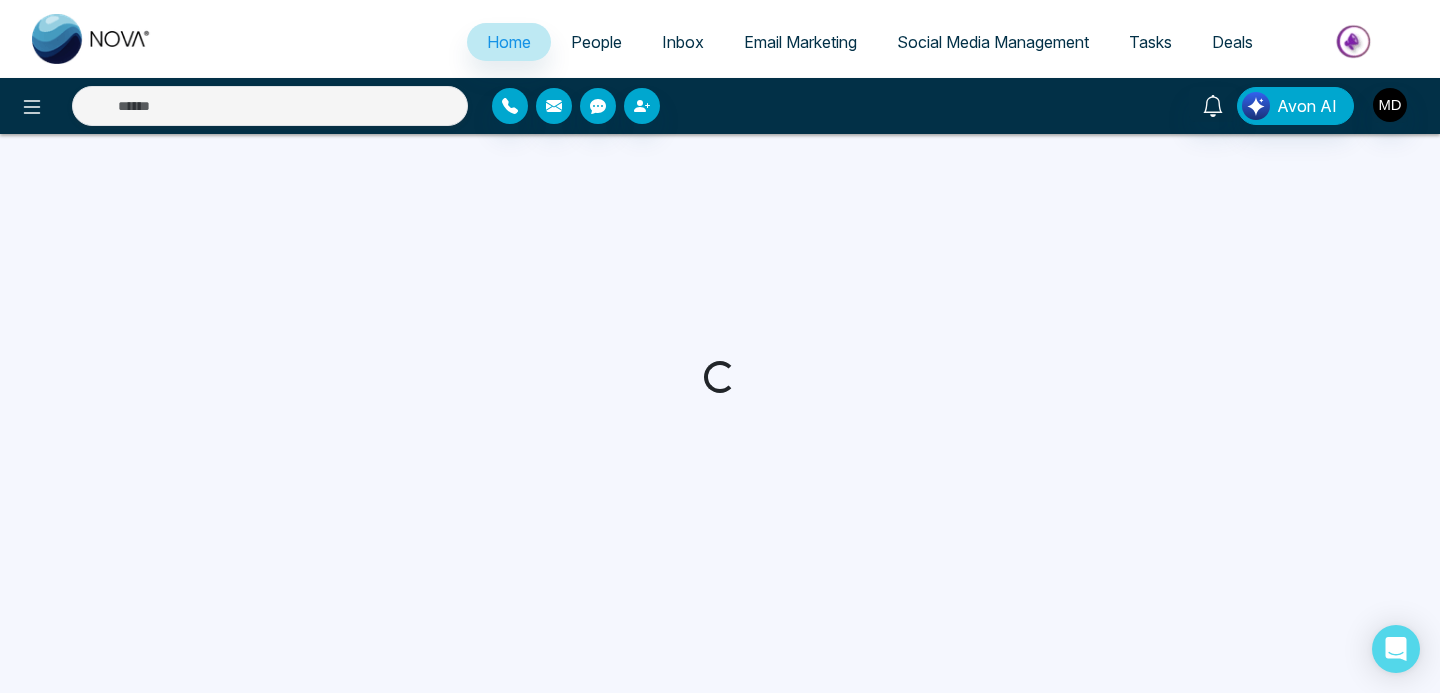 scroll, scrollTop: 0, scrollLeft: 0, axis: both 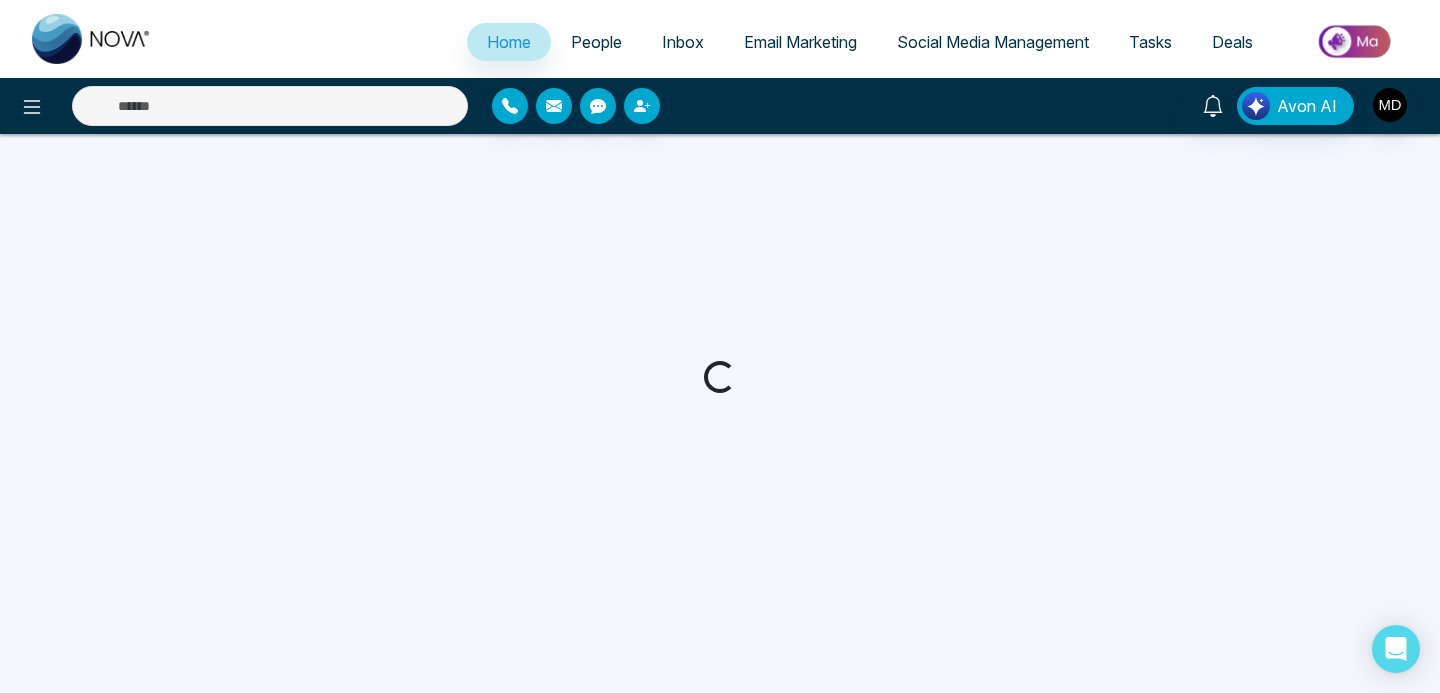 select on "*" 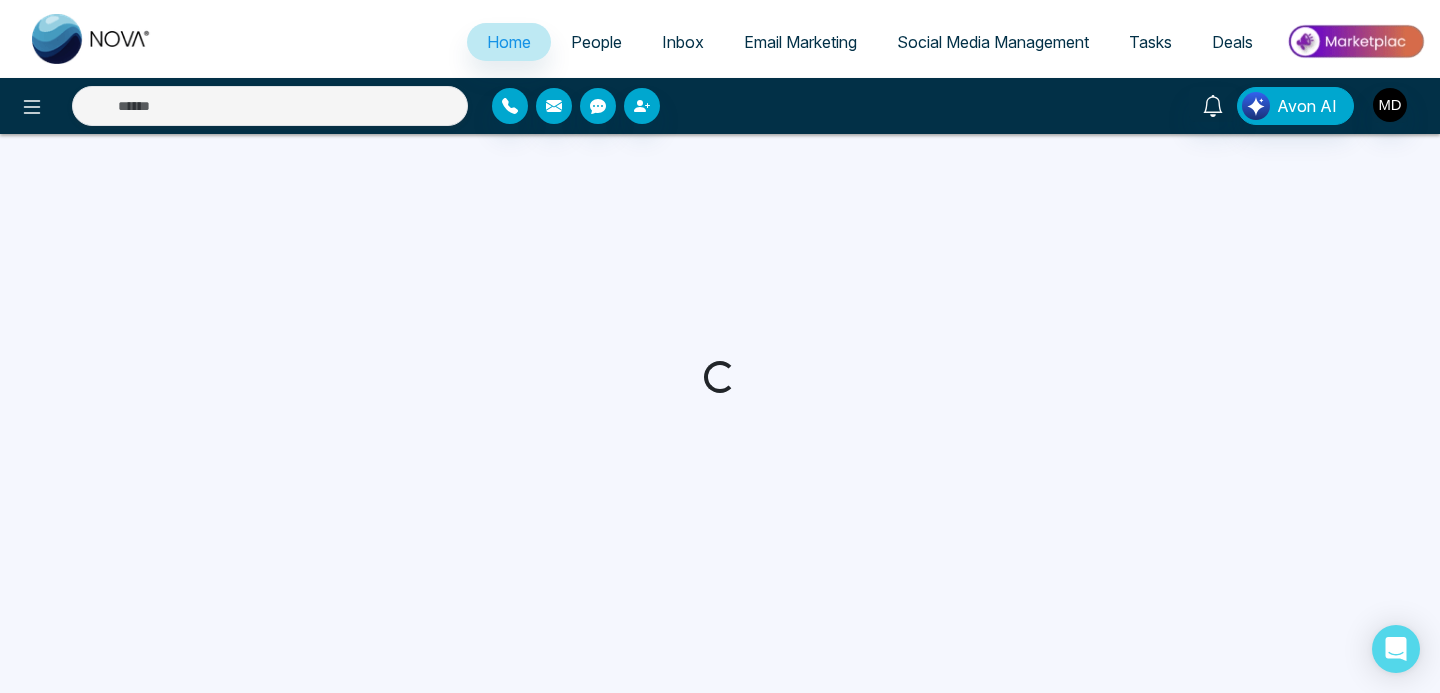 select on "*" 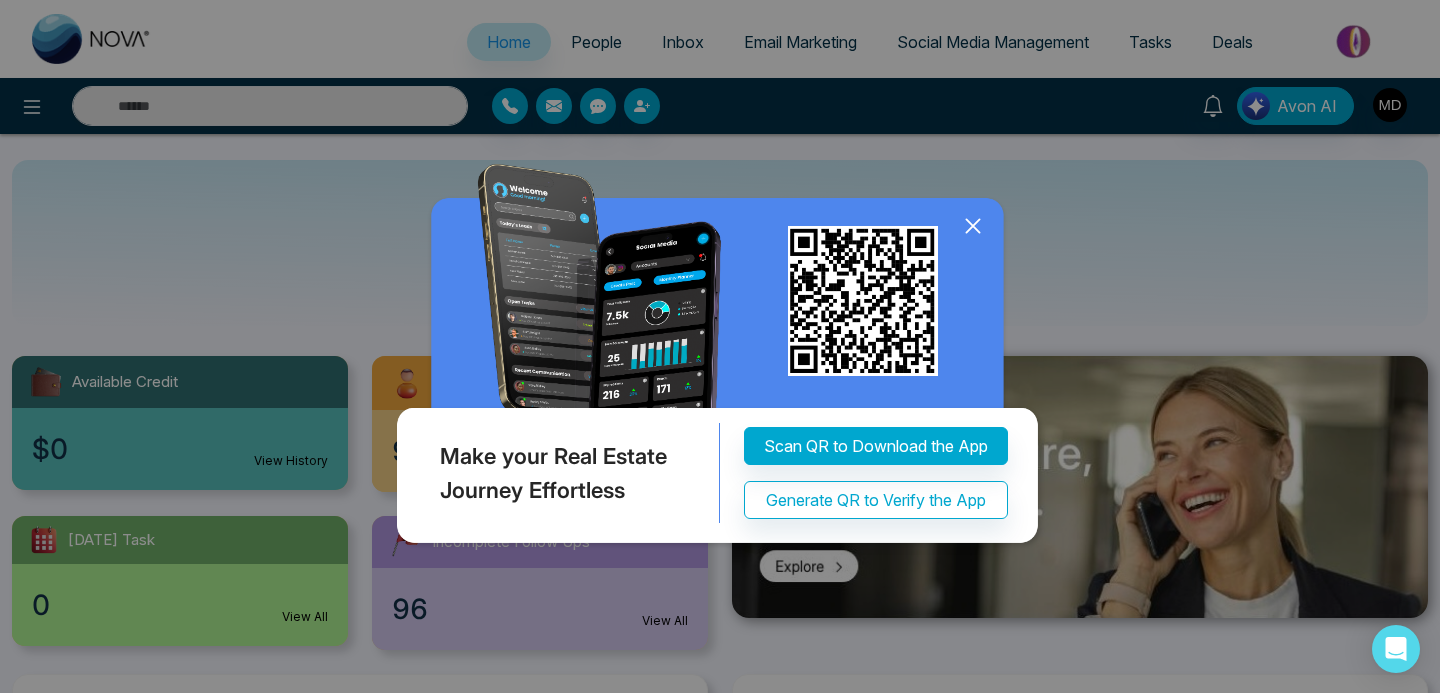 click 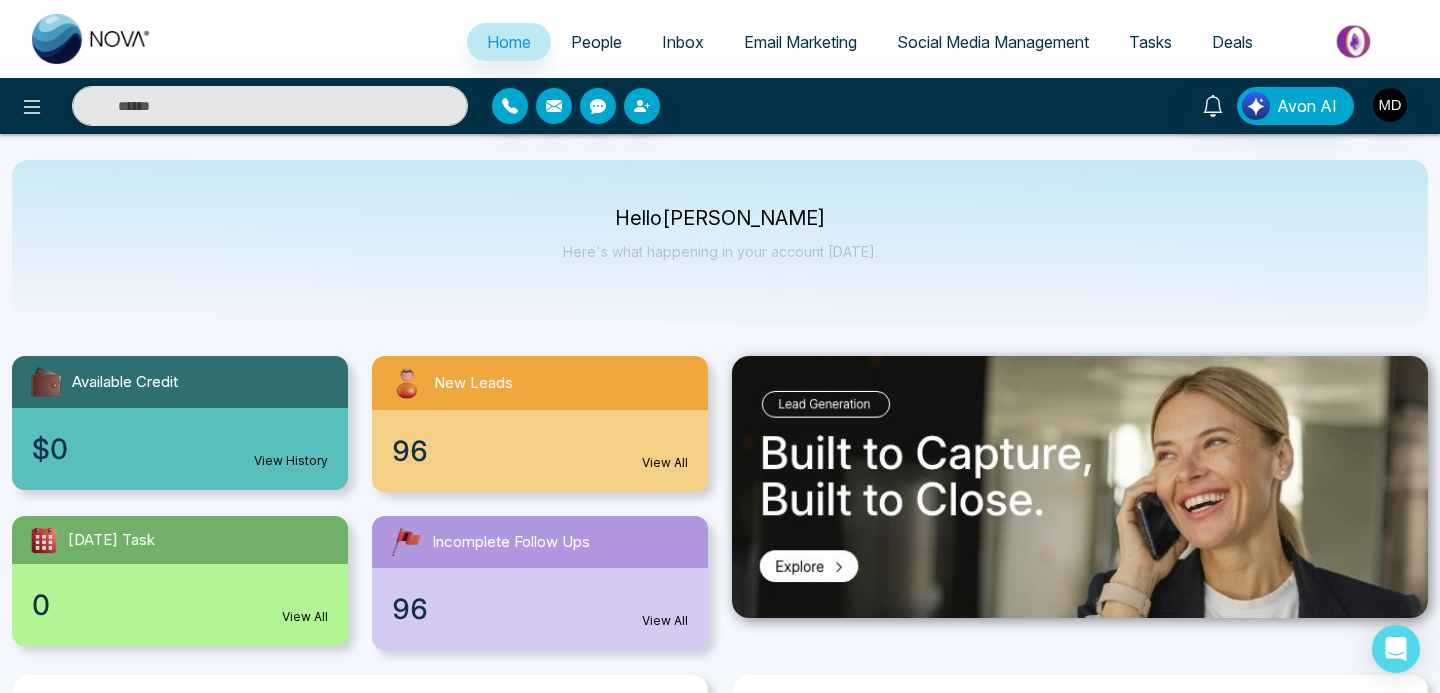 click on "People" at bounding box center [596, 42] 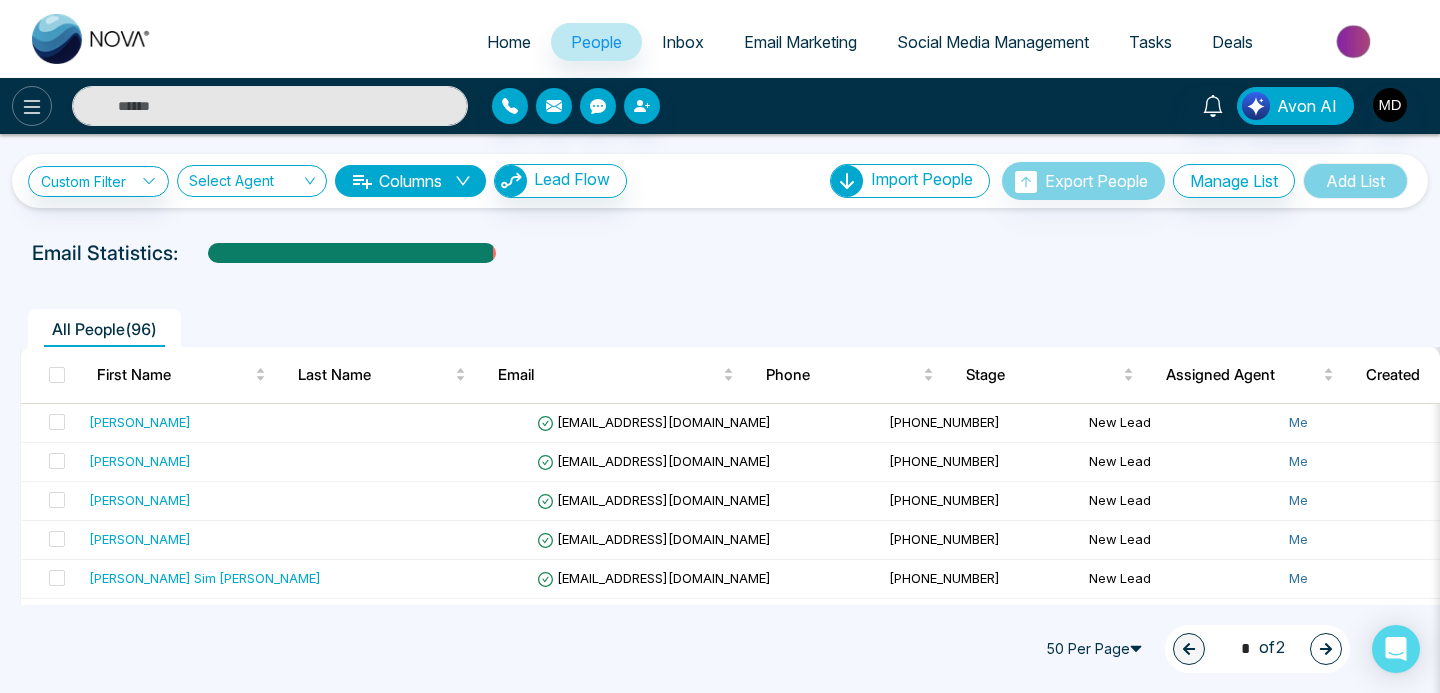 click 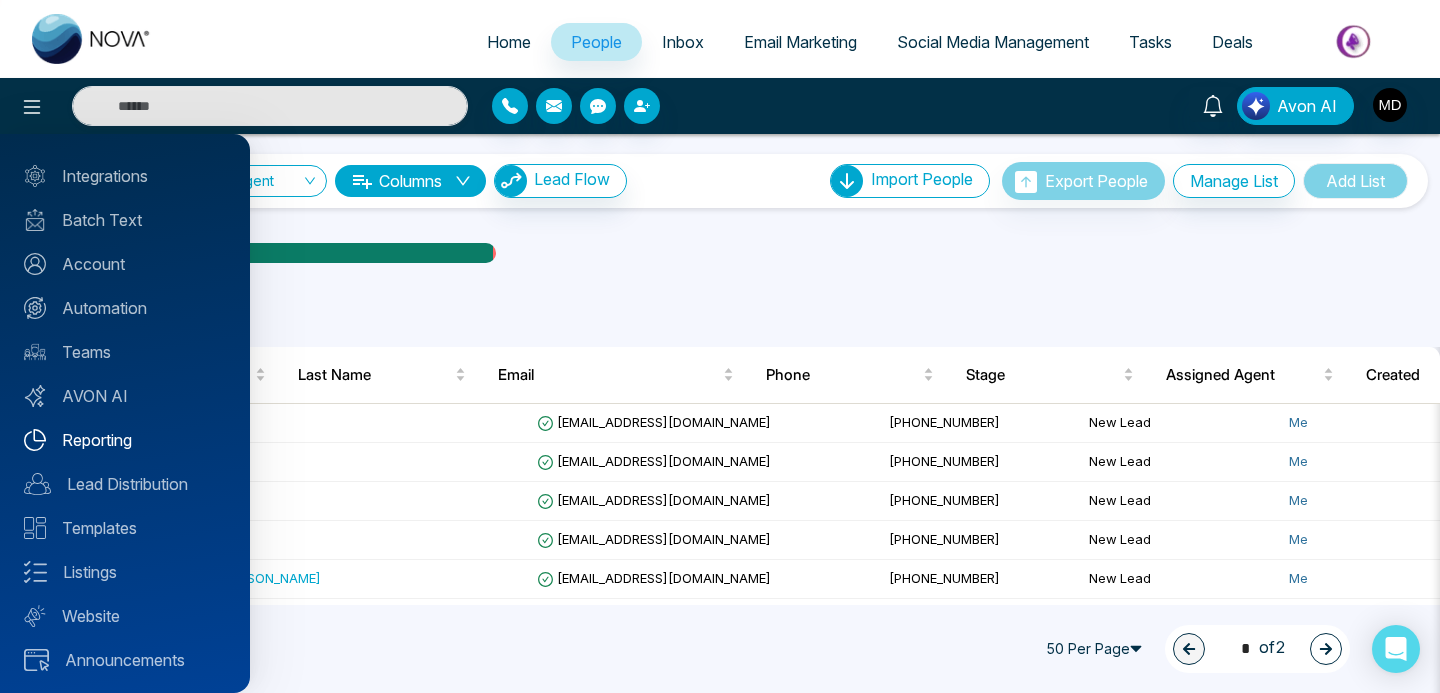 scroll, scrollTop: 3, scrollLeft: 0, axis: vertical 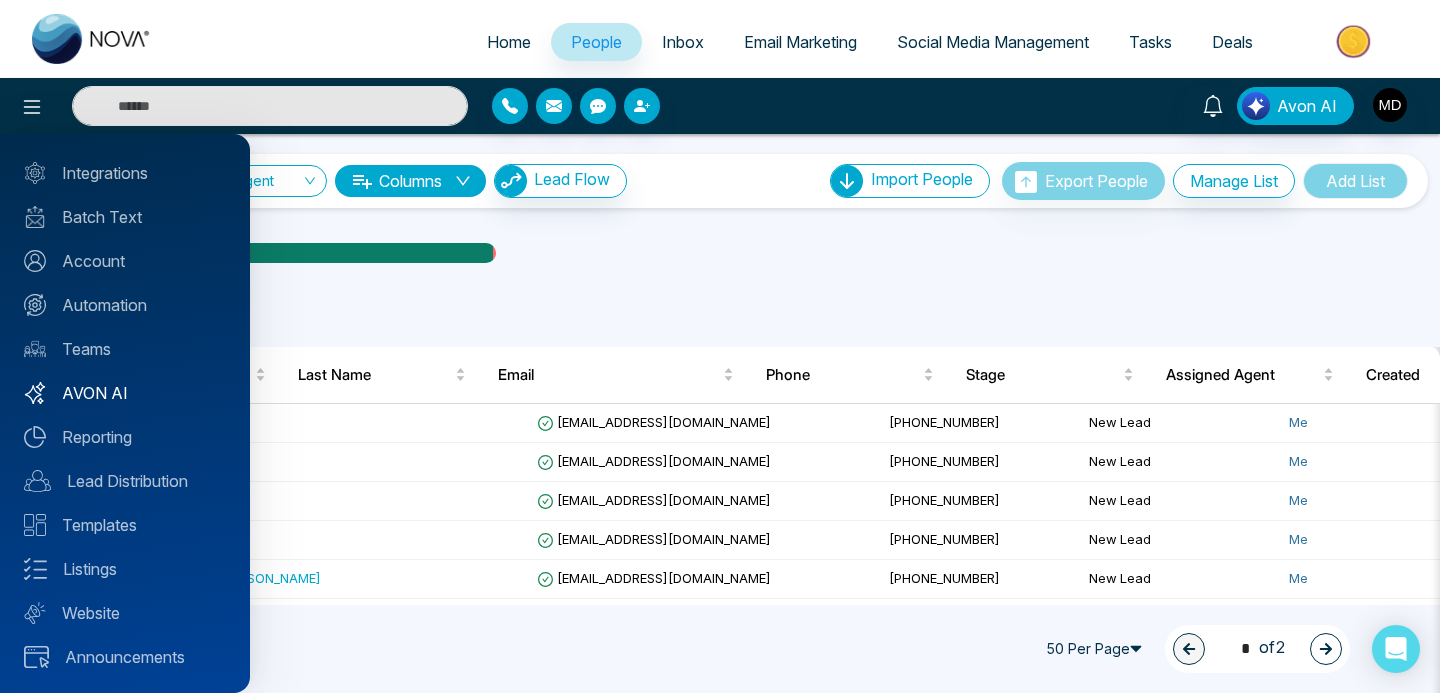 click on "AVON AI" at bounding box center (125, 393) 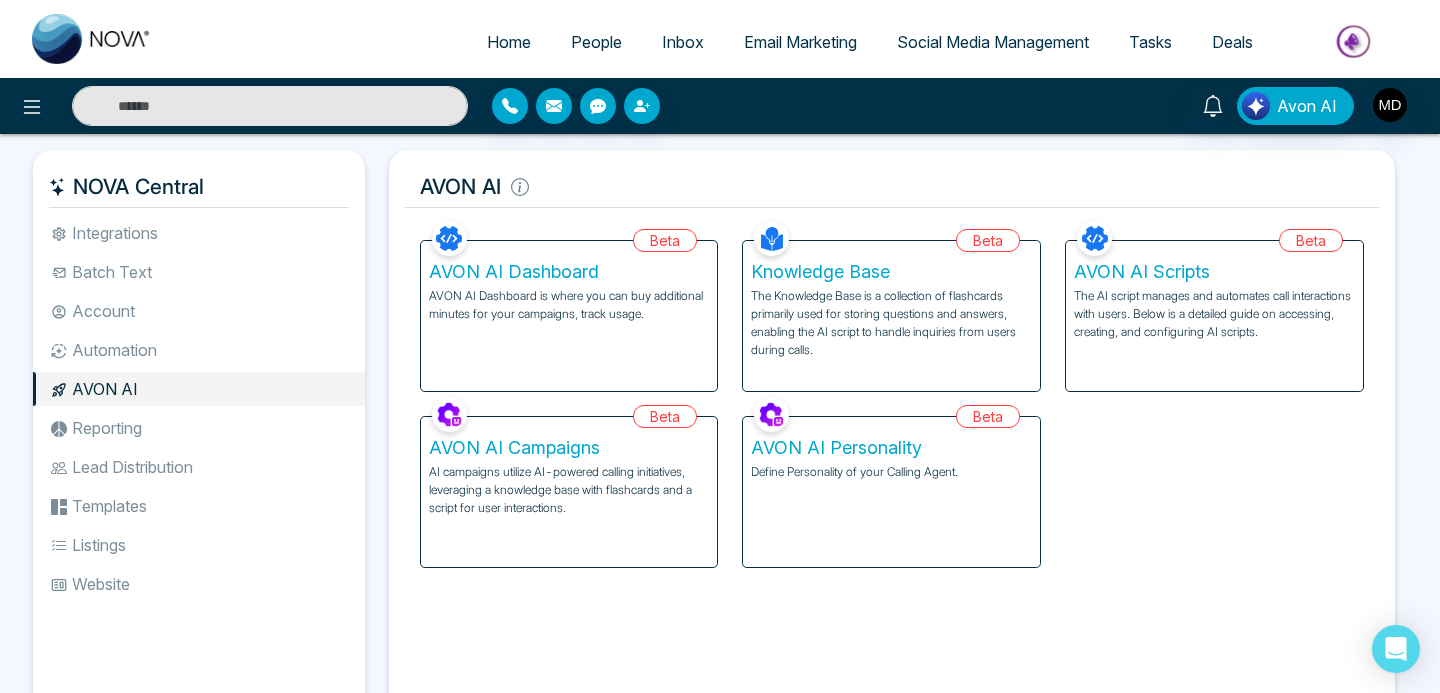 click on "AVON AI Dashboard is where you can buy additional minutes for your campaigns, track usage." at bounding box center [569, 305] 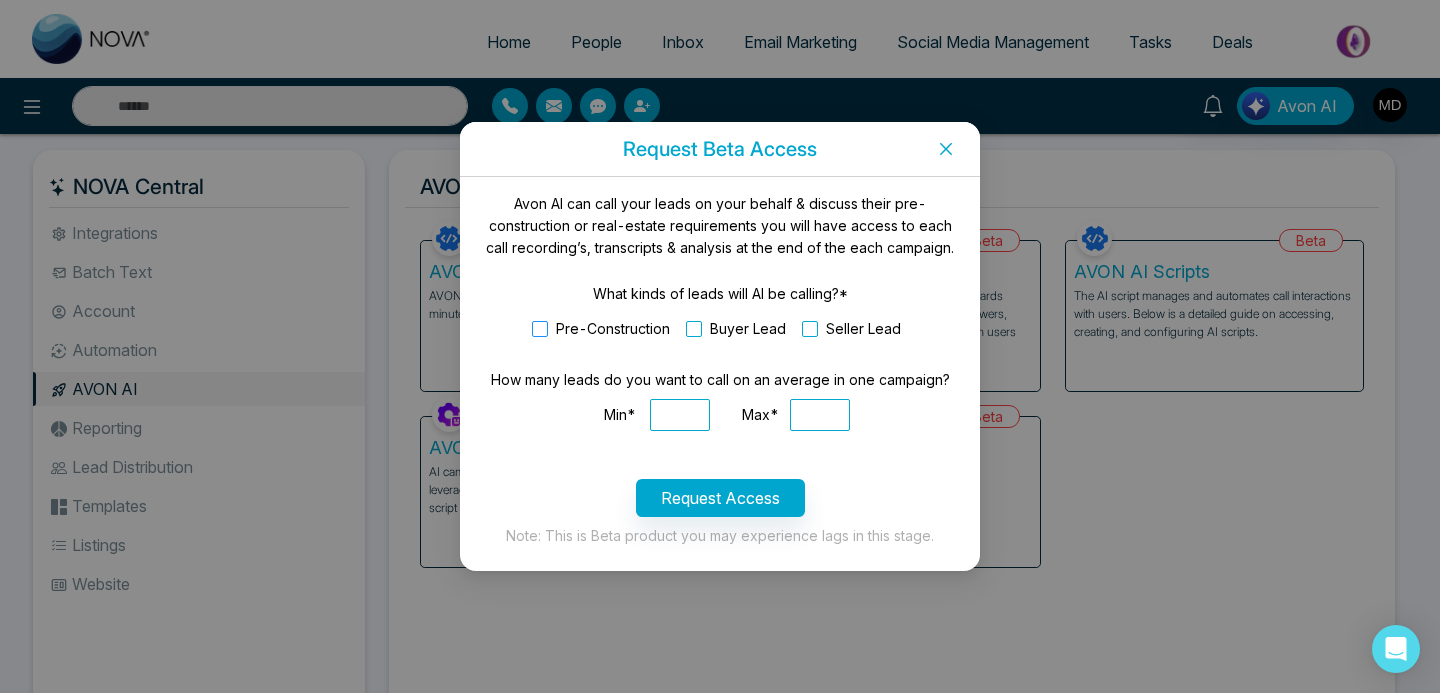 click on "Pre-Construction" at bounding box center [613, 329] 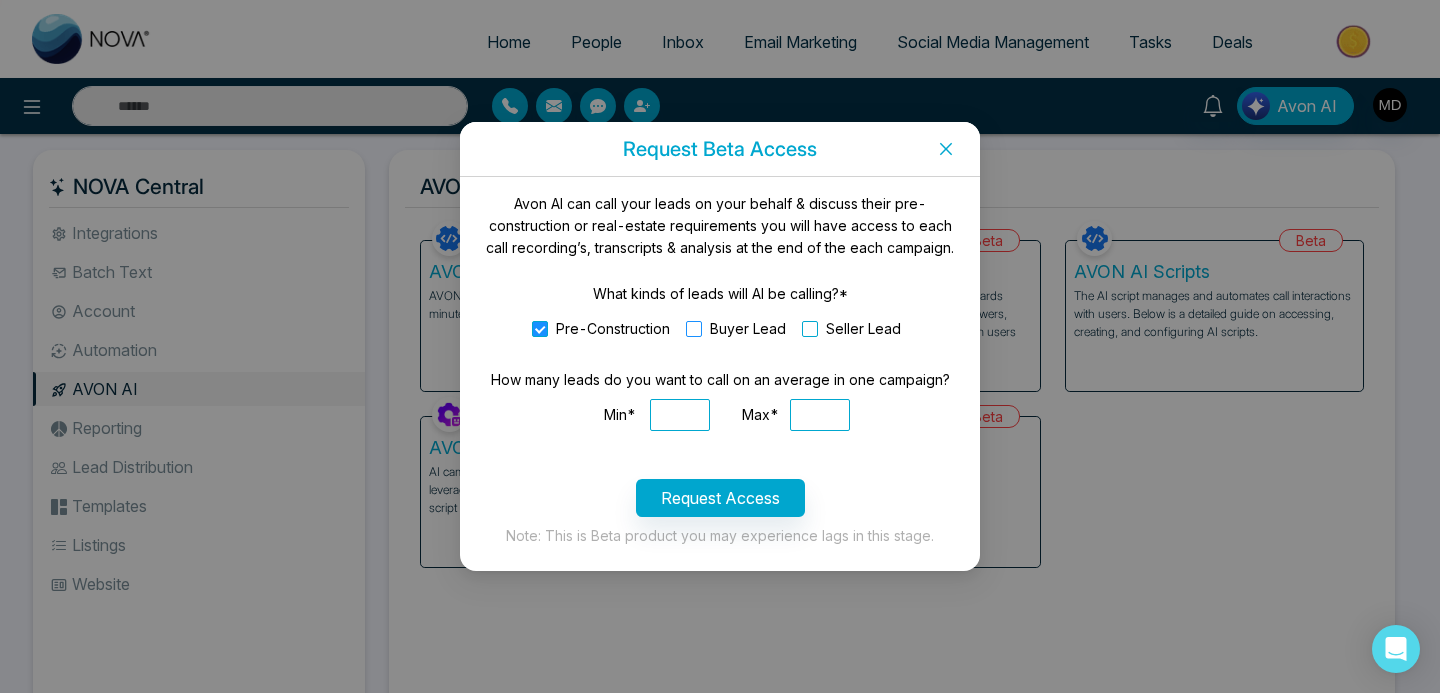 click on "Buyer Lead" at bounding box center (748, 329) 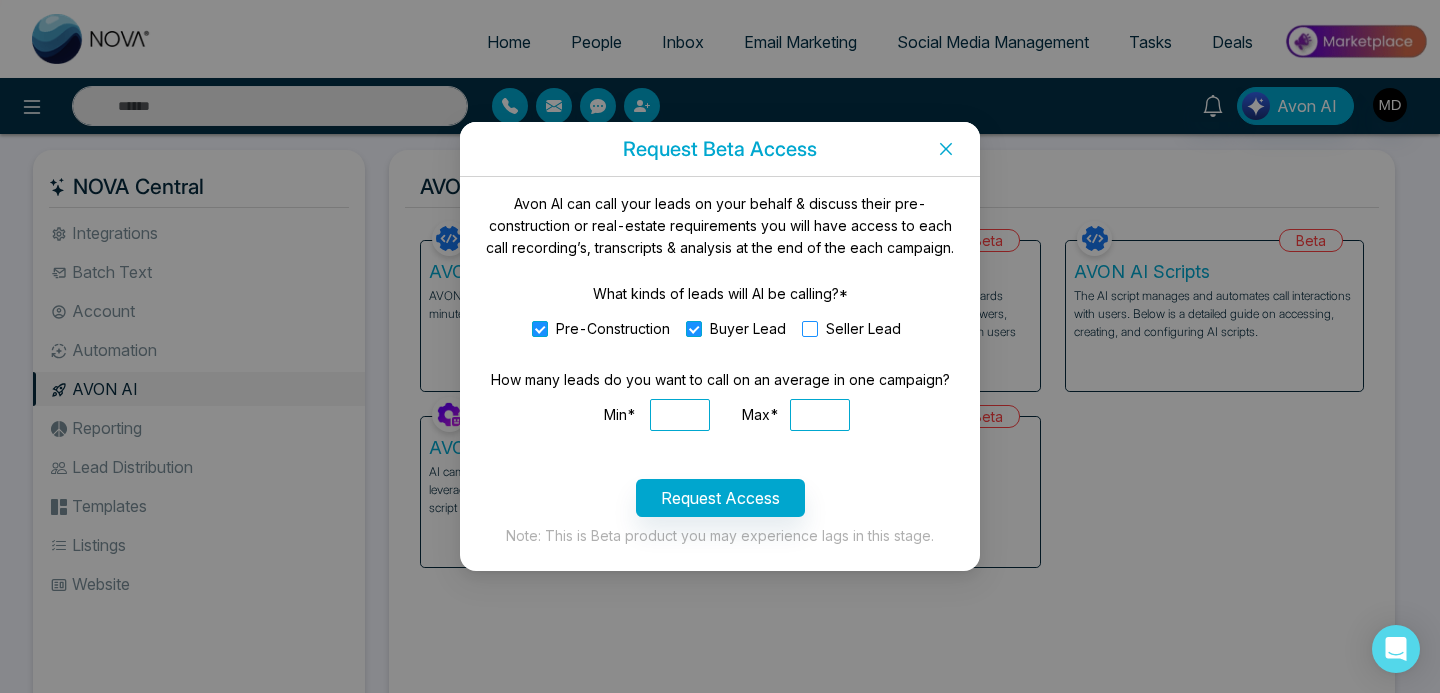 click on "Seller Lead" at bounding box center [863, 329] 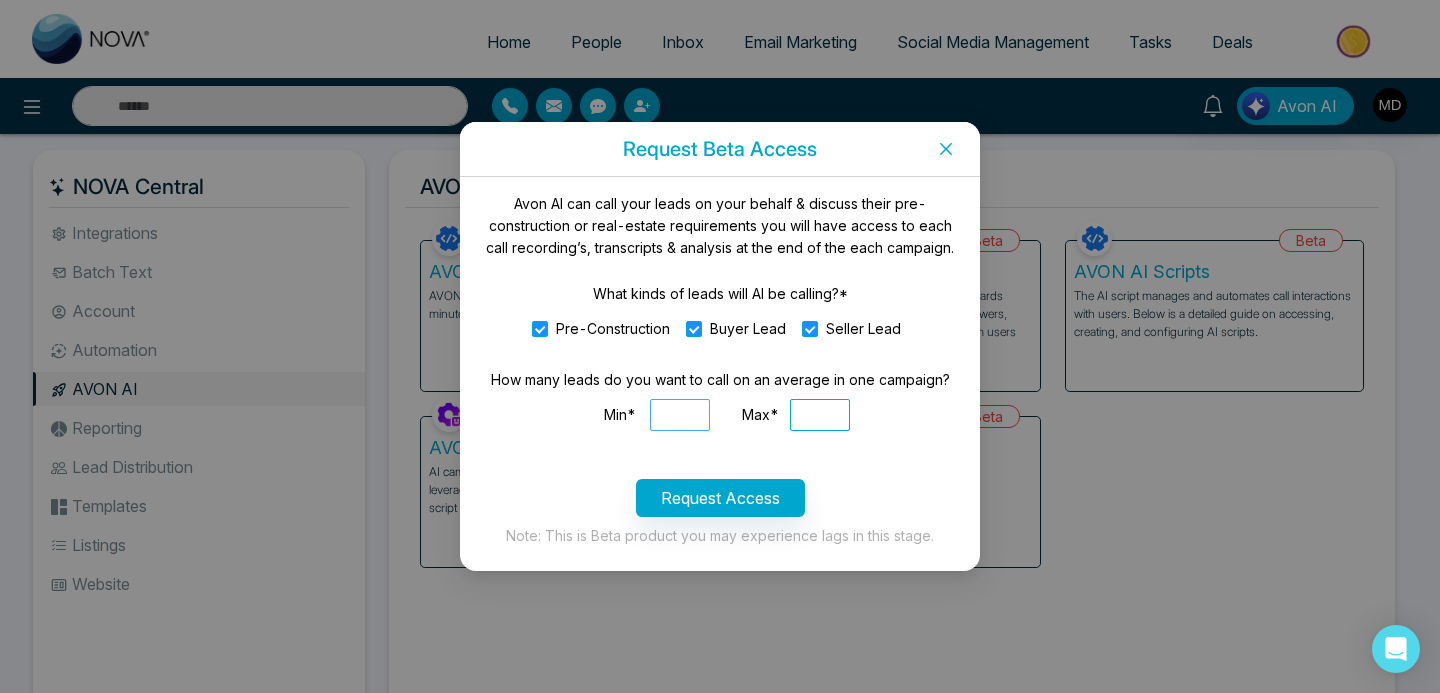 click on "Min*" at bounding box center (680, 415) 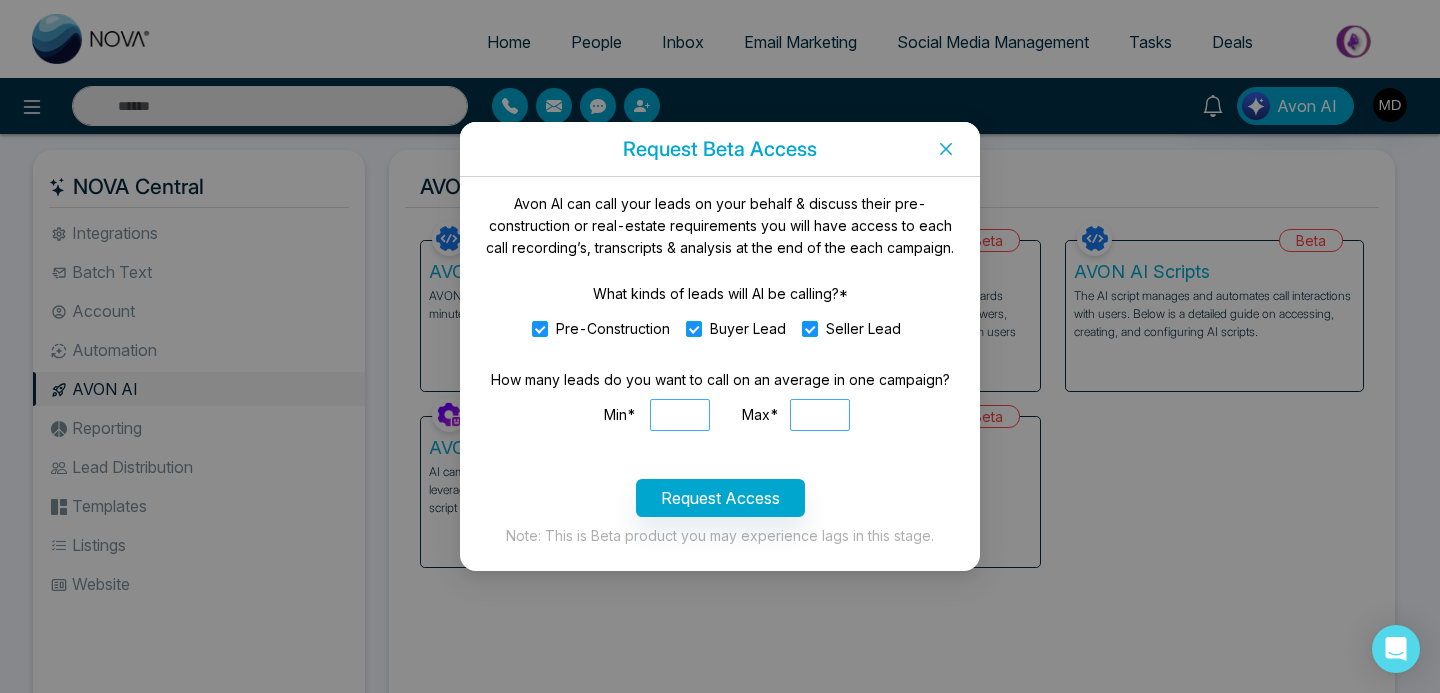 type on "****" 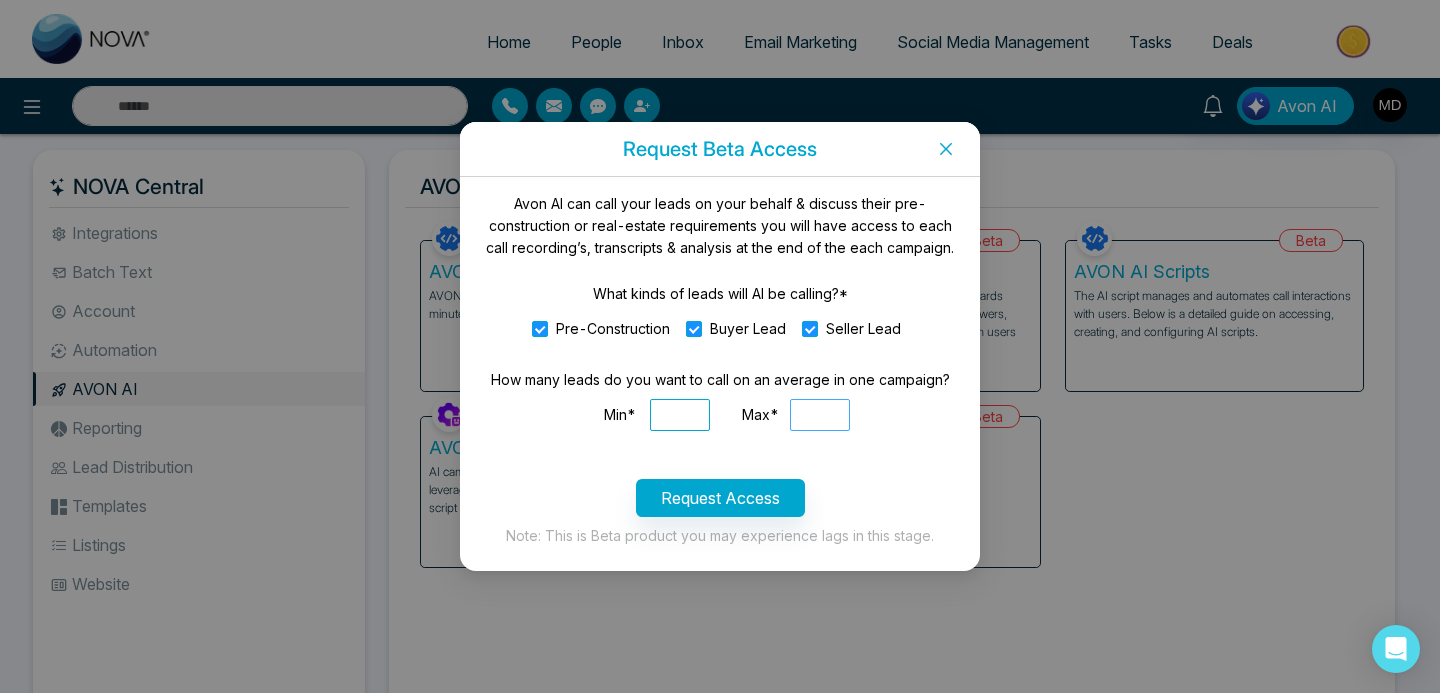 click on "Max*" at bounding box center (820, 415) 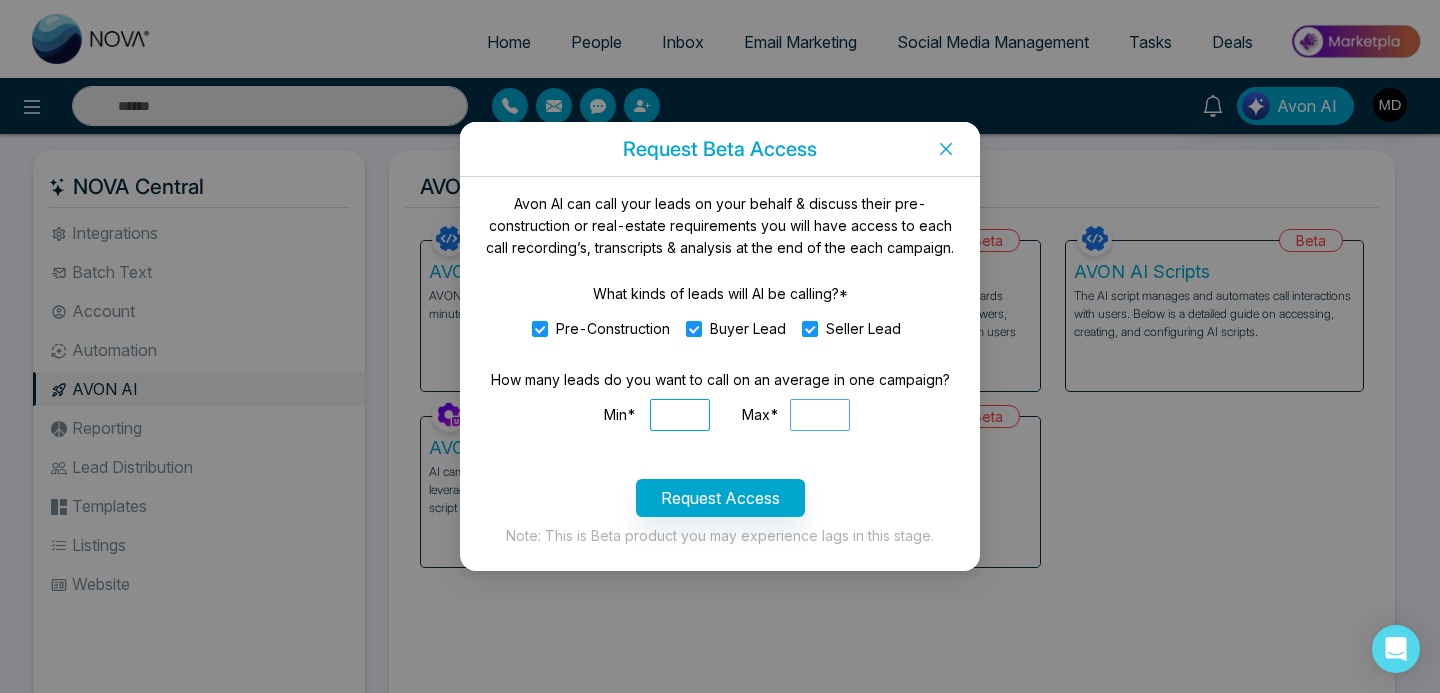 type on "****" 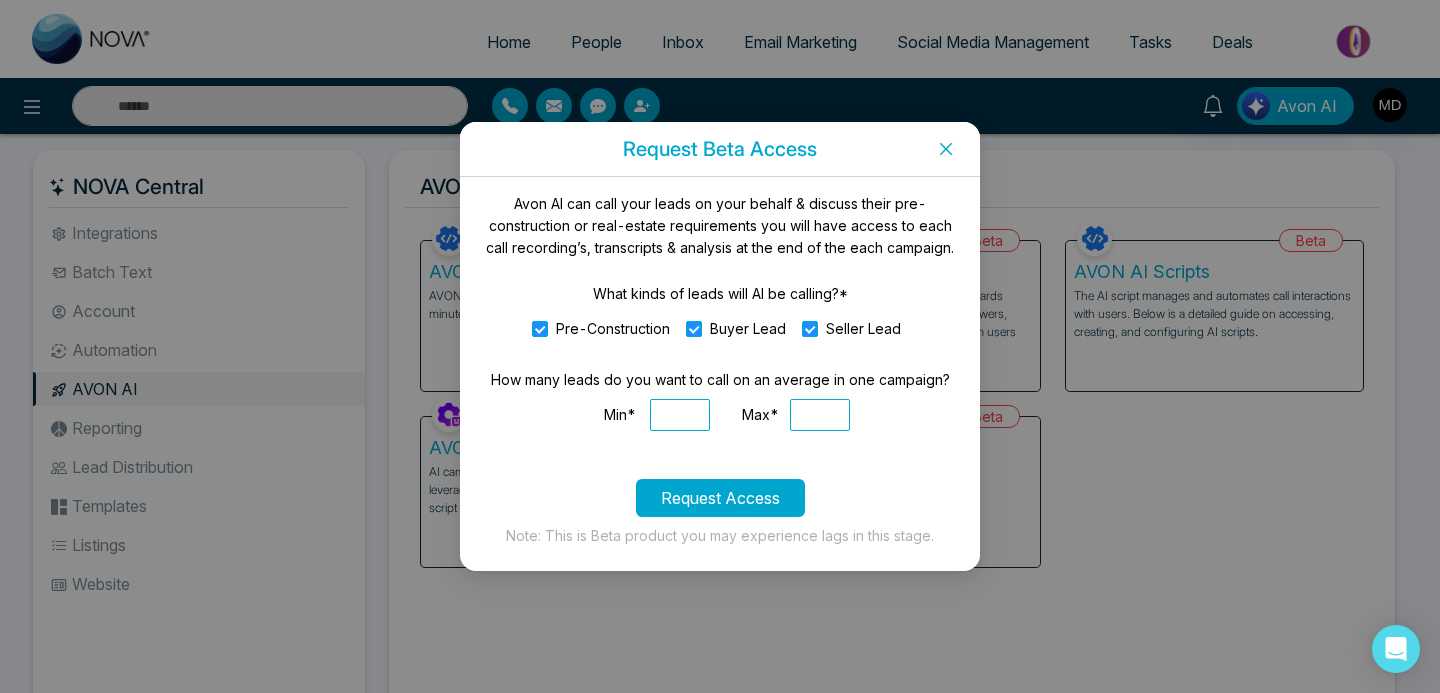 click on "Request Access" at bounding box center [720, 498] 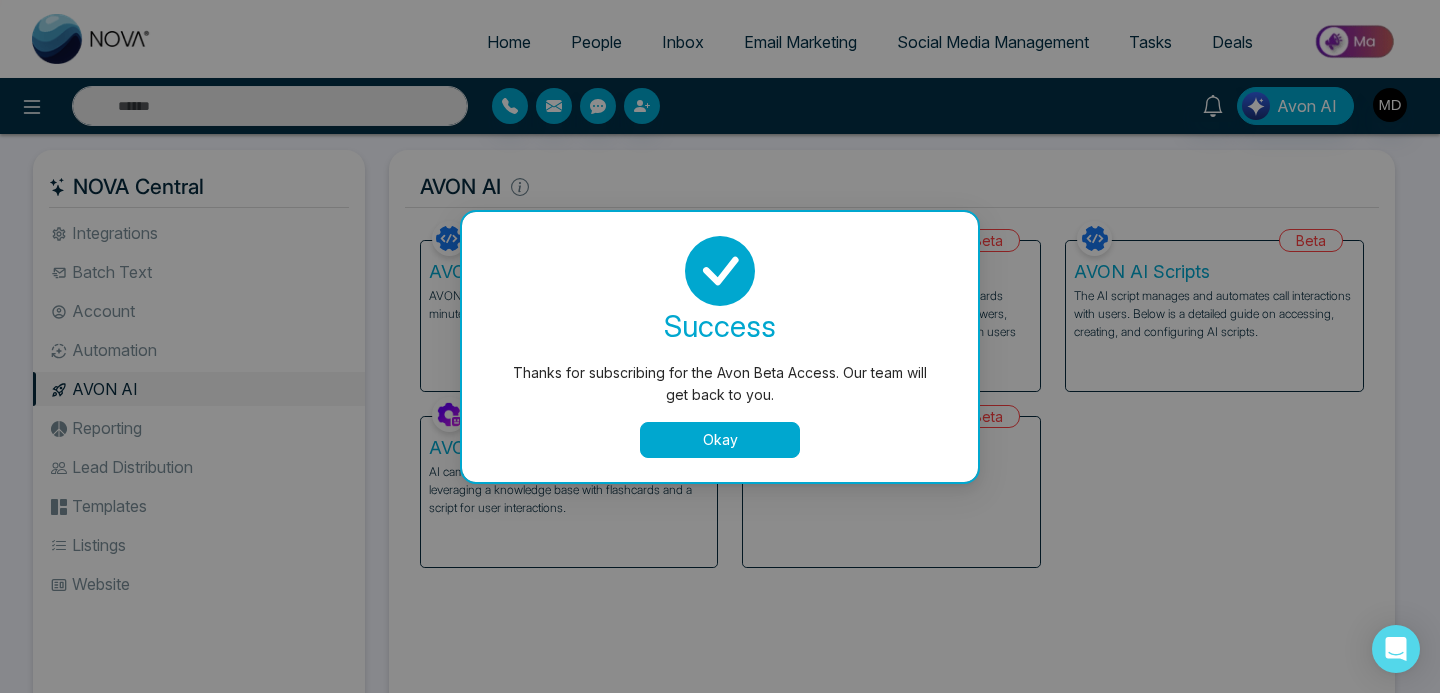 click on "Okay" at bounding box center (720, 440) 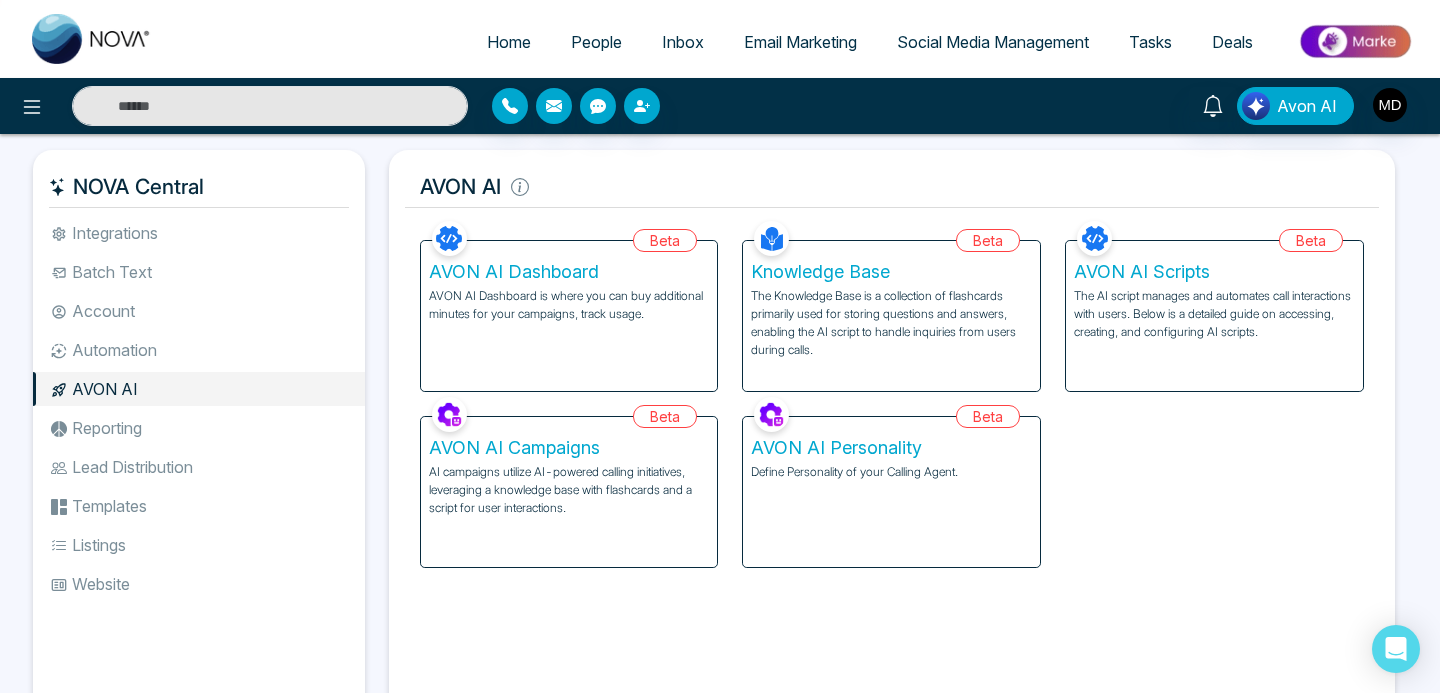 click on "People" at bounding box center (596, 42) 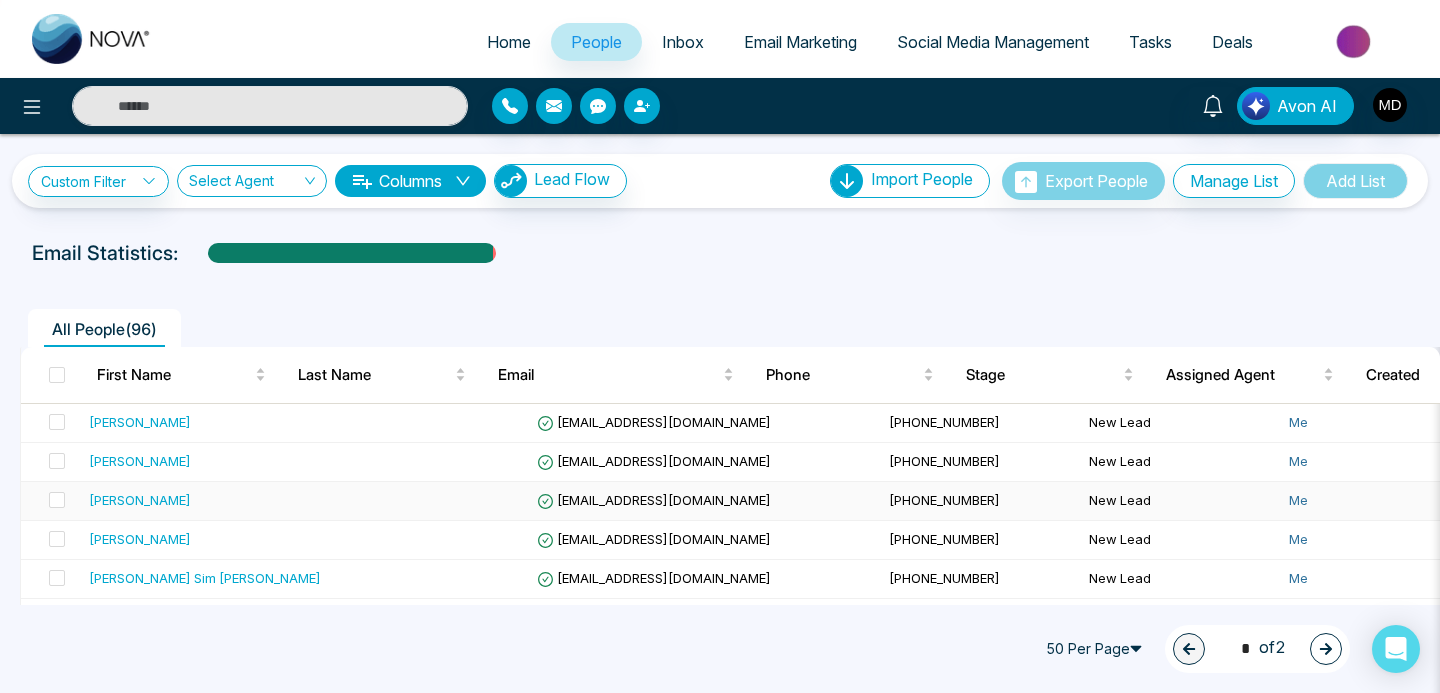 scroll, scrollTop: 50, scrollLeft: 0, axis: vertical 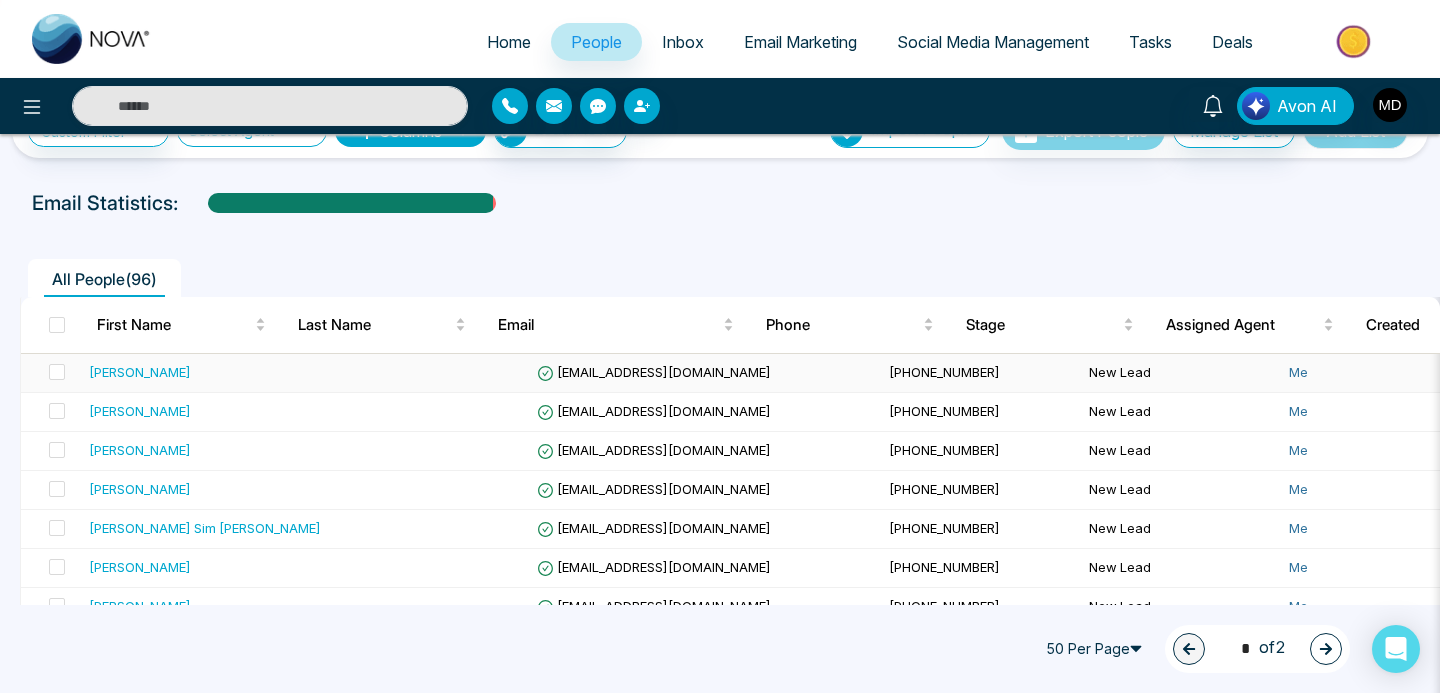 click on "[PERSON_NAME]" at bounding box center (205, 372) 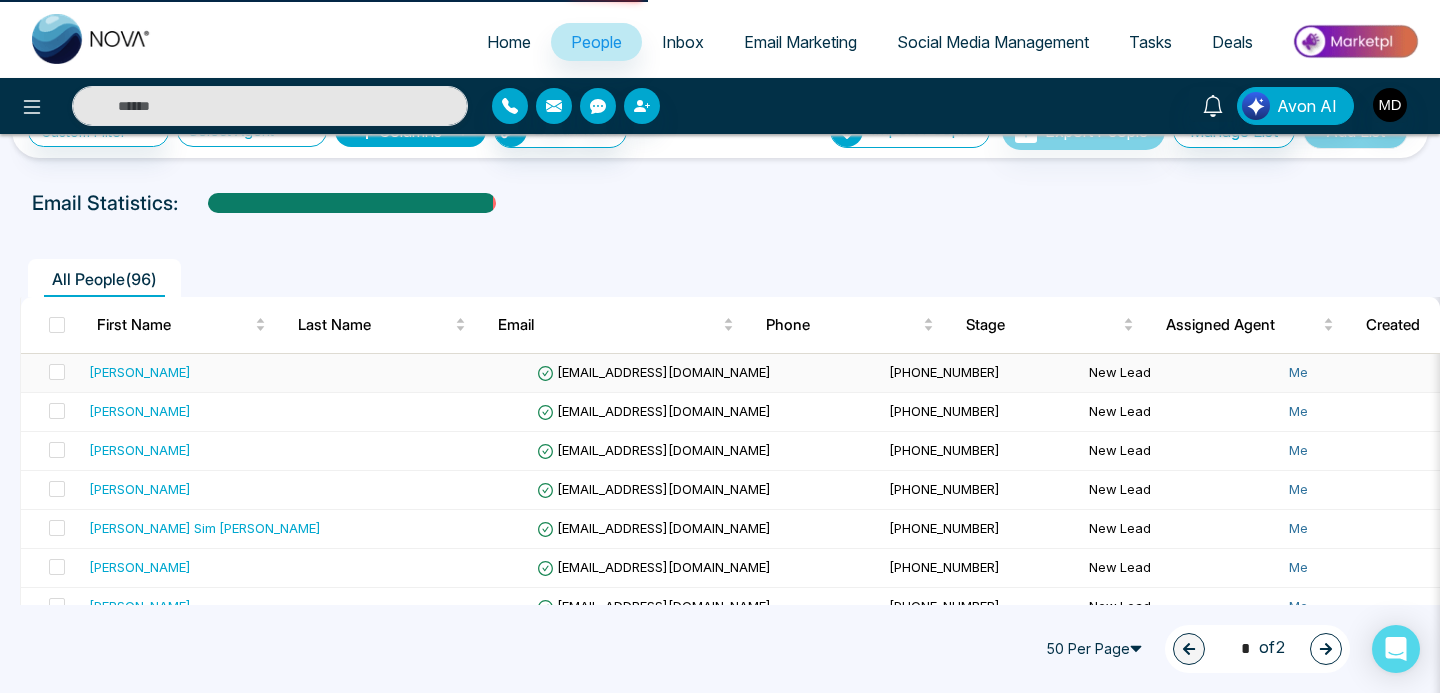 scroll, scrollTop: 0, scrollLeft: 0, axis: both 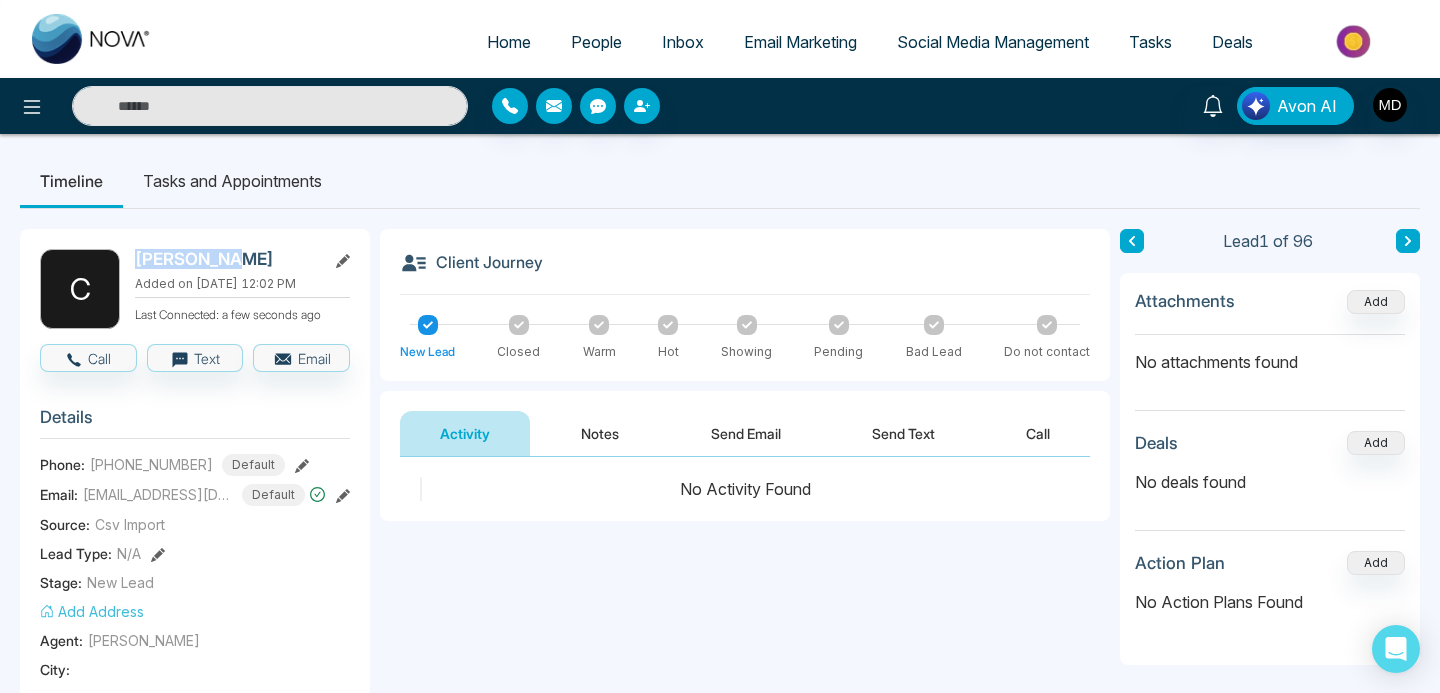 drag, startPoint x: 229, startPoint y: 255, endPoint x: 136, endPoint y: 257, distance: 93.0215 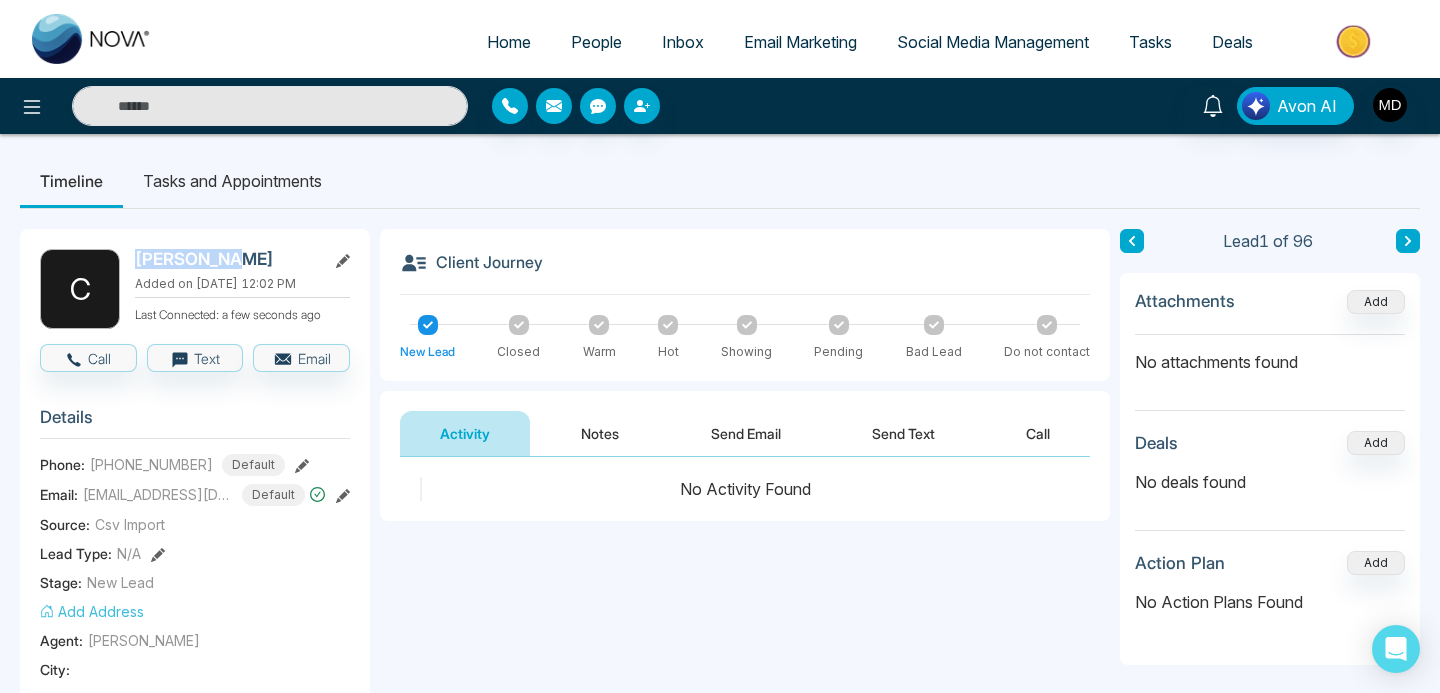 click on "[PERSON_NAME]" at bounding box center (226, 259) 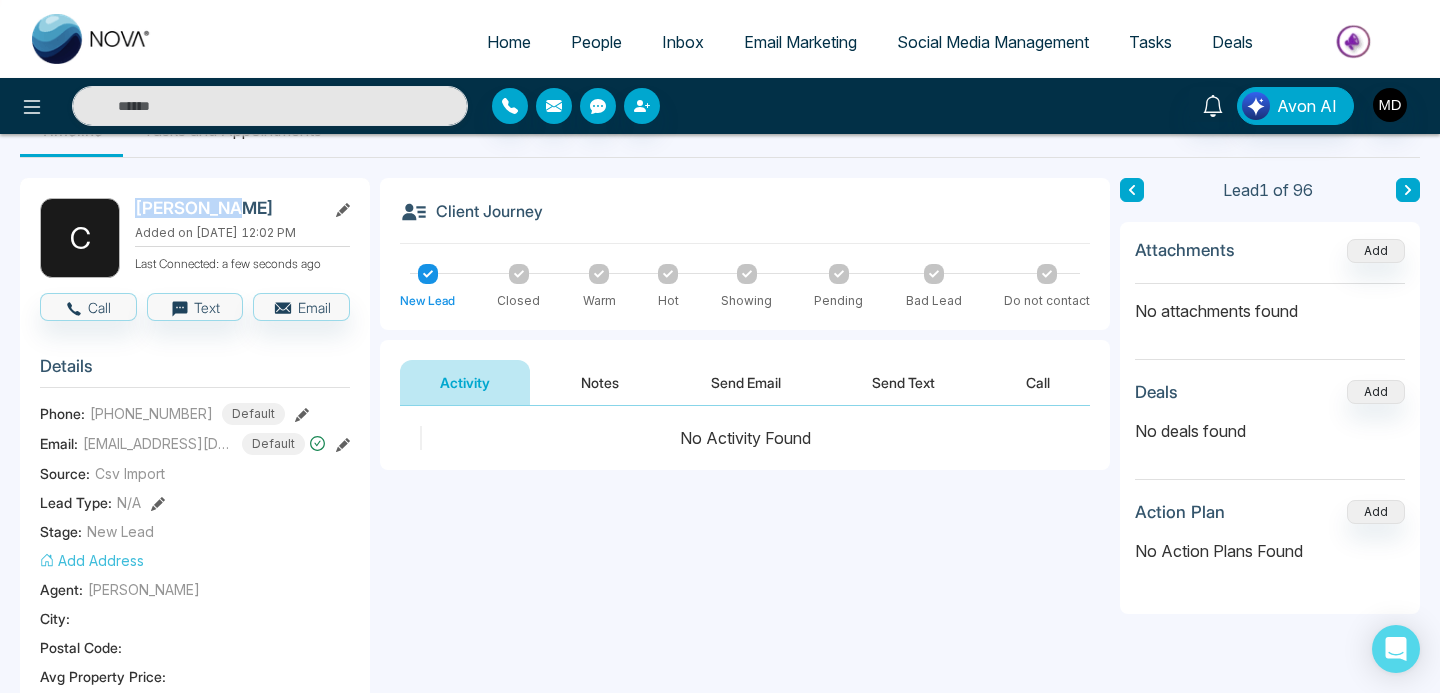 scroll, scrollTop: 39, scrollLeft: 0, axis: vertical 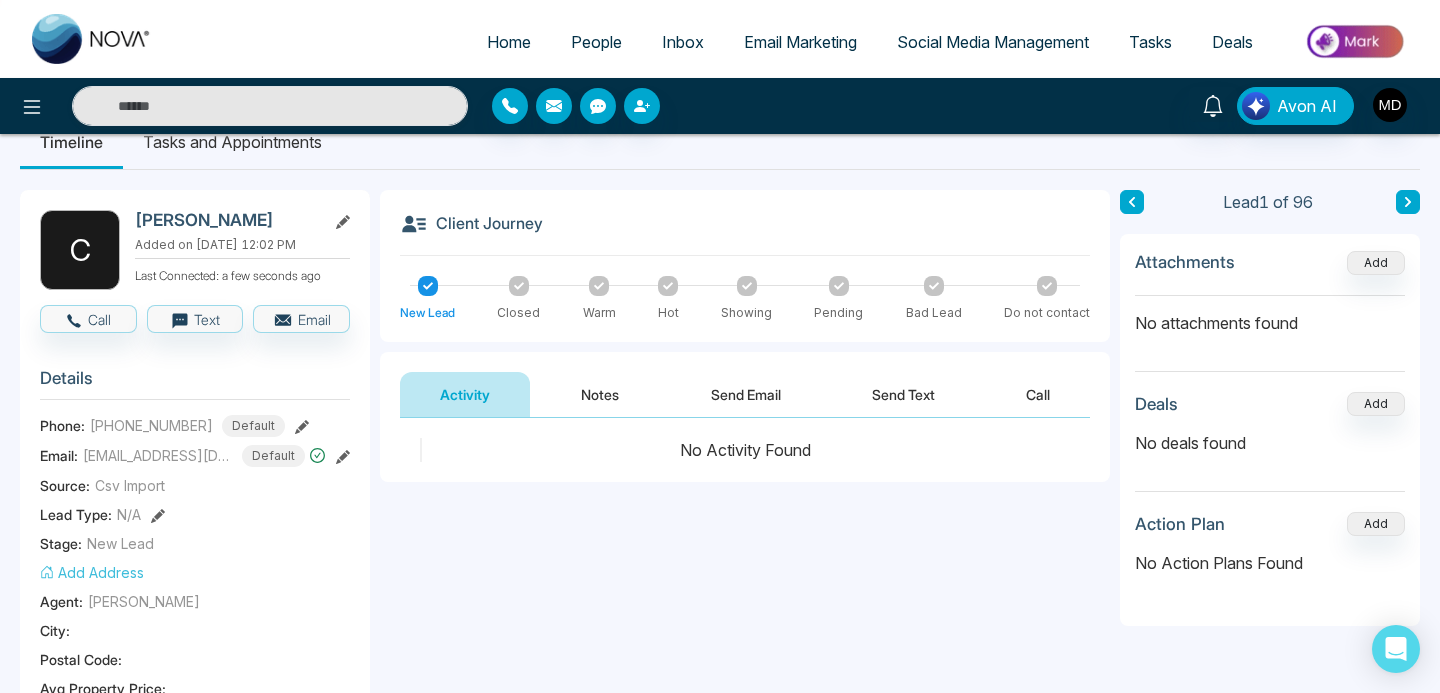 click on "[PHONE_NUMBER]" at bounding box center [151, 425] 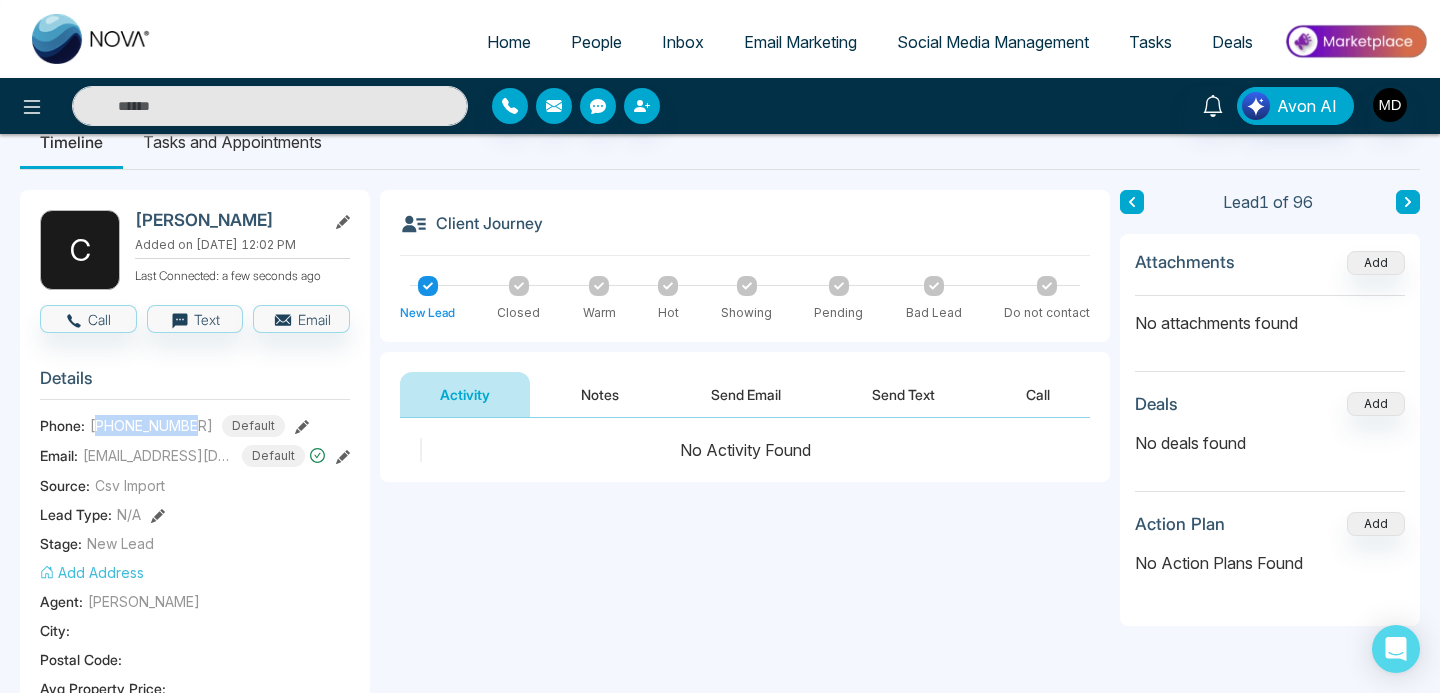 click on "[PHONE_NUMBER]" at bounding box center [151, 425] 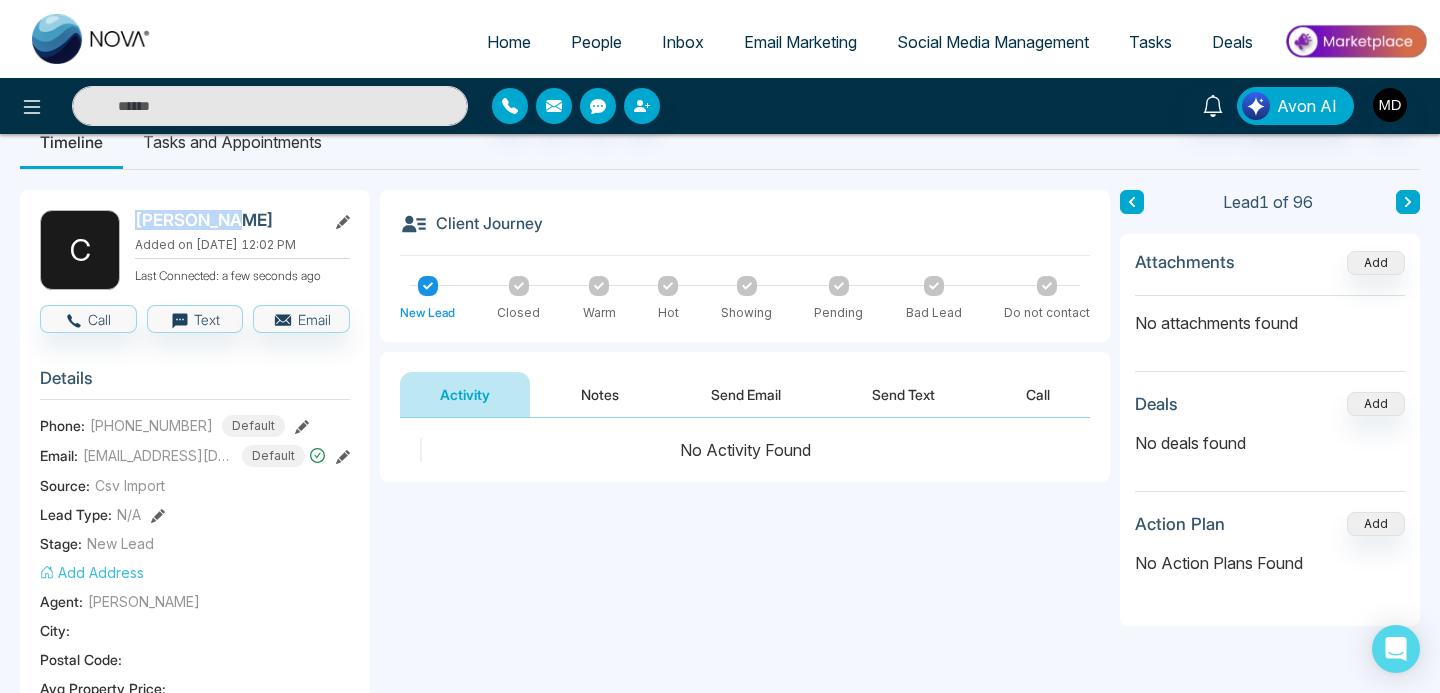 drag, startPoint x: 231, startPoint y: 224, endPoint x: 128, endPoint y: 223, distance: 103.00485 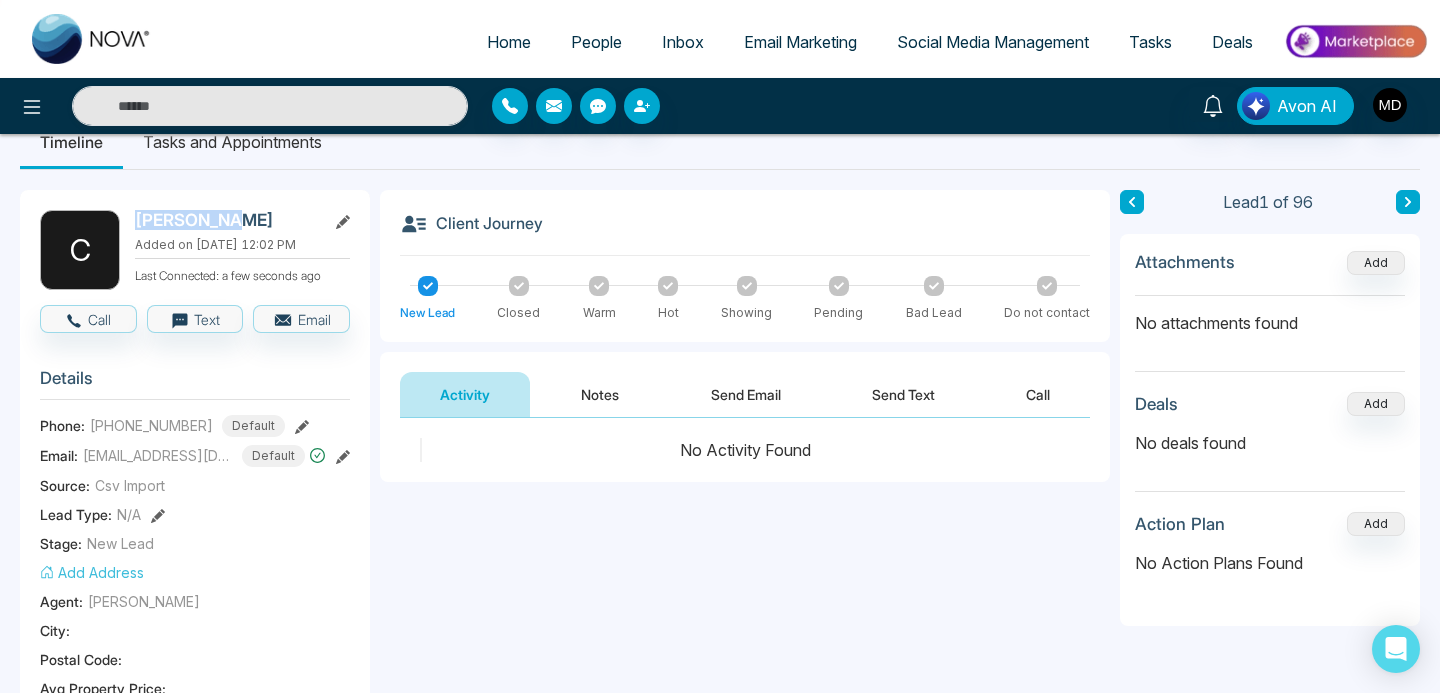 scroll, scrollTop: 0, scrollLeft: 0, axis: both 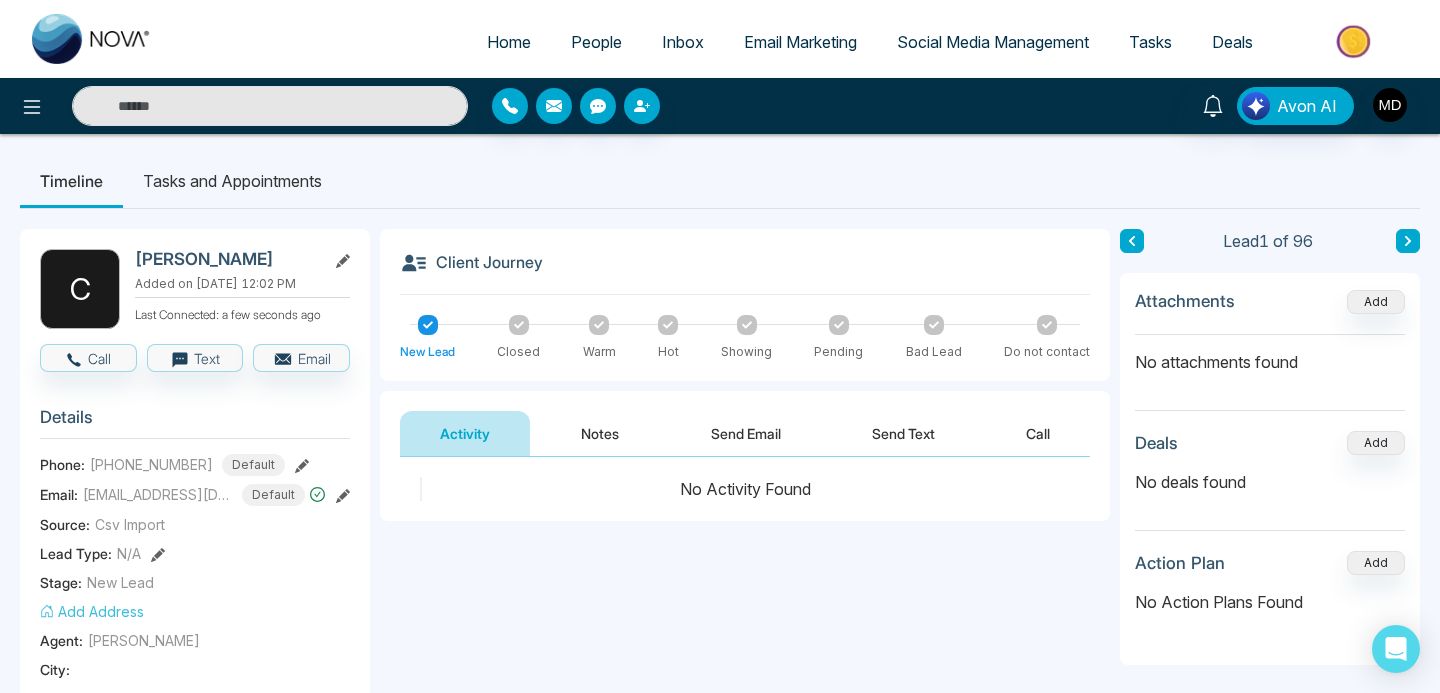 click on "[PHONE_NUMBER]" at bounding box center (151, 464) 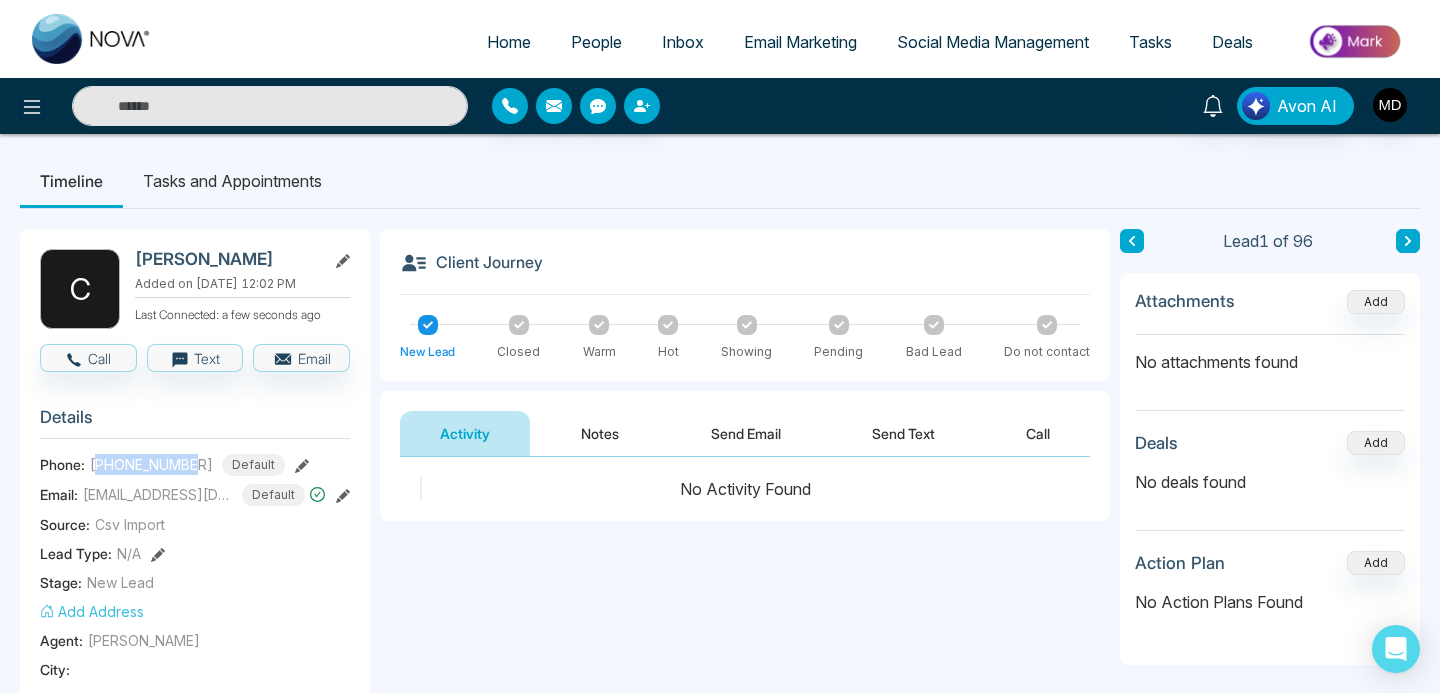 click on "[PHONE_NUMBER]" at bounding box center [151, 464] 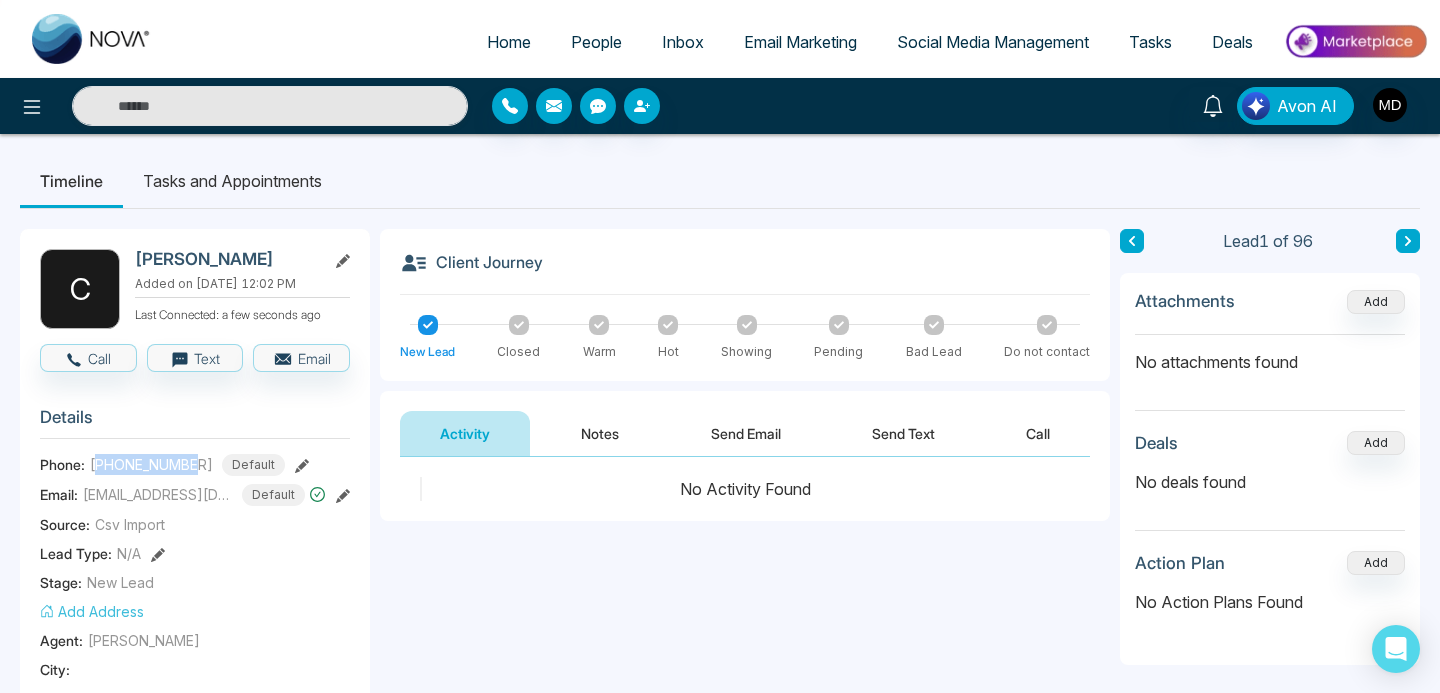 copy on "16046074888" 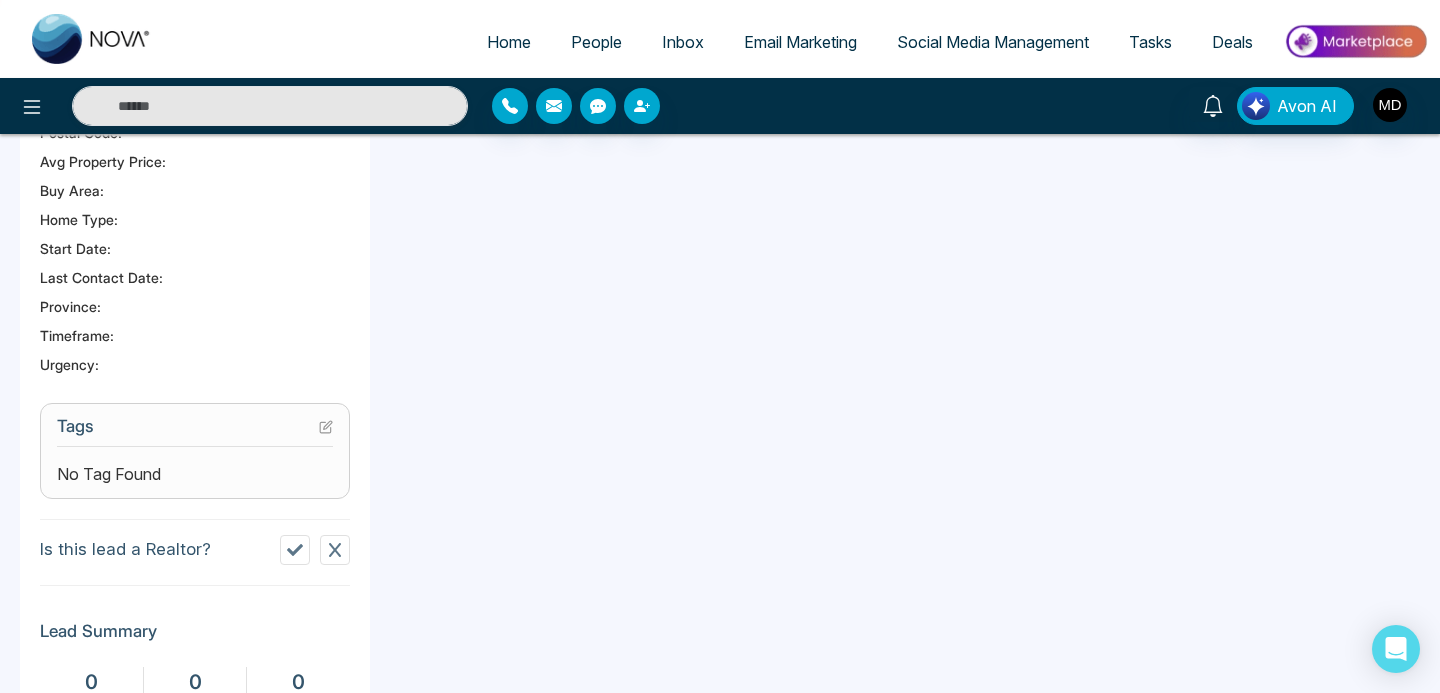 scroll, scrollTop: 0, scrollLeft: 0, axis: both 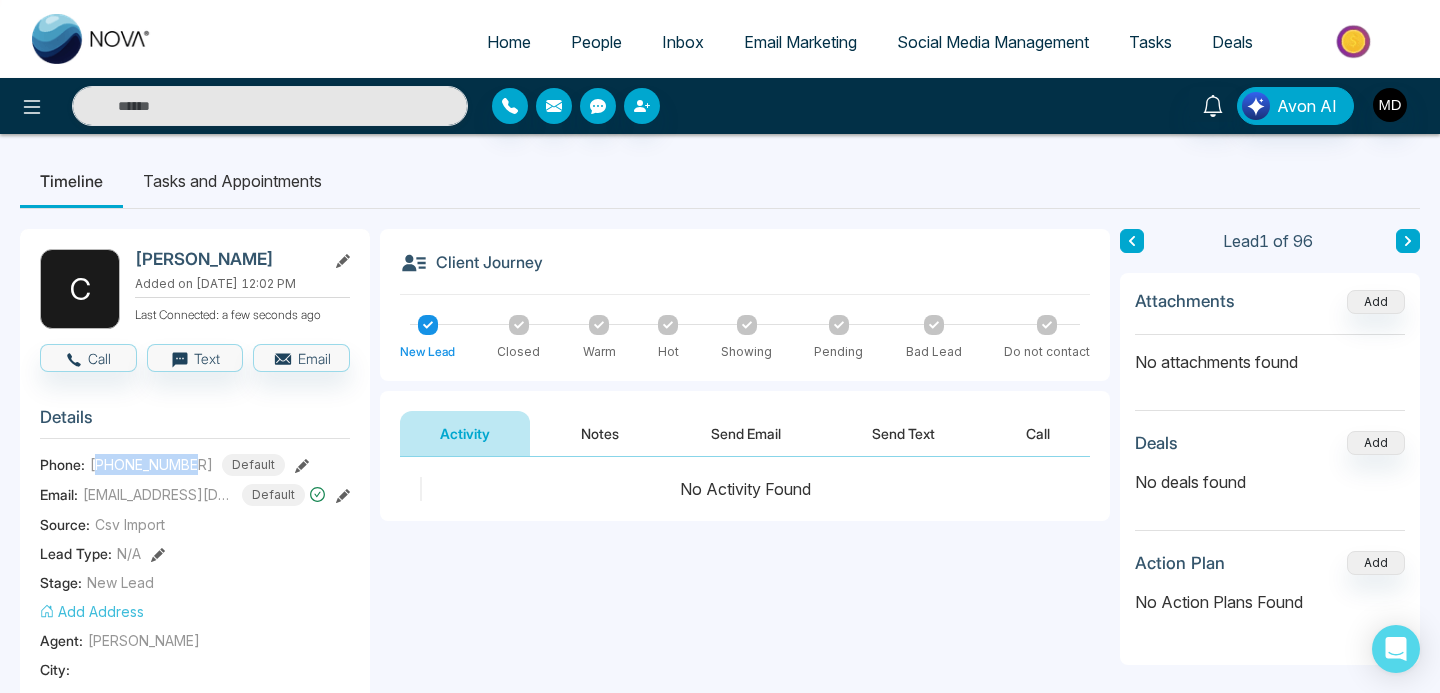 click on "People" at bounding box center [596, 42] 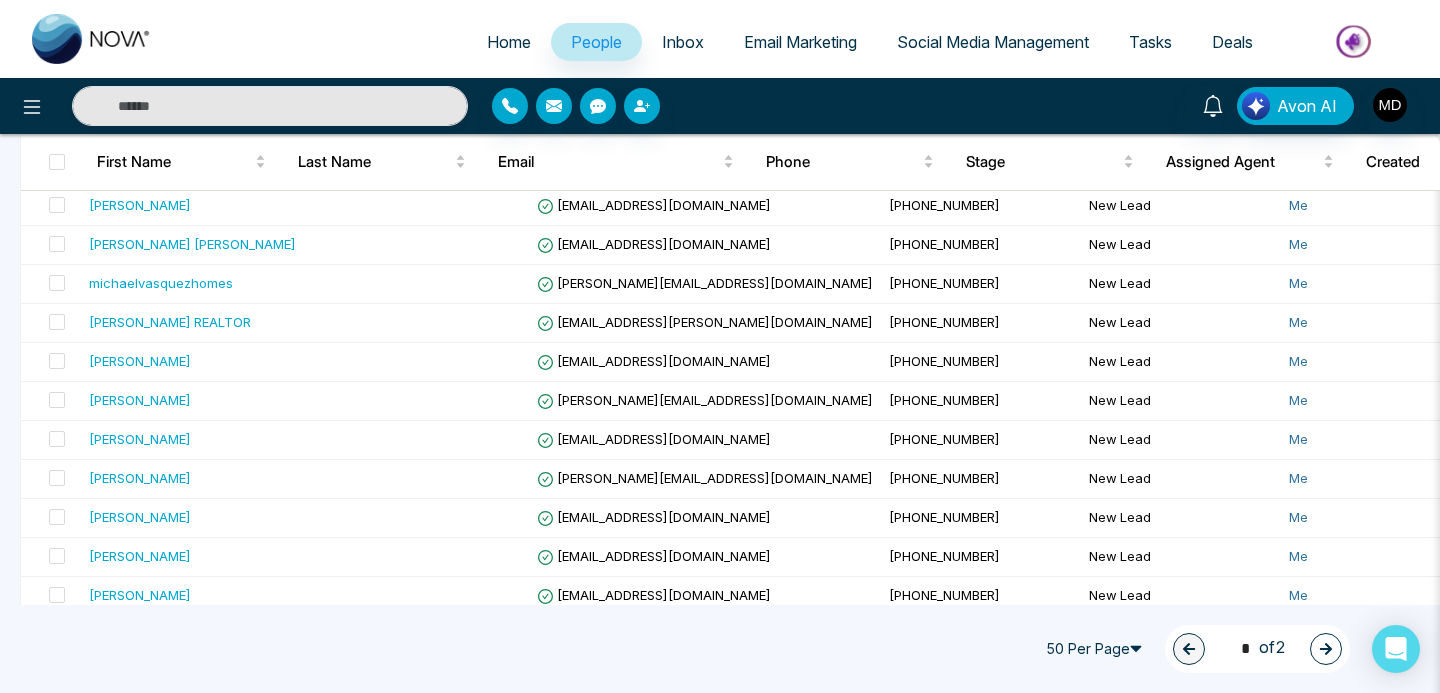 scroll, scrollTop: 1749, scrollLeft: 0, axis: vertical 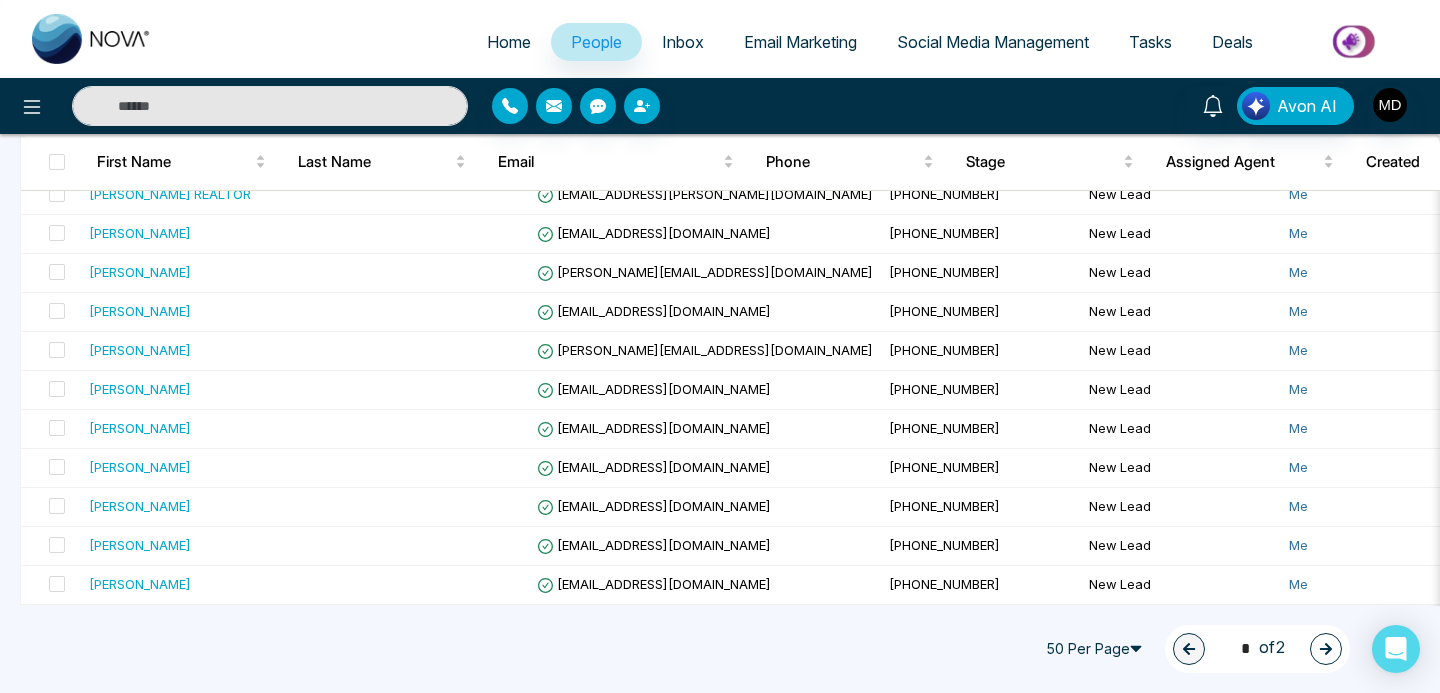 click 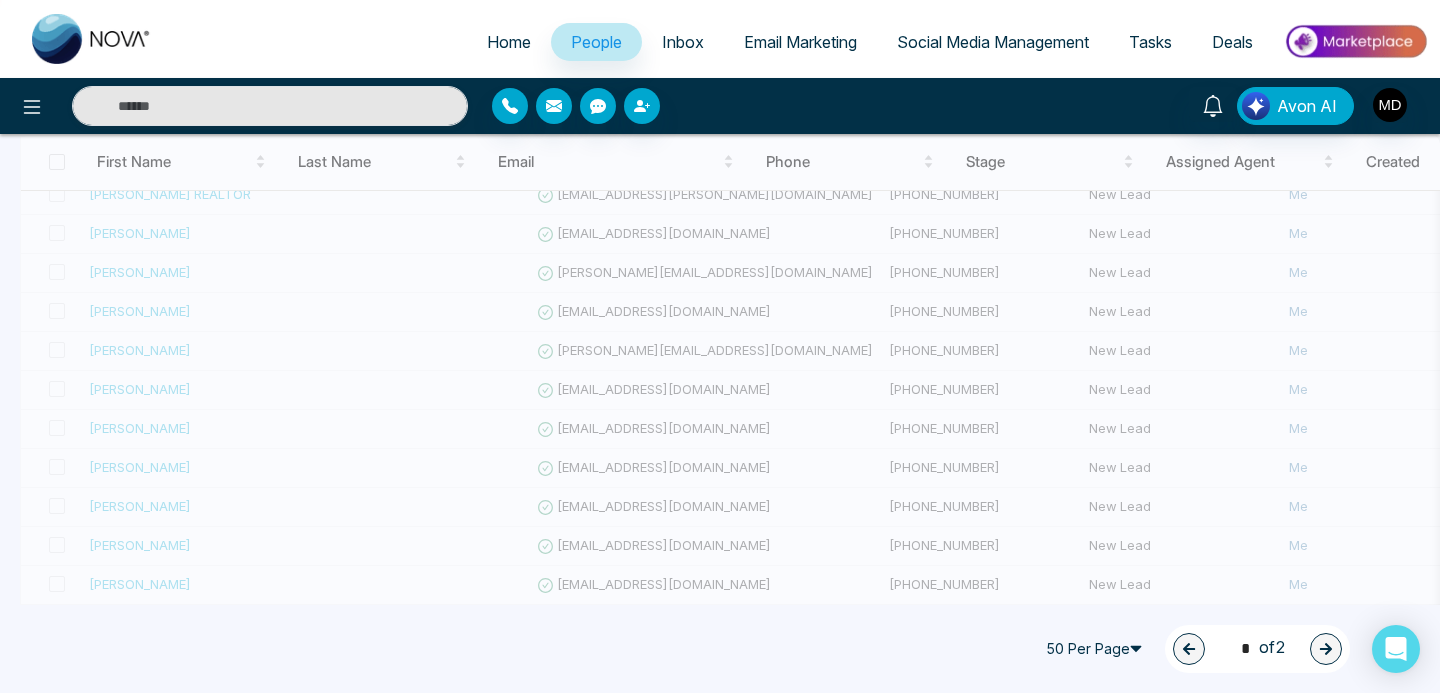 type on "*" 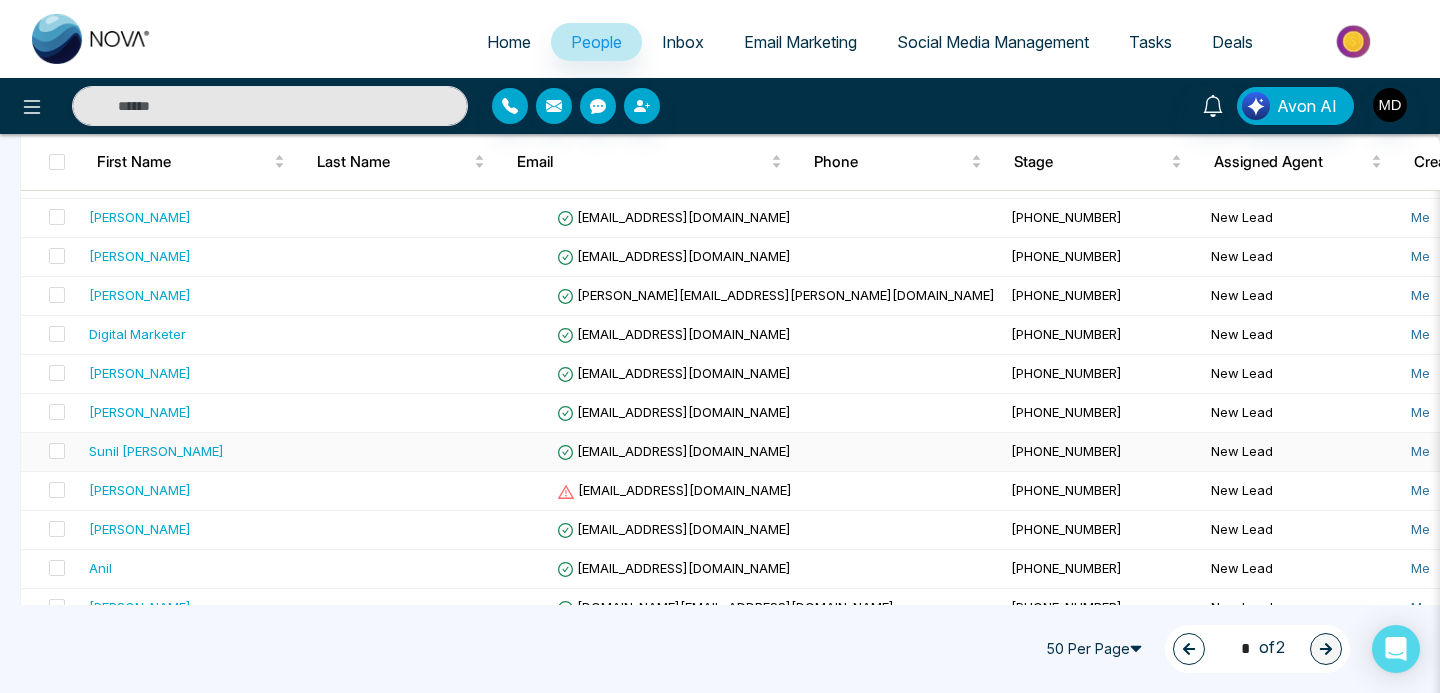 scroll, scrollTop: 425, scrollLeft: 0, axis: vertical 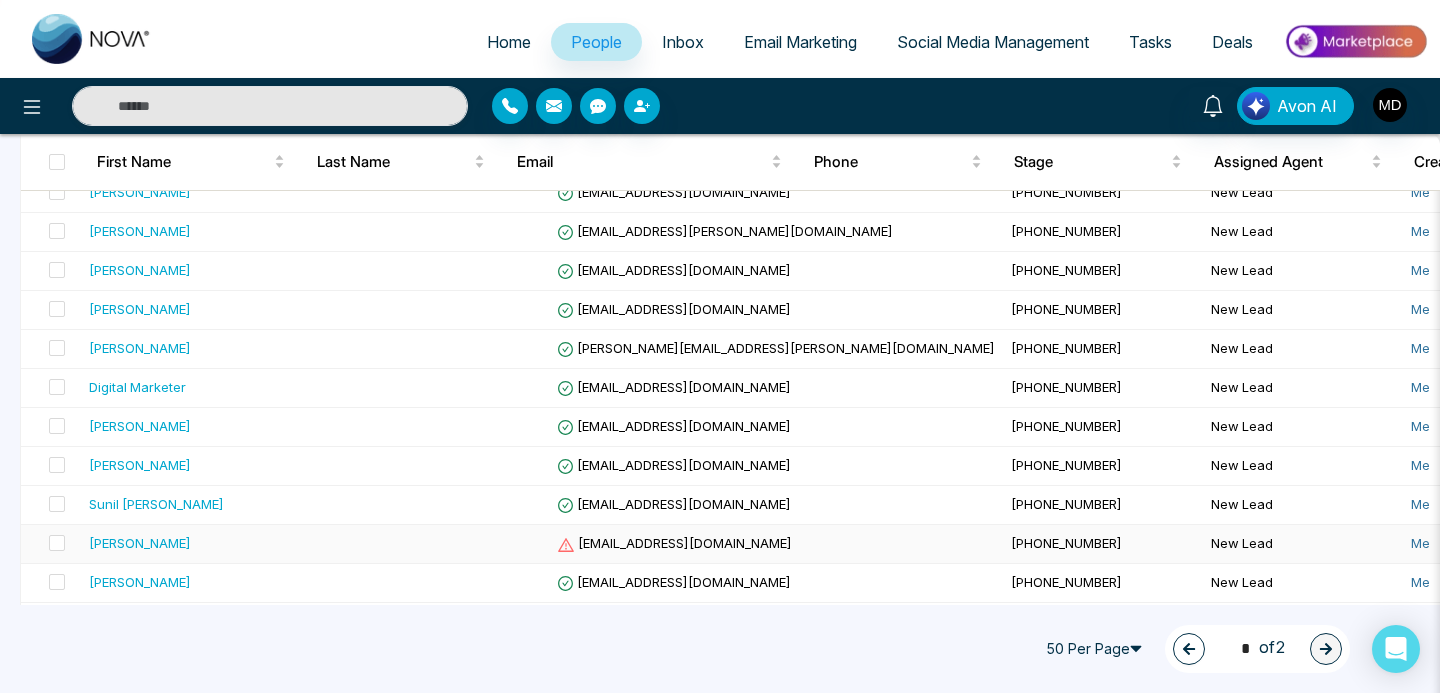 click on "[PERSON_NAME]" at bounding box center [140, 543] 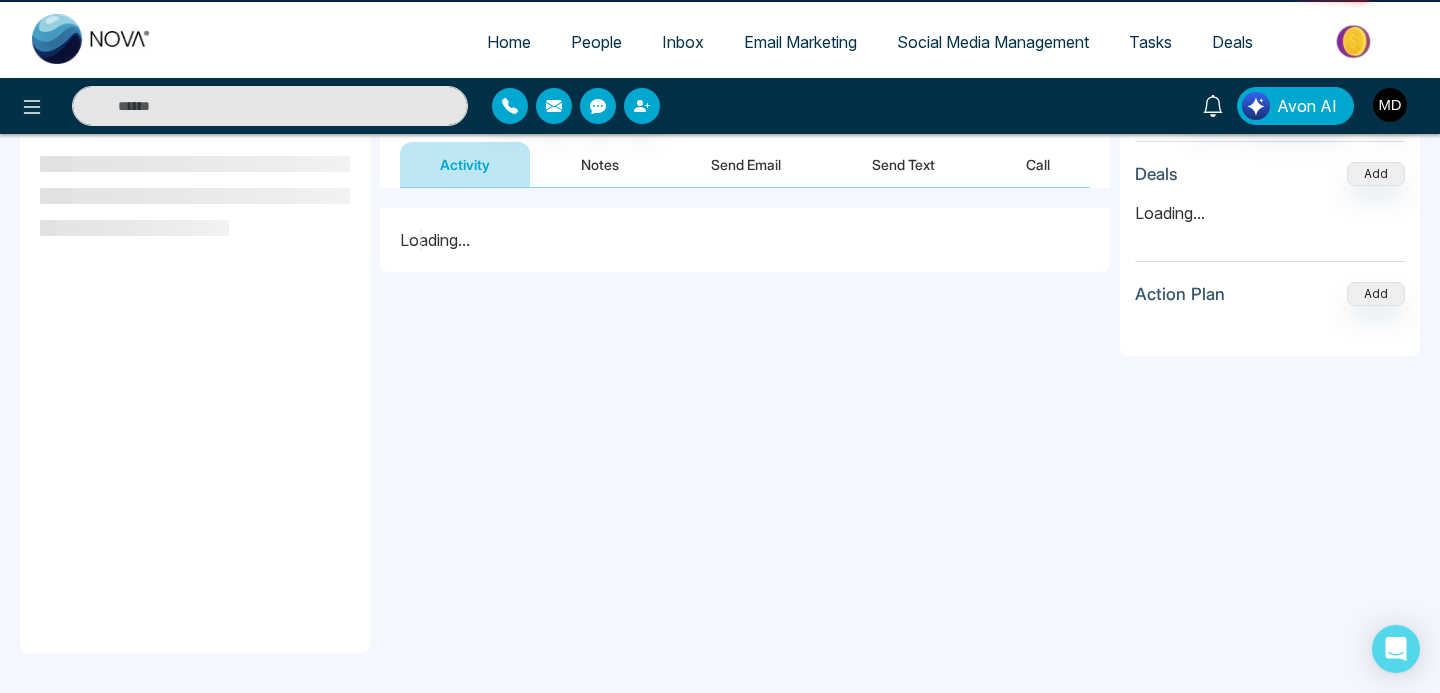 scroll, scrollTop: 0, scrollLeft: 0, axis: both 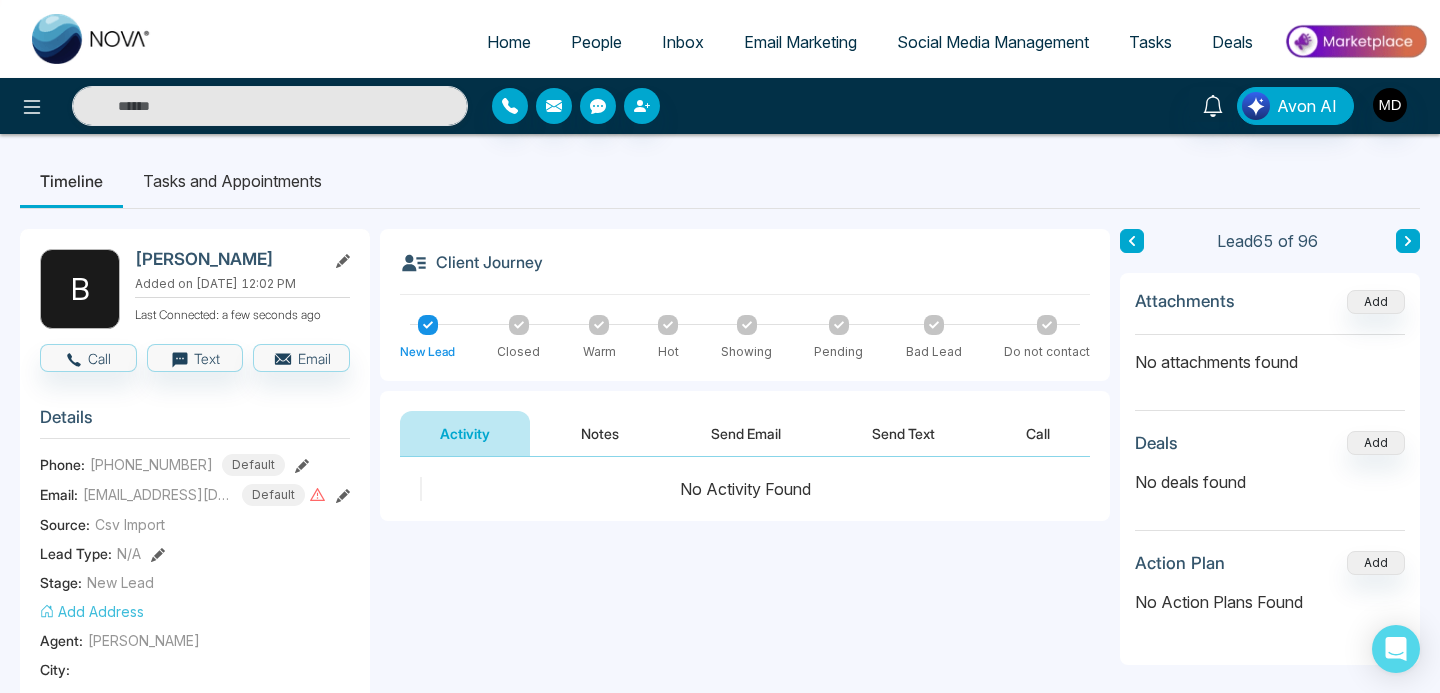 click on "[PHONE_NUMBER]" at bounding box center [151, 464] 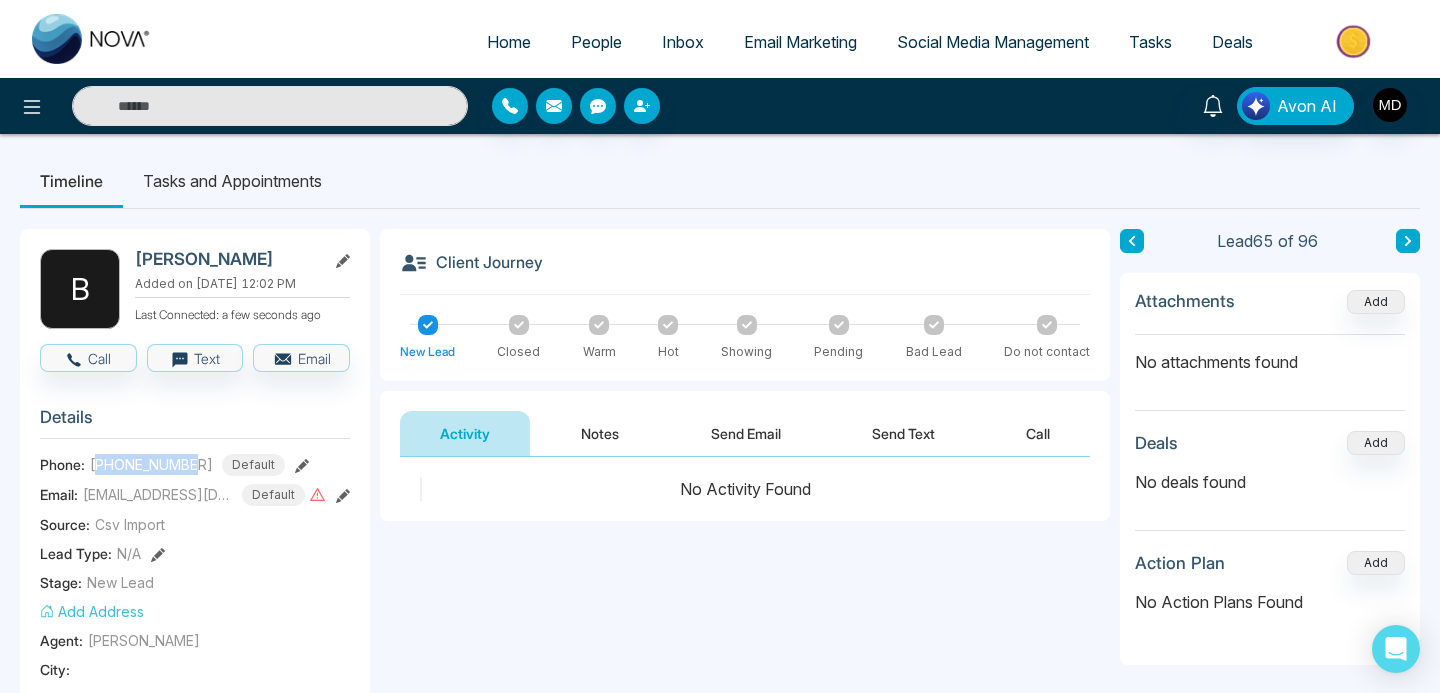 click on "[PHONE_NUMBER]" at bounding box center (151, 464) 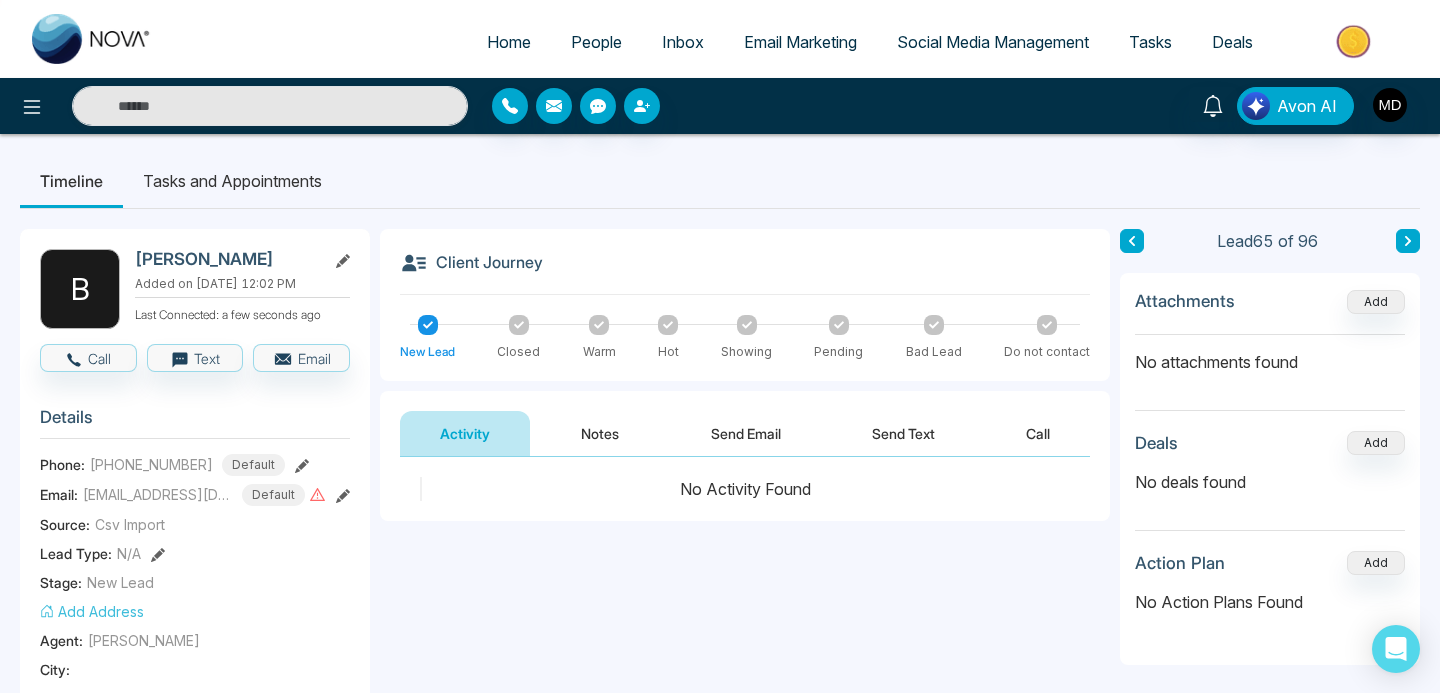 click on "[PERSON_NAME]" at bounding box center [226, 259] 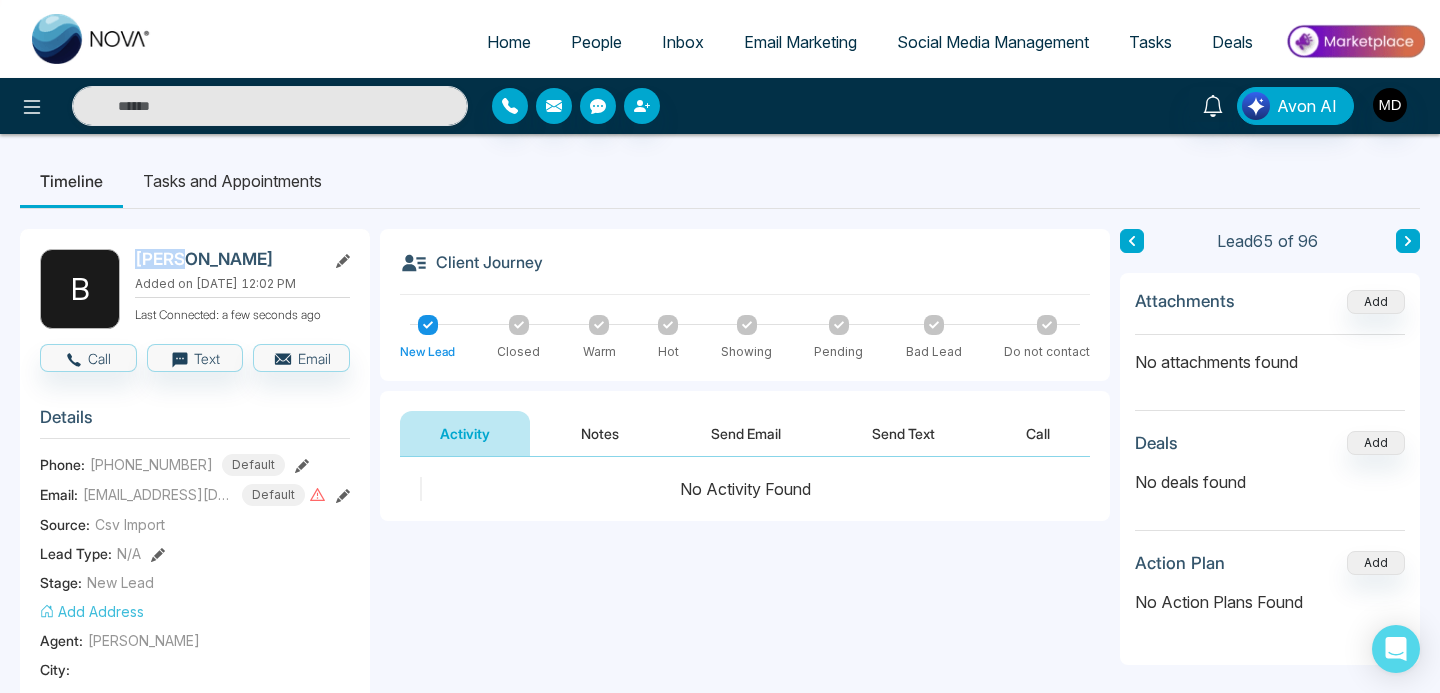 click on "[PERSON_NAME]" at bounding box center (226, 259) 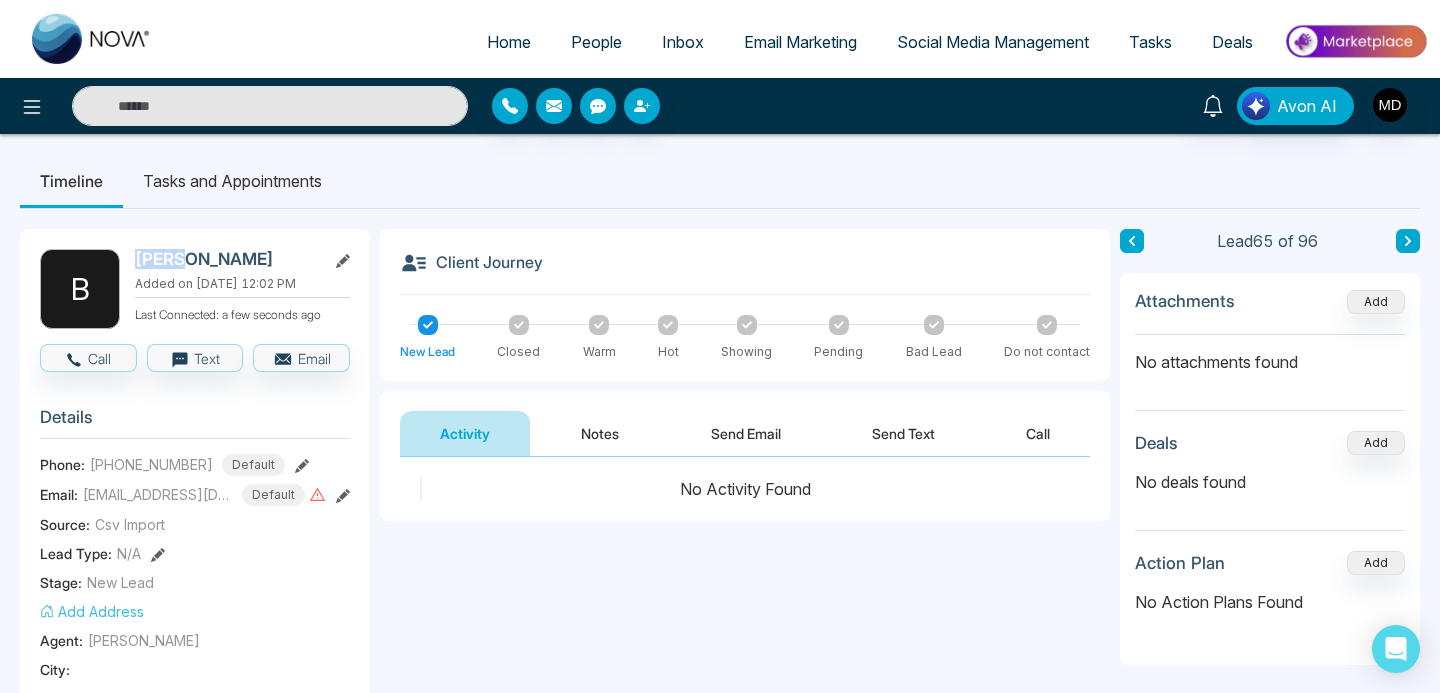 copy on "[PERSON_NAME]" 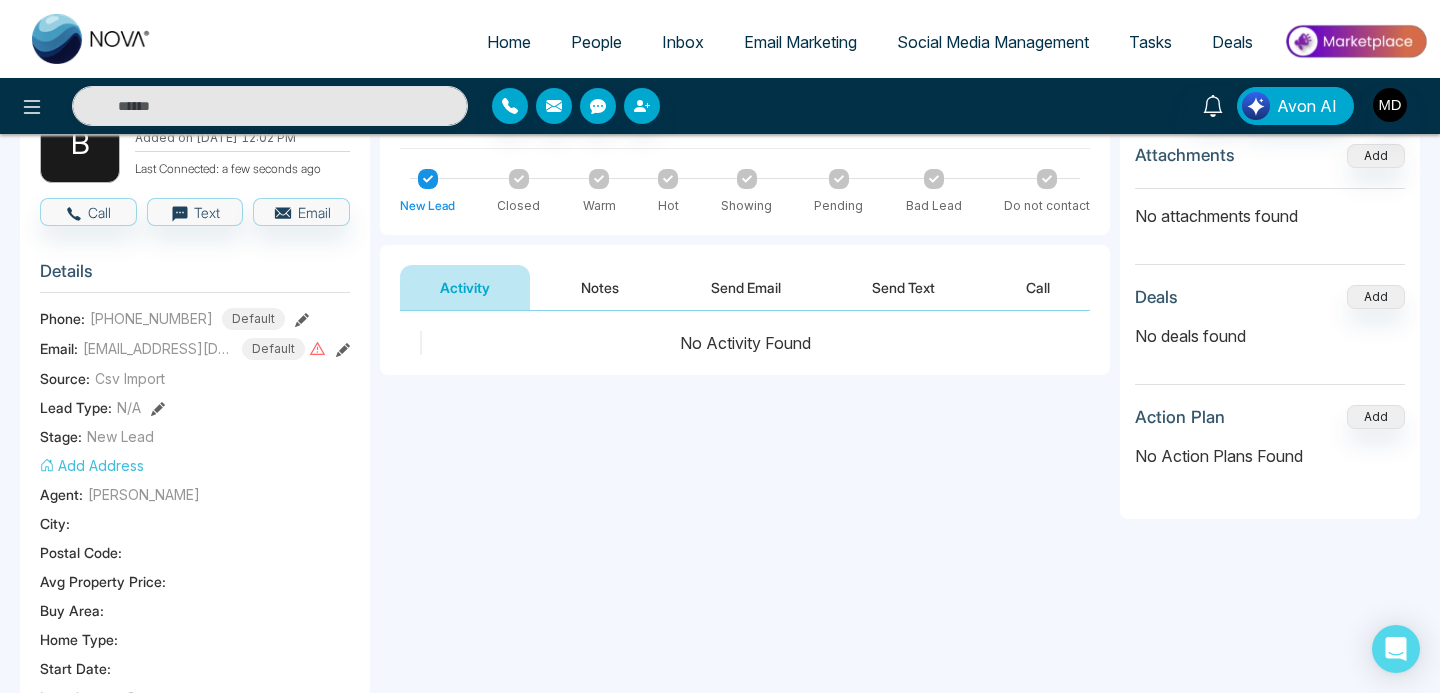 scroll, scrollTop: 0, scrollLeft: 0, axis: both 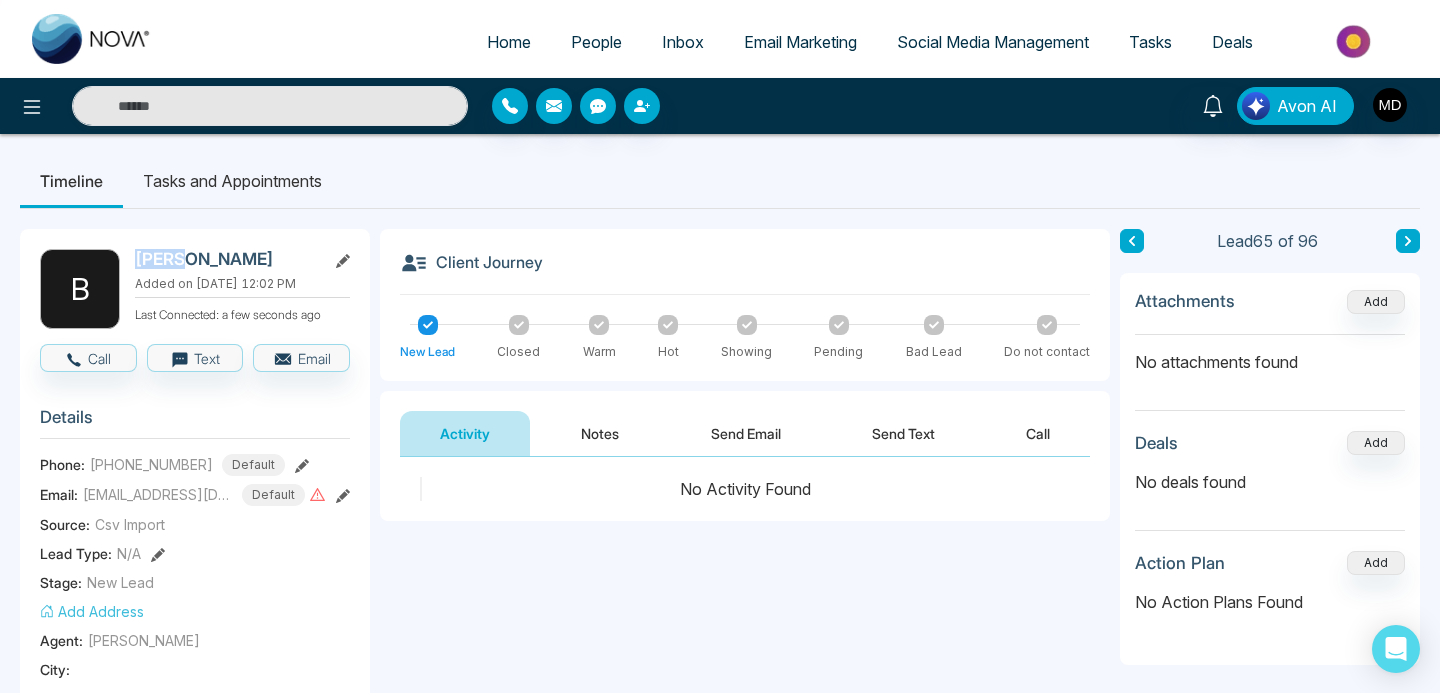 click on "[PERSON_NAME]" at bounding box center [226, 259] 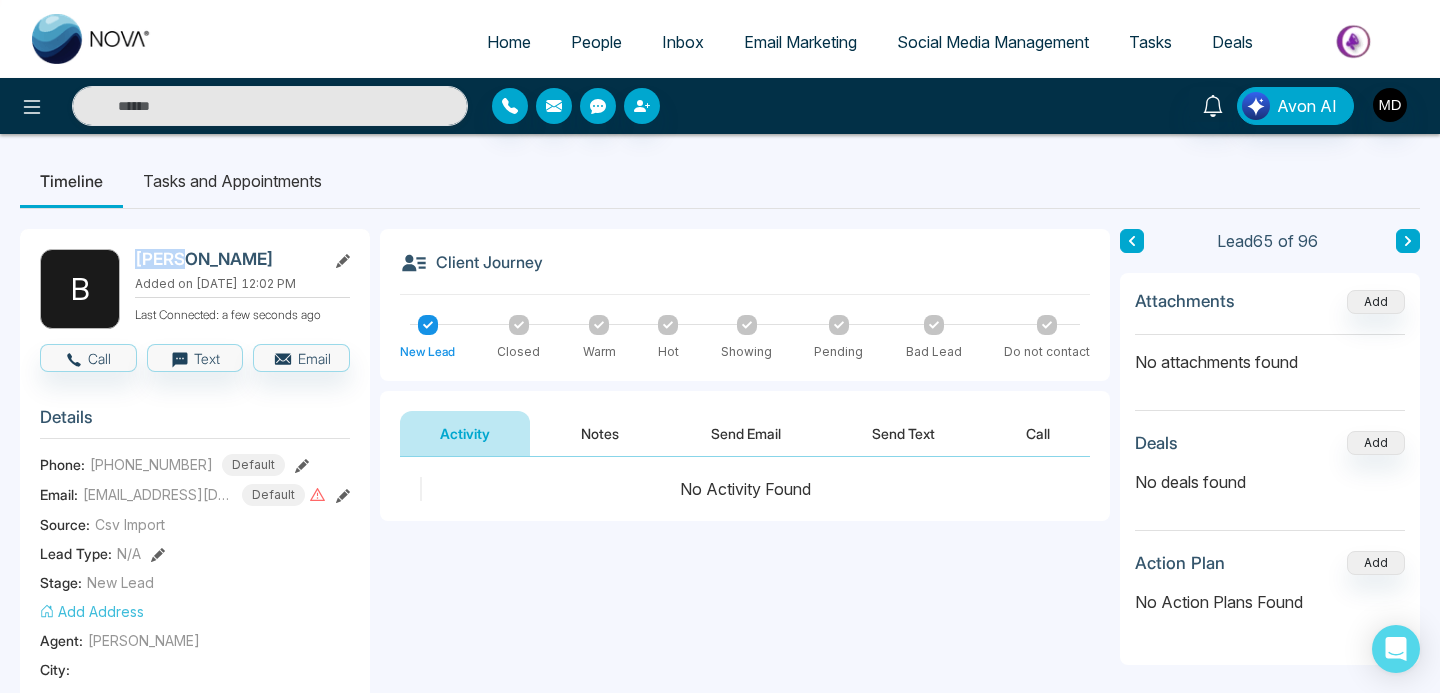 click on "[PERSON_NAME]" at bounding box center [226, 259] 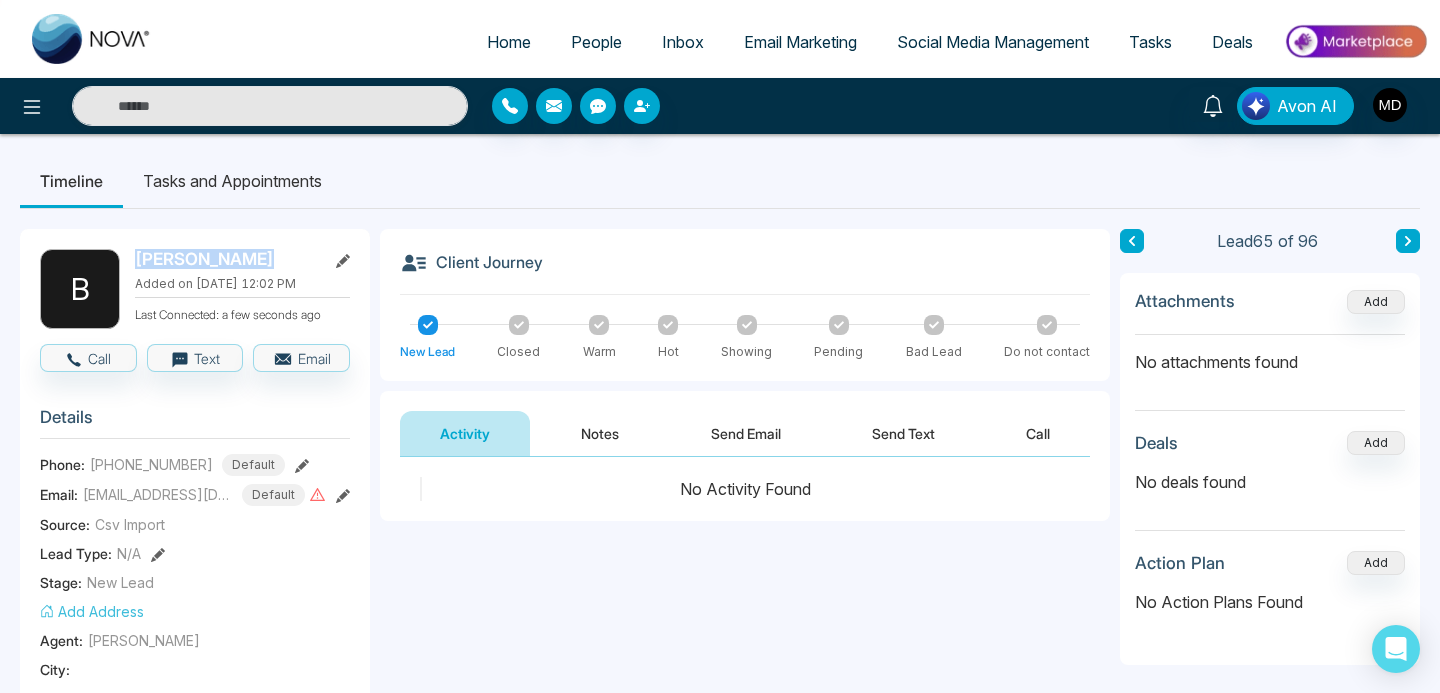 click on "[PERSON_NAME]" at bounding box center (226, 259) 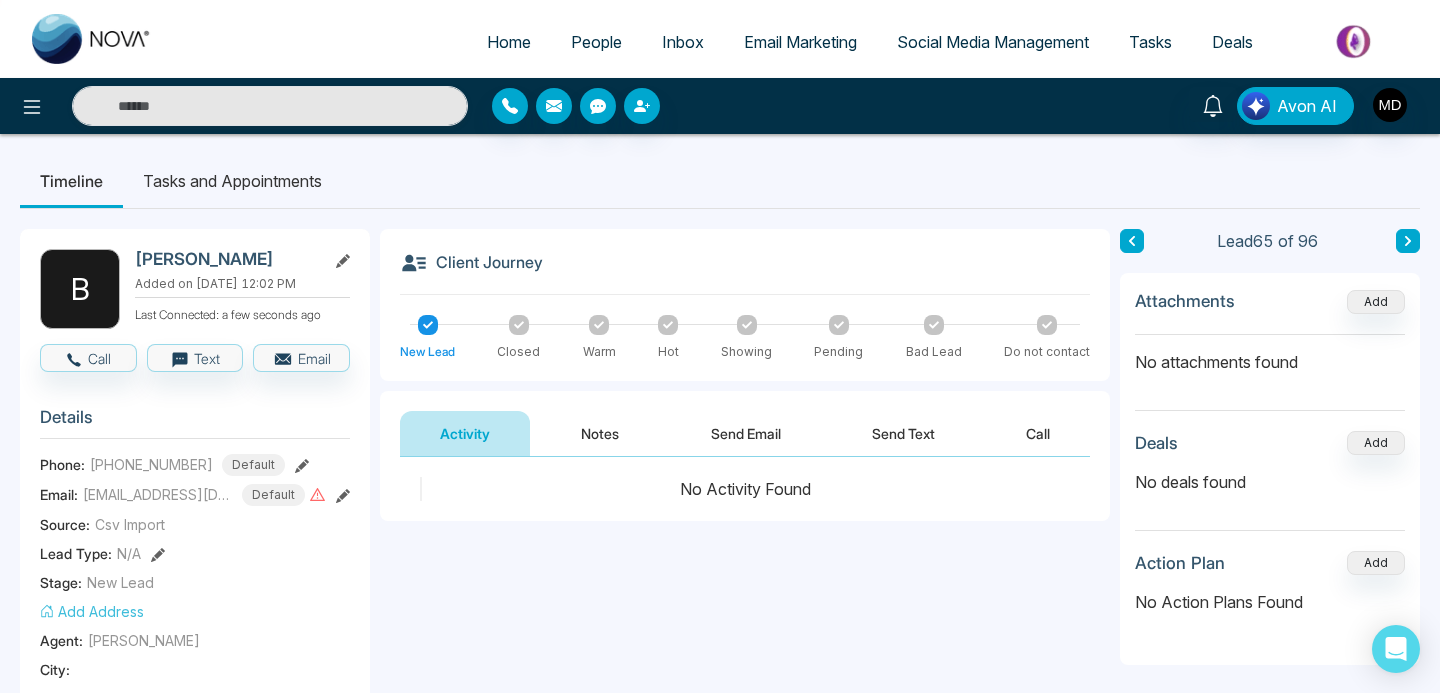 click on "[PERSON_NAME]" at bounding box center [226, 259] 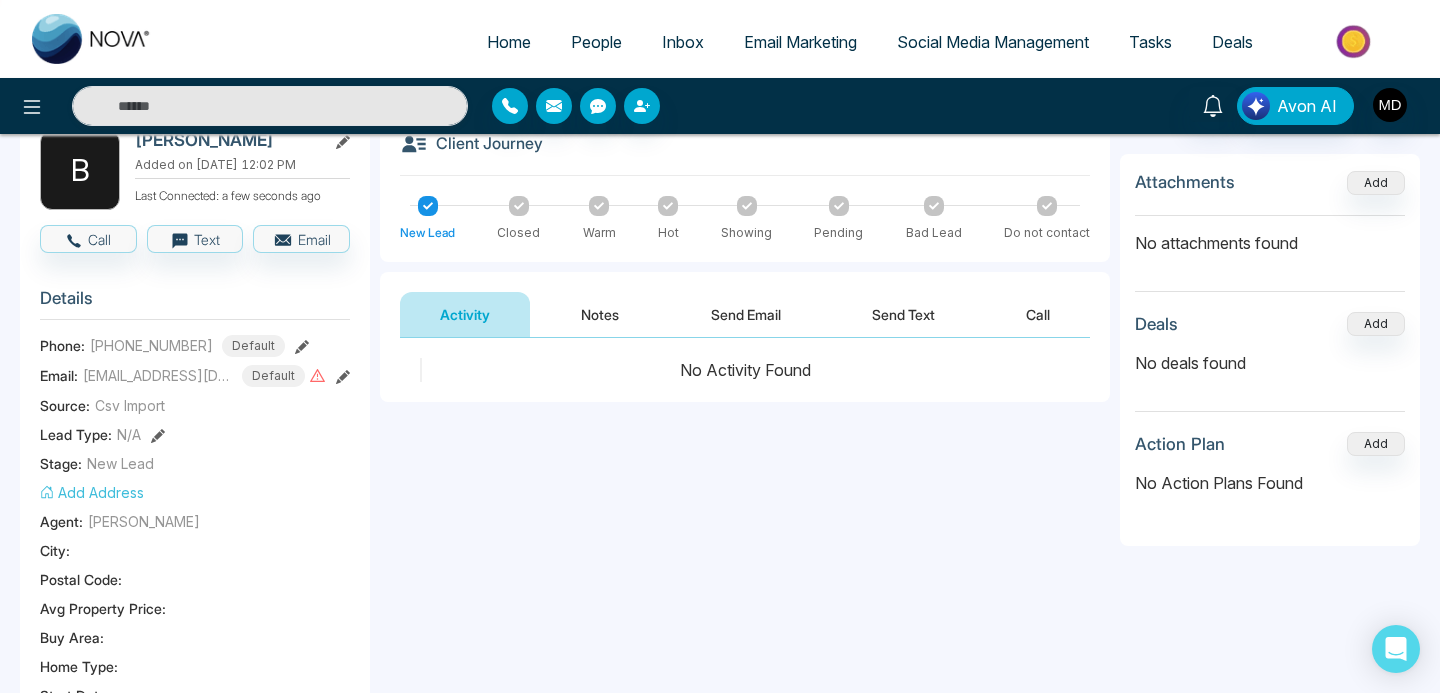 scroll, scrollTop: 182, scrollLeft: 0, axis: vertical 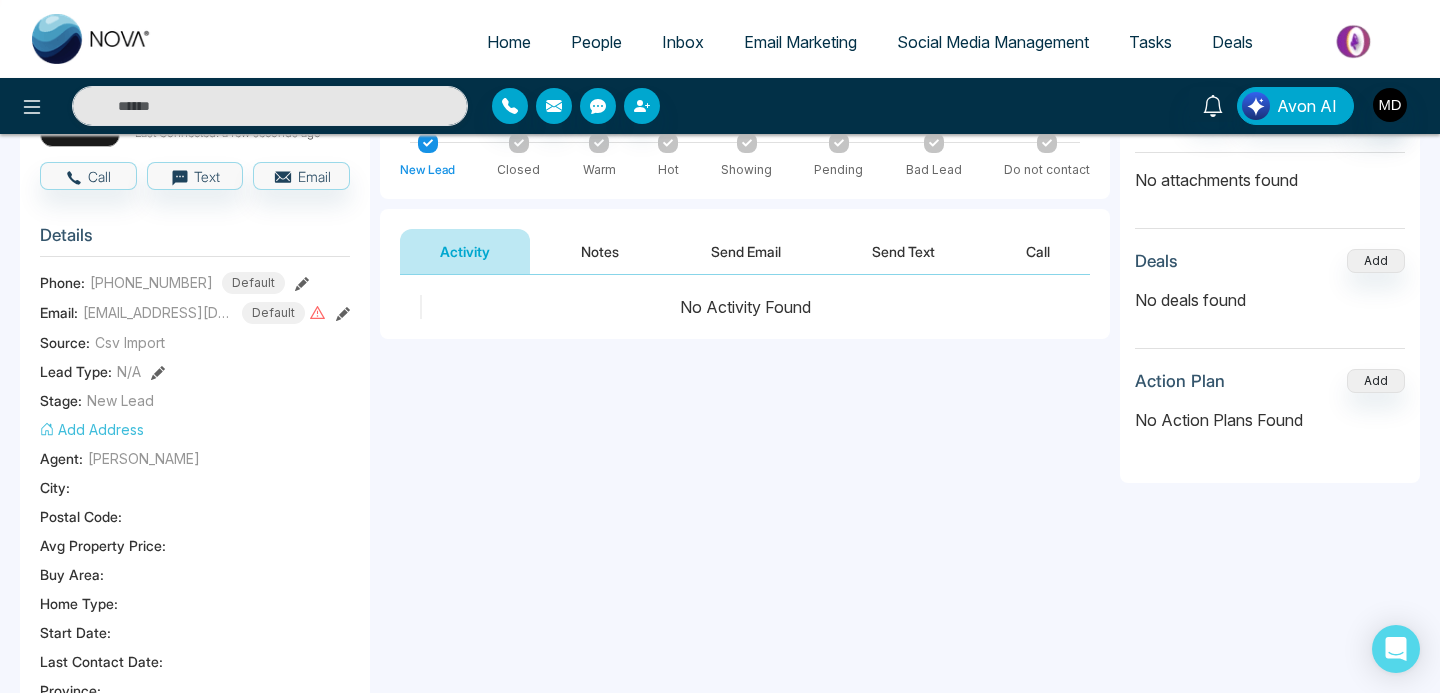 click on "[PHONE_NUMBER]" at bounding box center (151, 282) 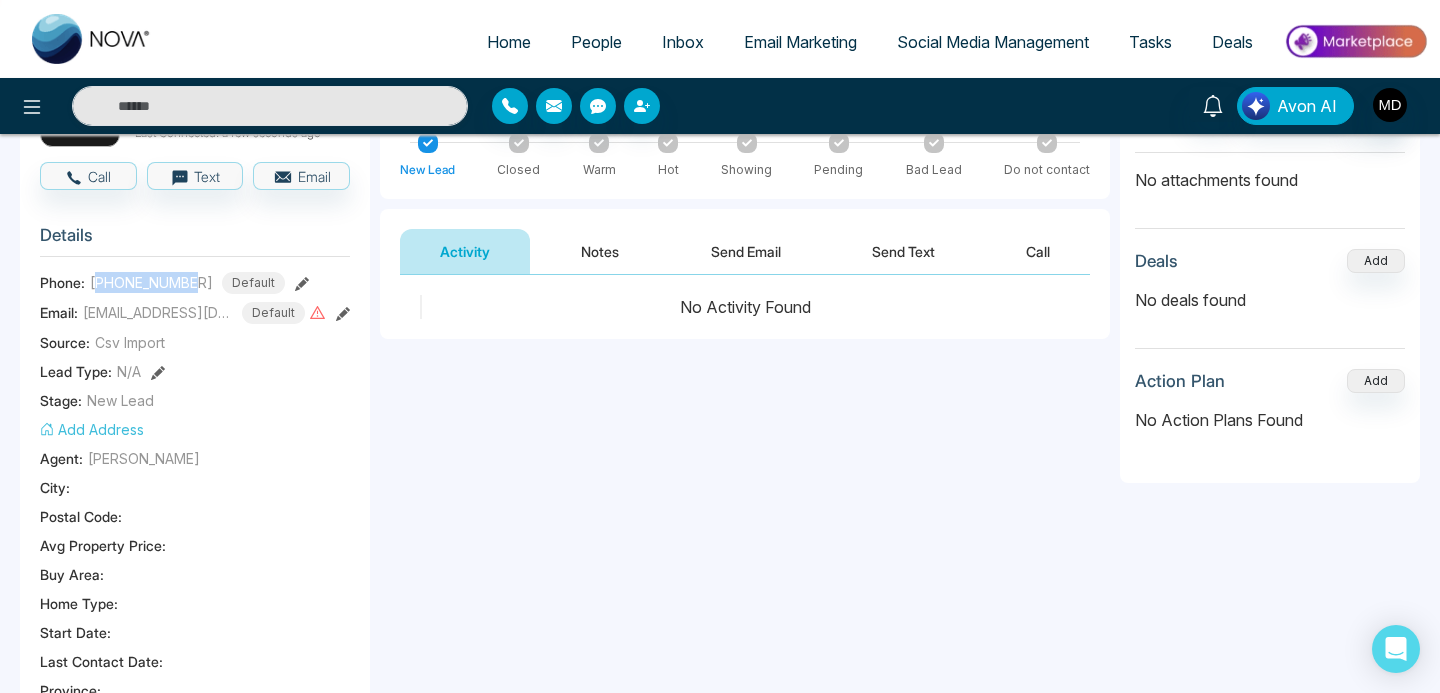 click on "[PHONE_NUMBER]" at bounding box center (151, 282) 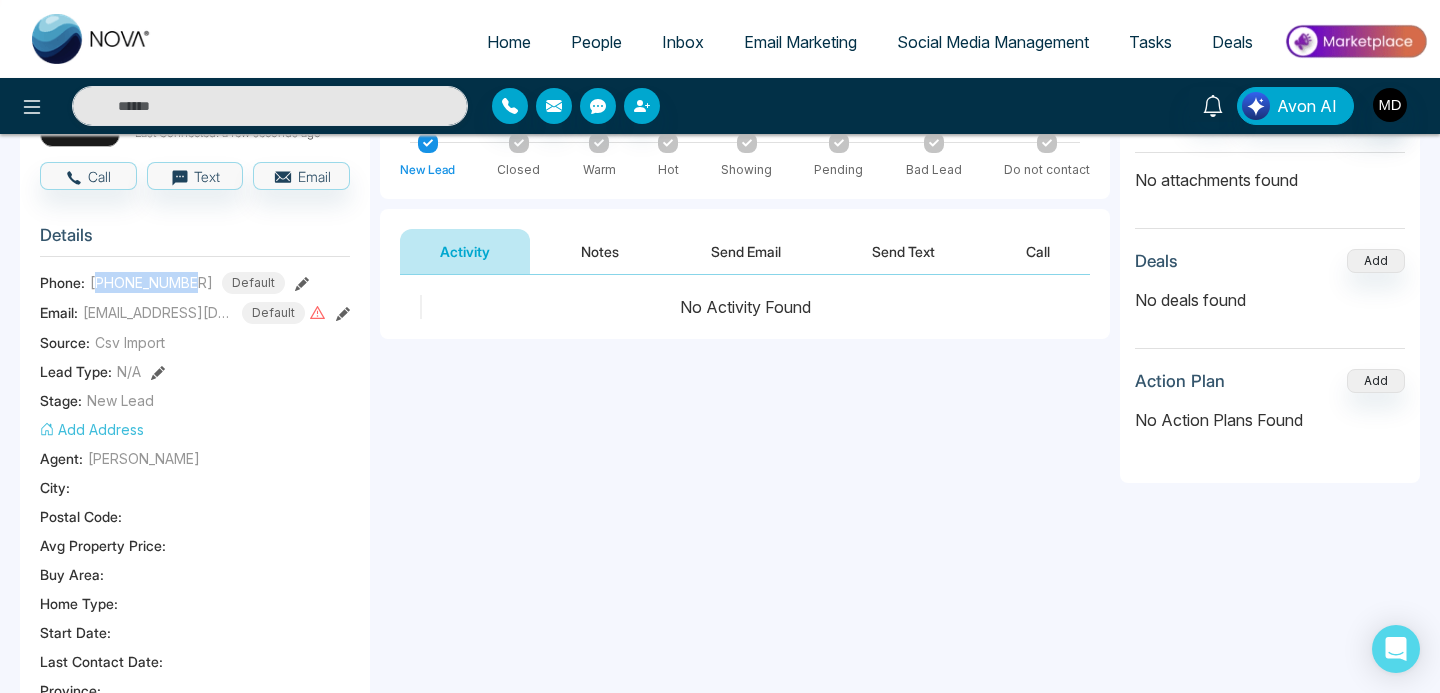 copy on "16472218460" 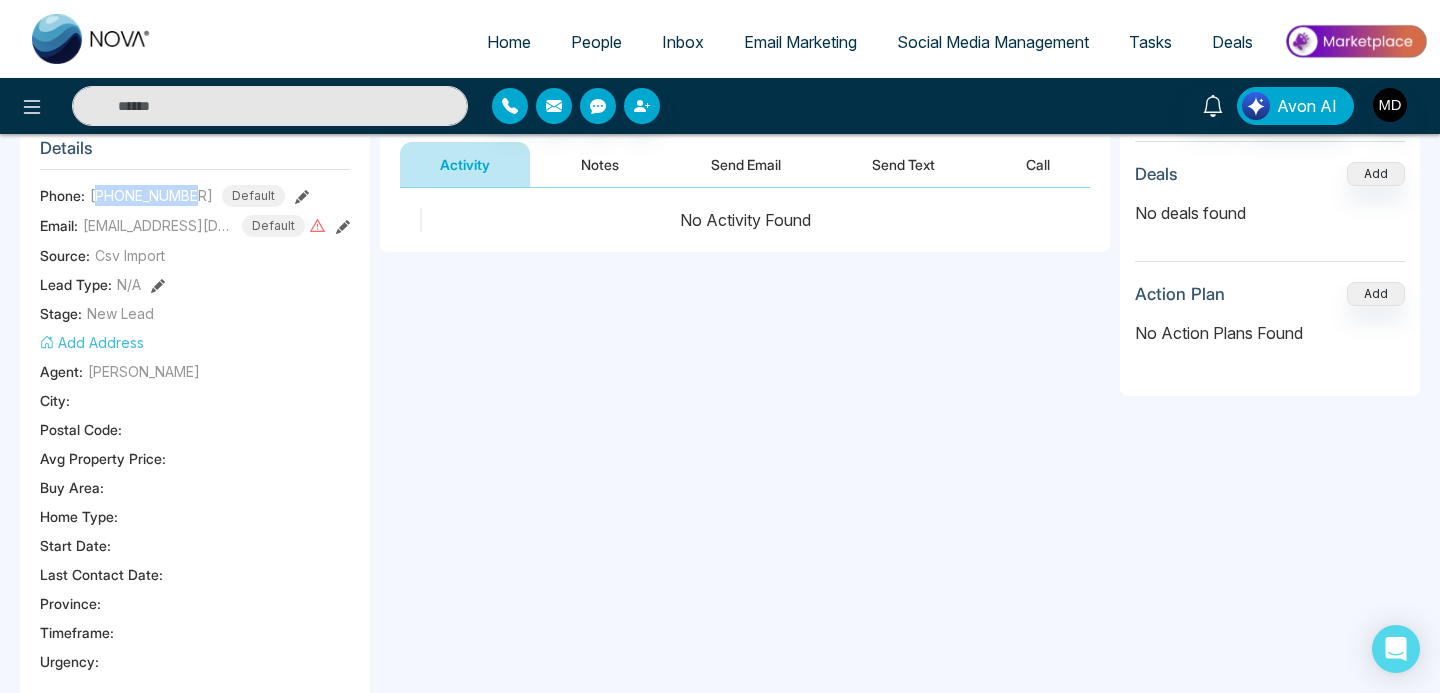 scroll, scrollTop: 272, scrollLeft: 0, axis: vertical 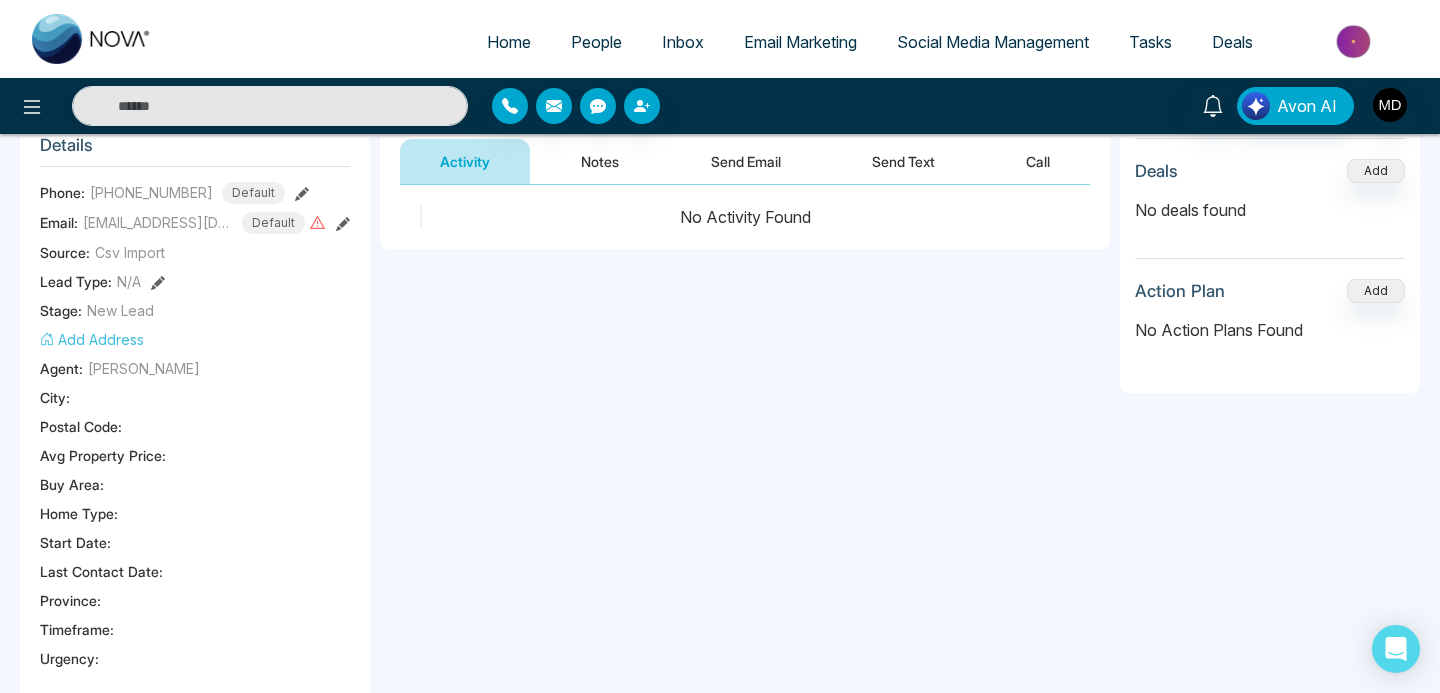 click on "City :" at bounding box center (55, 397) 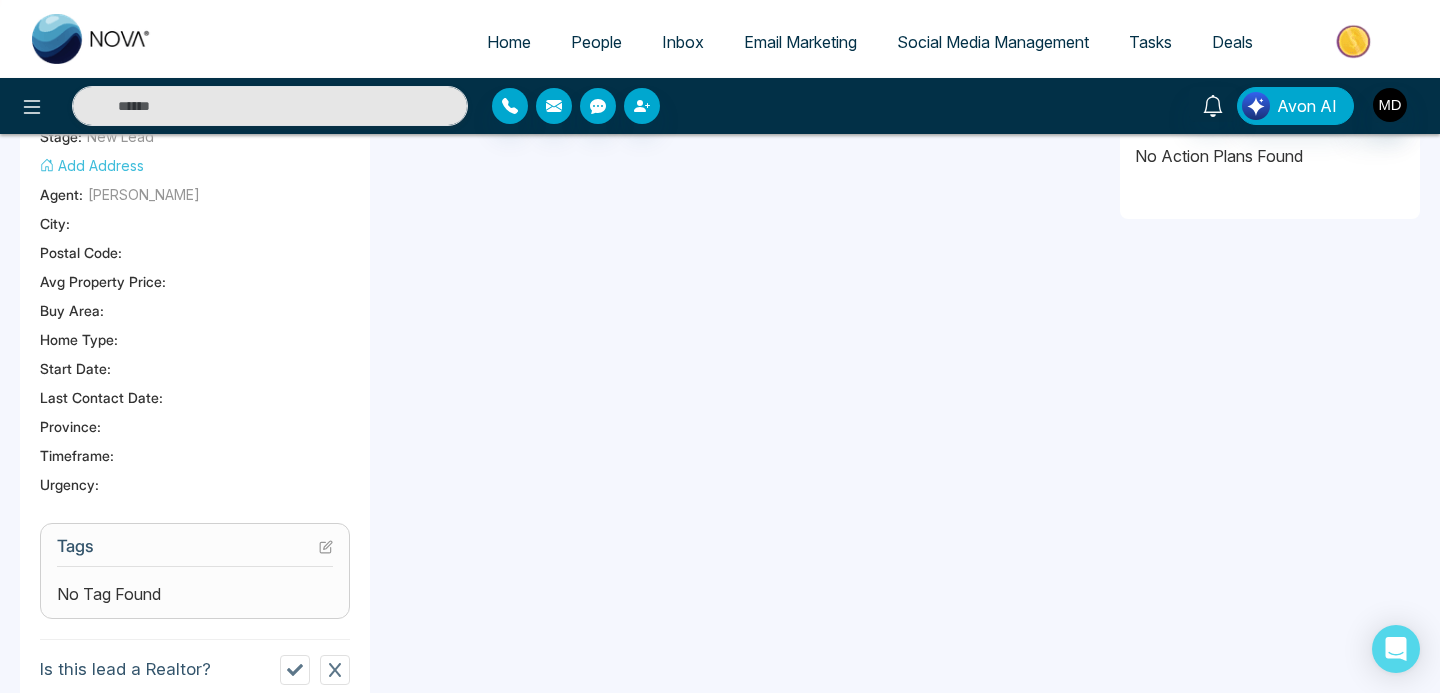 scroll, scrollTop: 297, scrollLeft: 0, axis: vertical 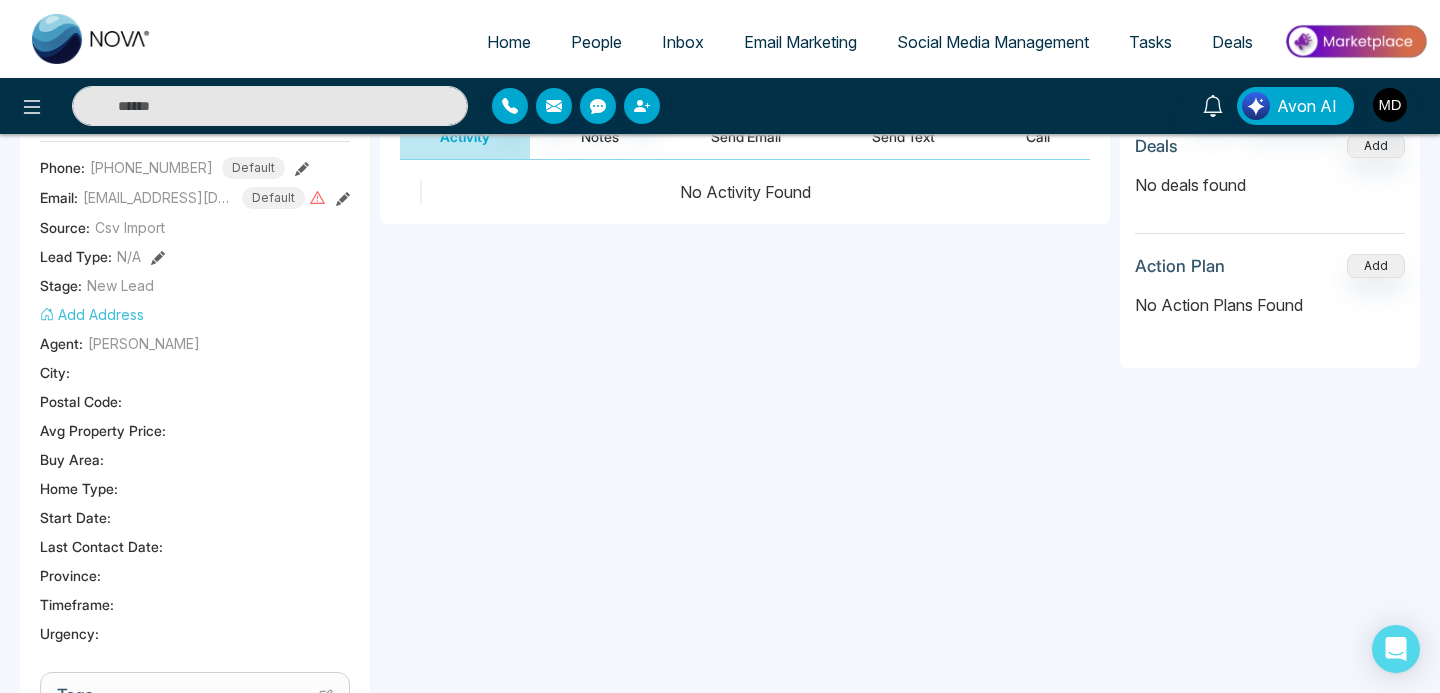 click 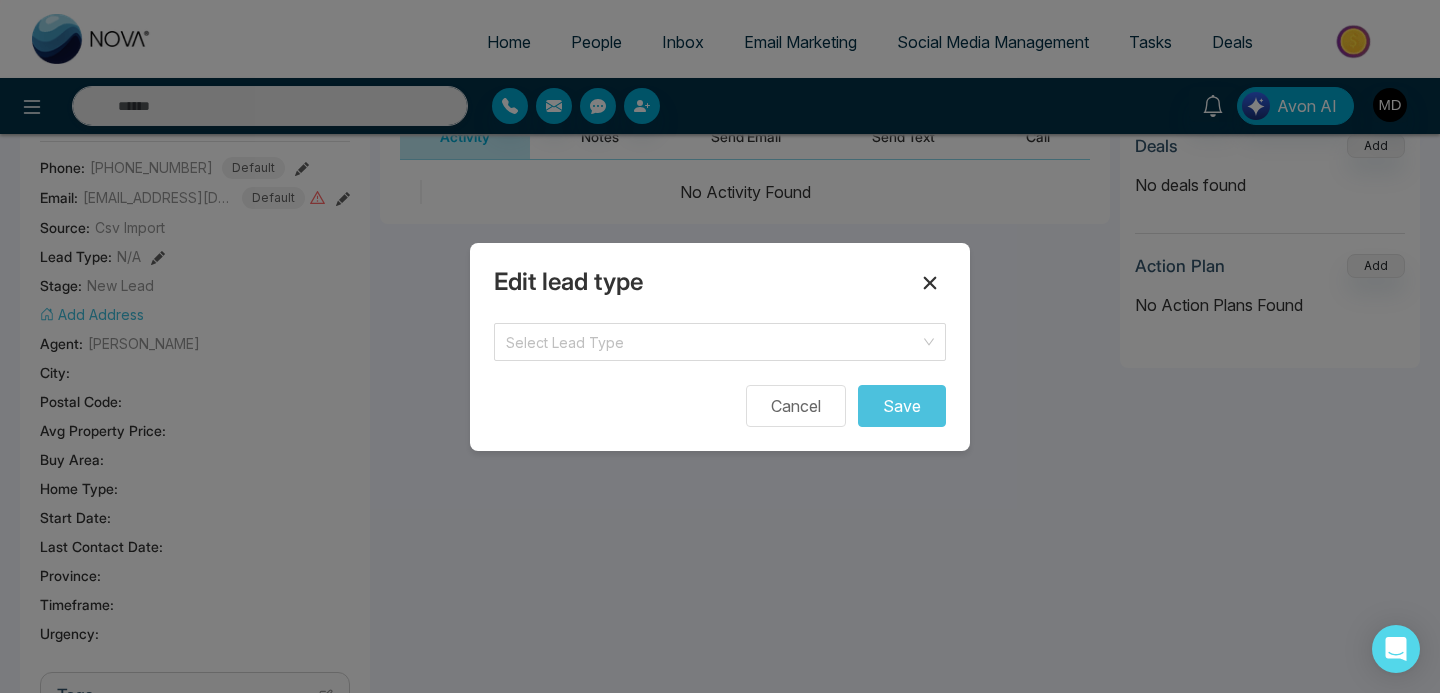 click 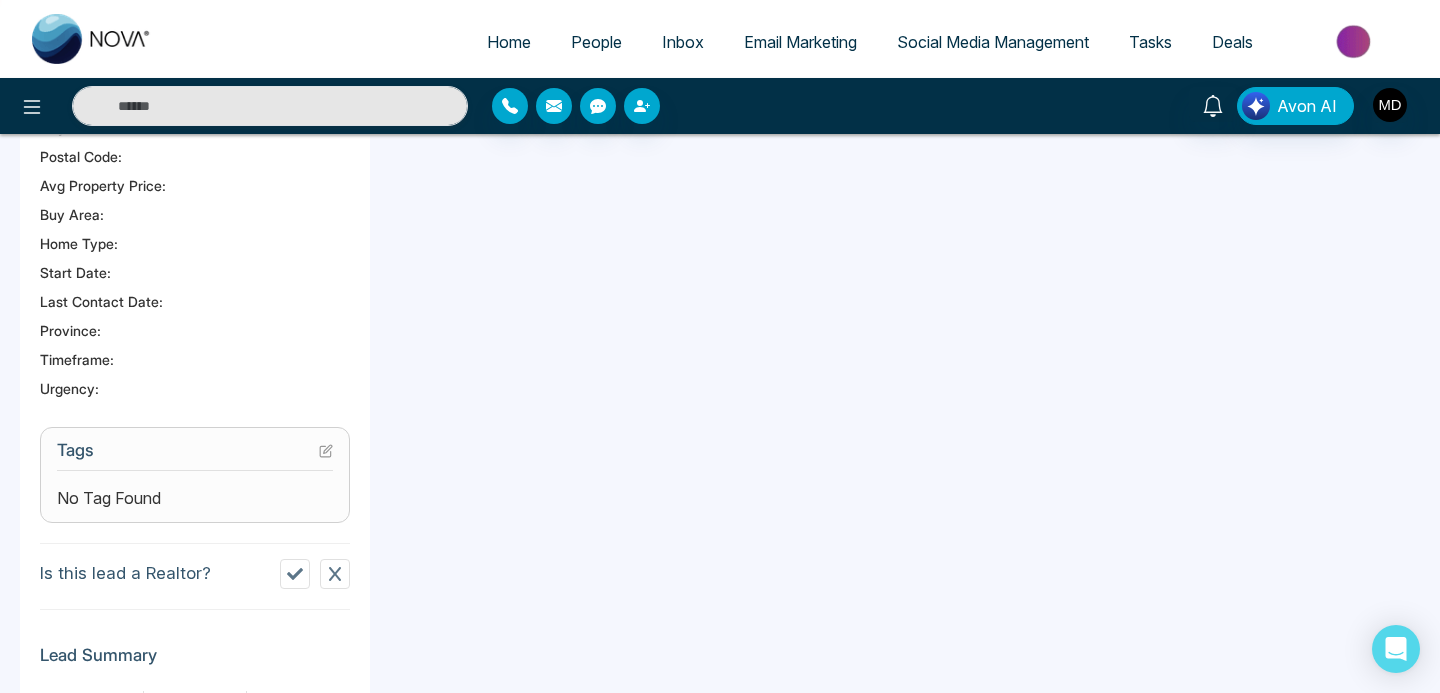 scroll, scrollTop: 541, scrollLeft: 0, axis: vertical 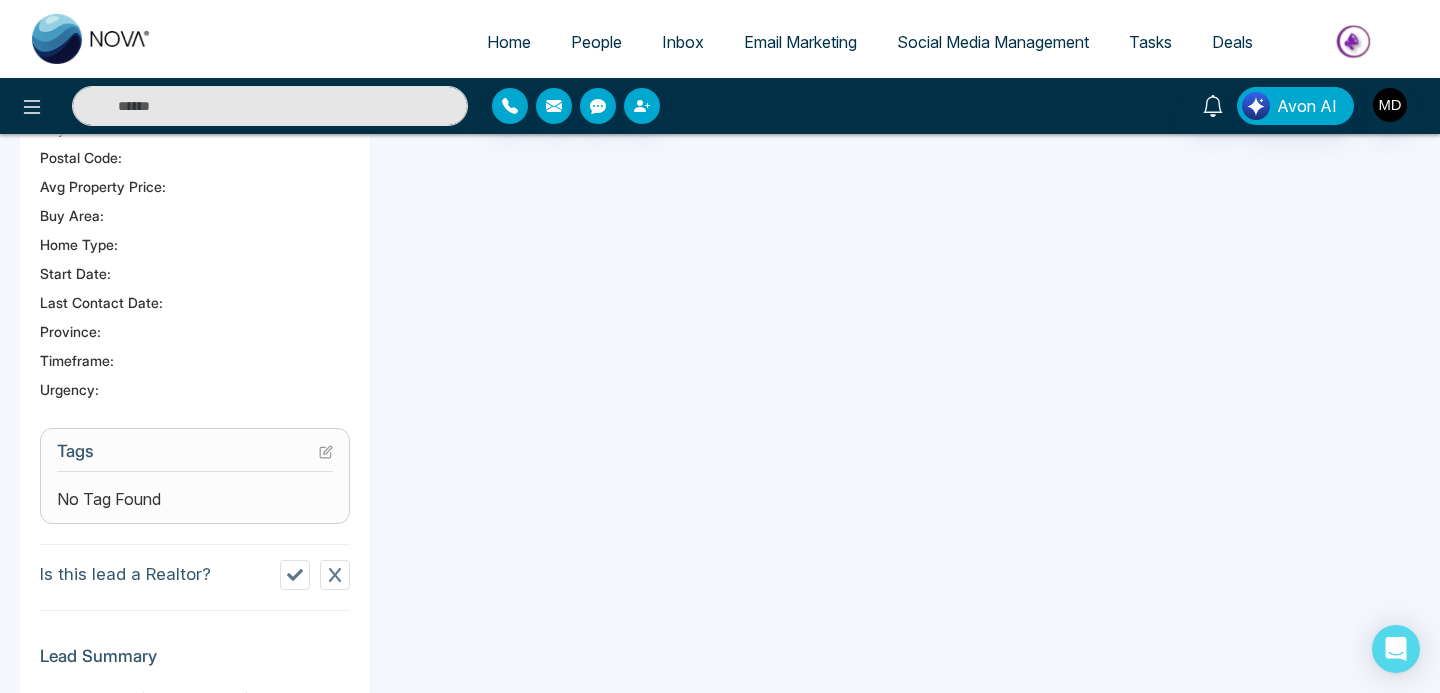click on "No Tag Found" at bounding box center (195, 499) 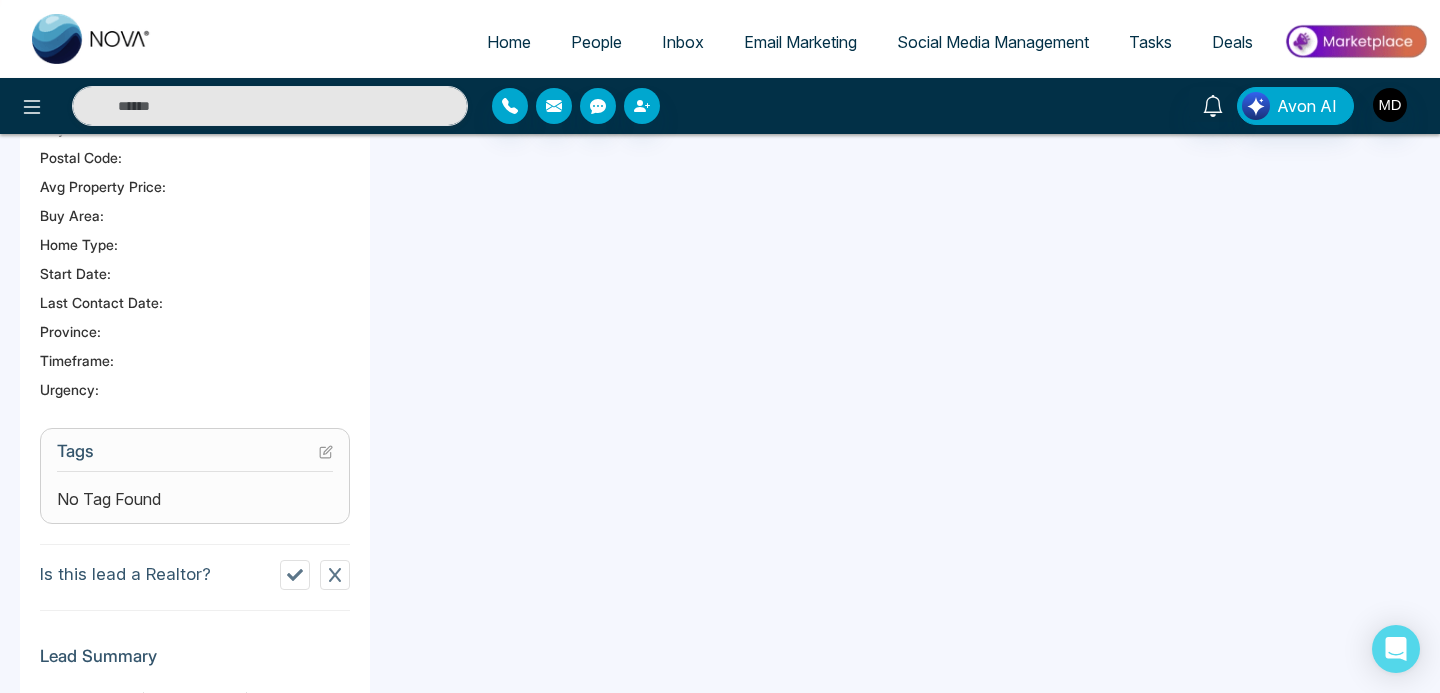 click 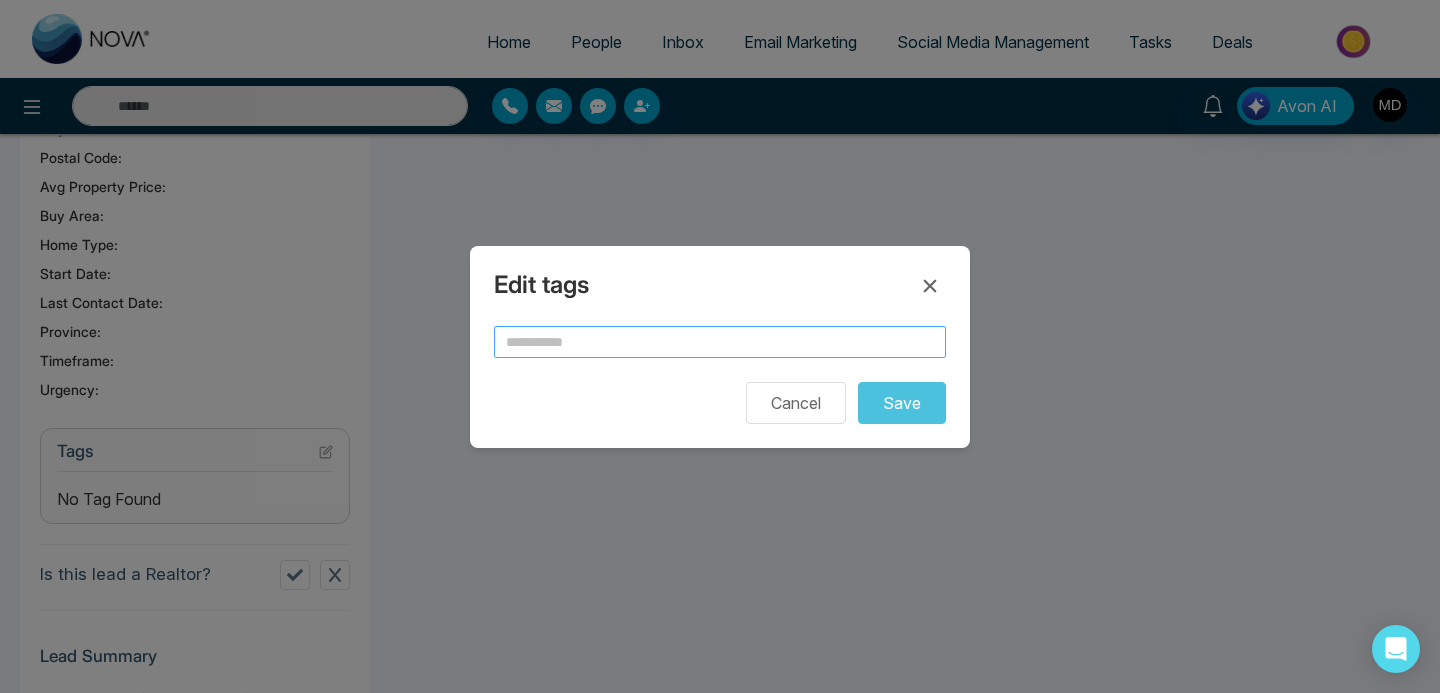 click at bounding box center (720, 342) 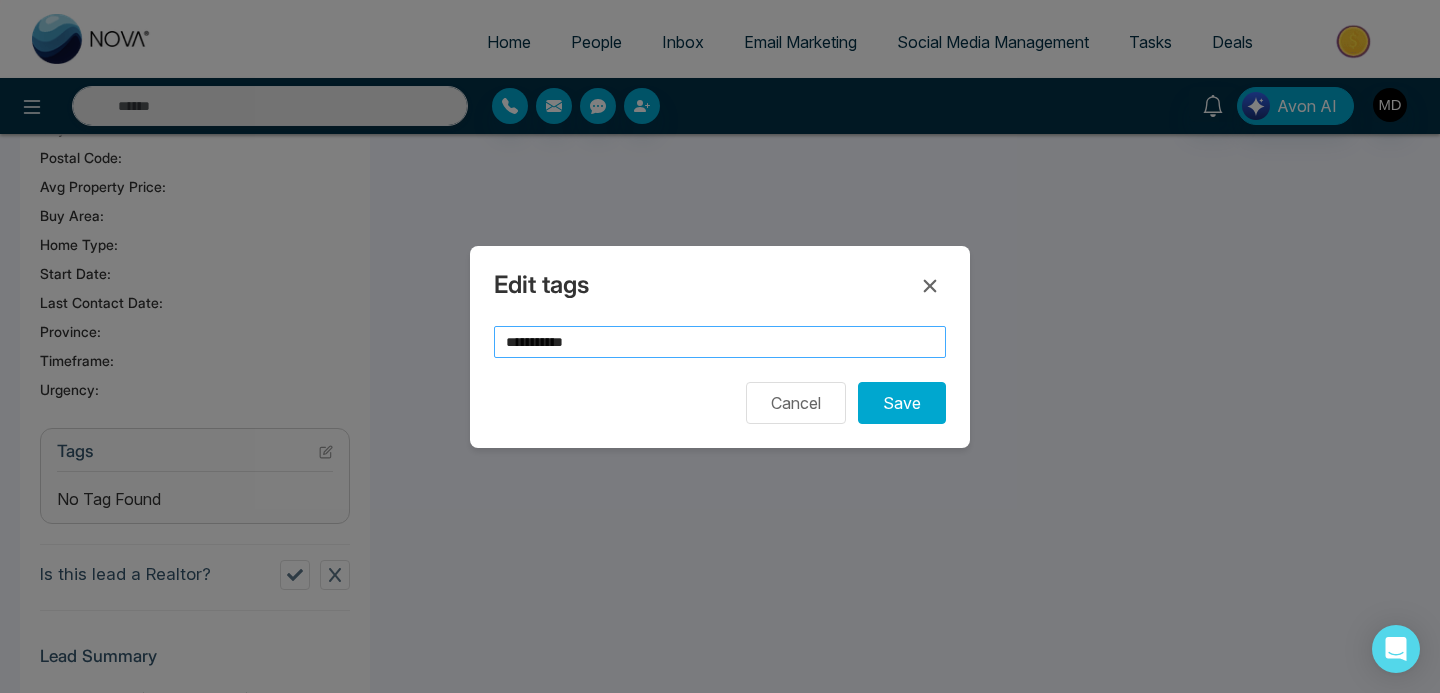 type on "**********" 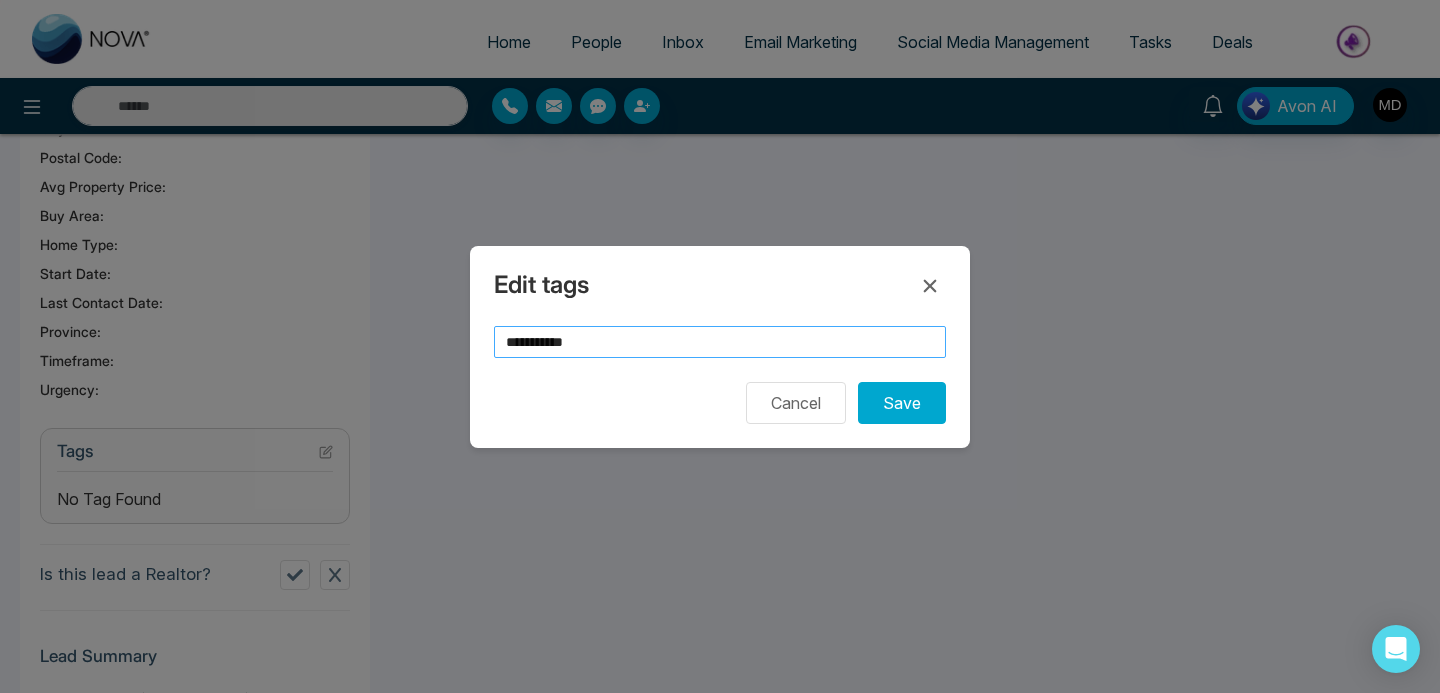 click on "Save" at bounding box center (902, 403) 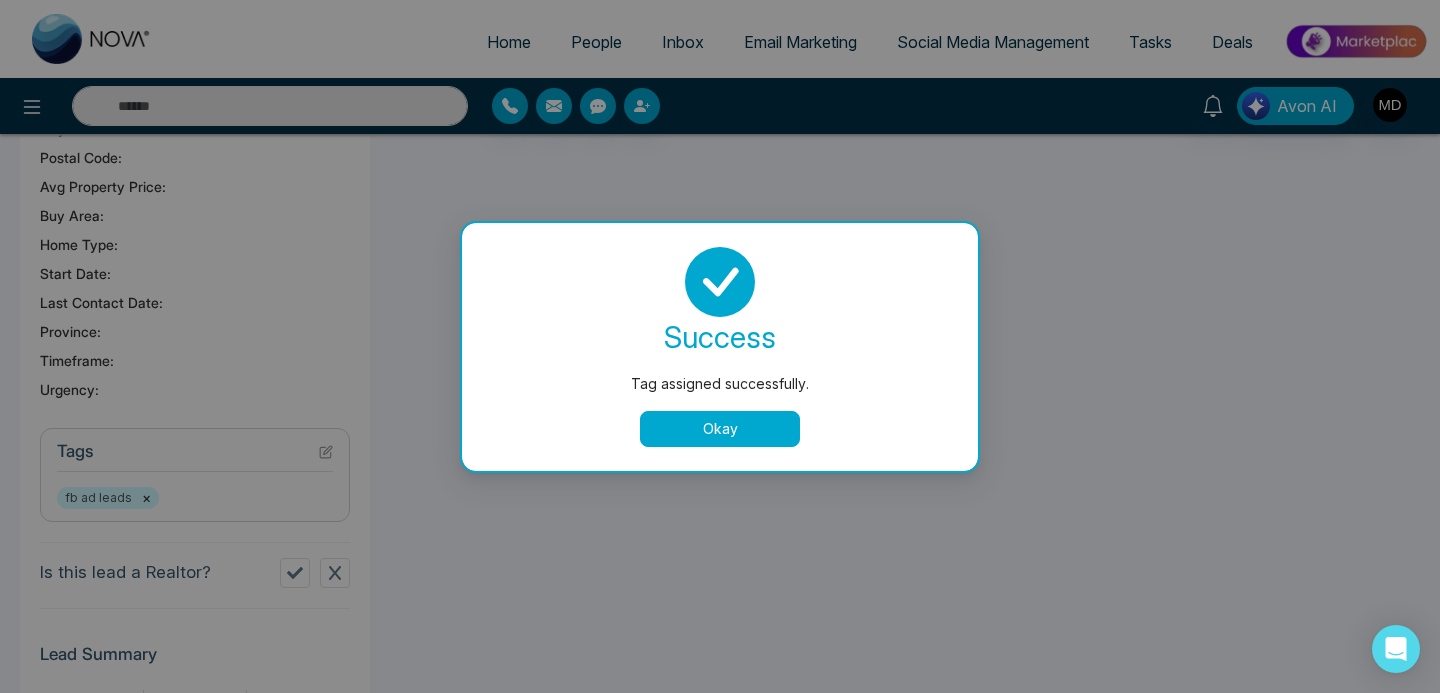 click on "success Tag assigned successfully.   Okay" at bounding box center (720, 347) 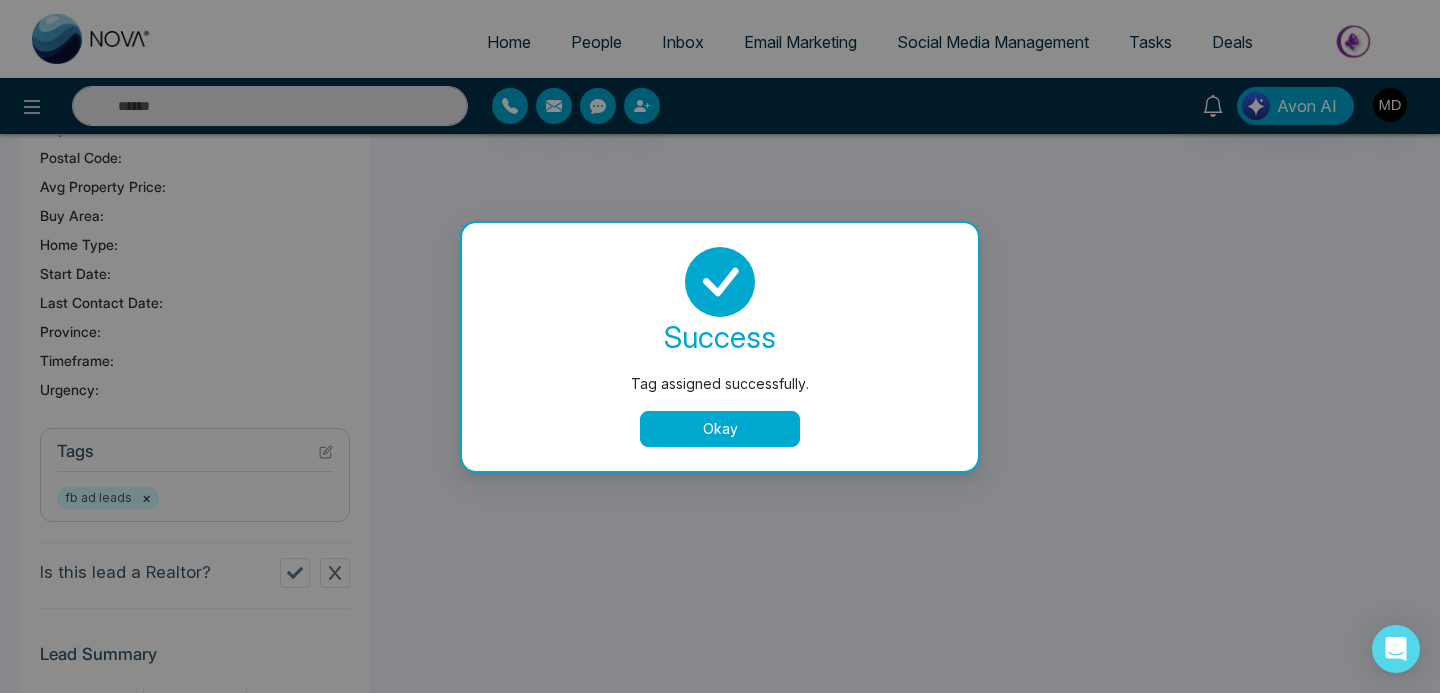 click on "Okay" at bounding box center (720, 429) 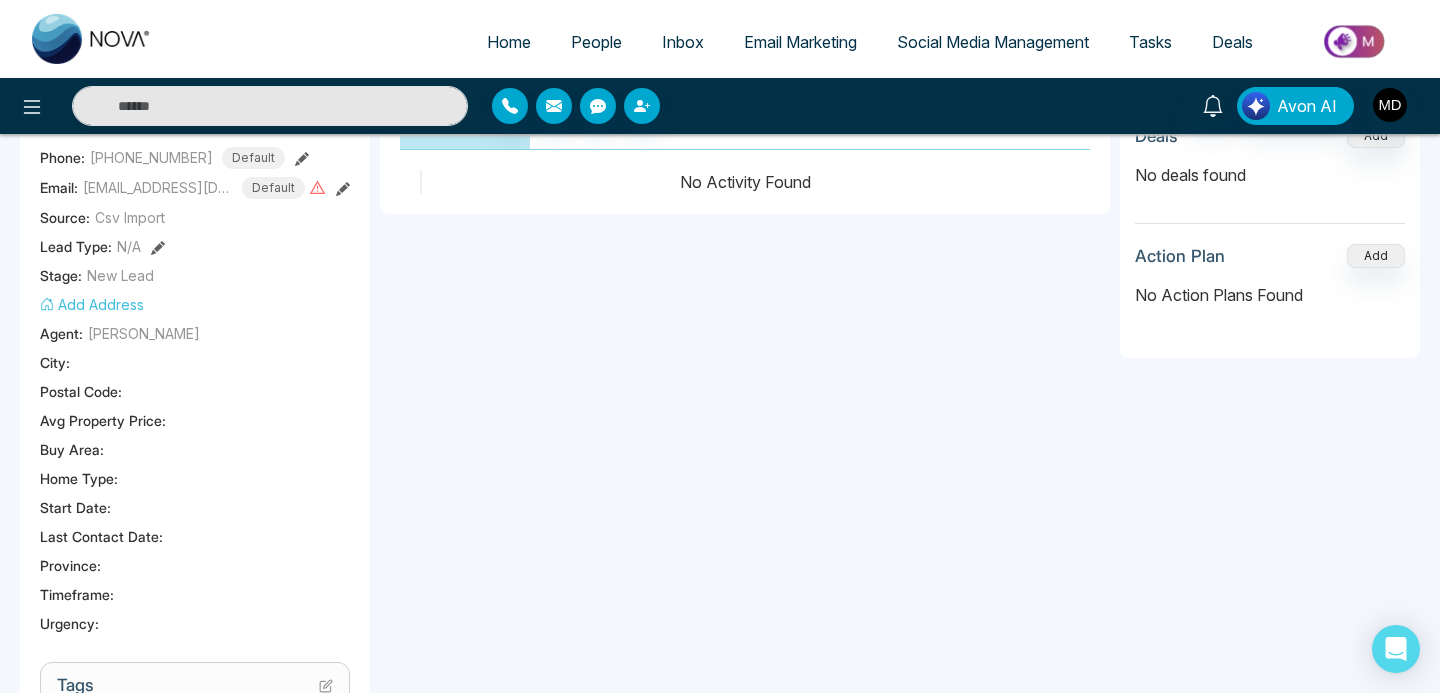 scroll, scrollTop: 305, scrollLeft: 0, axis: vertical 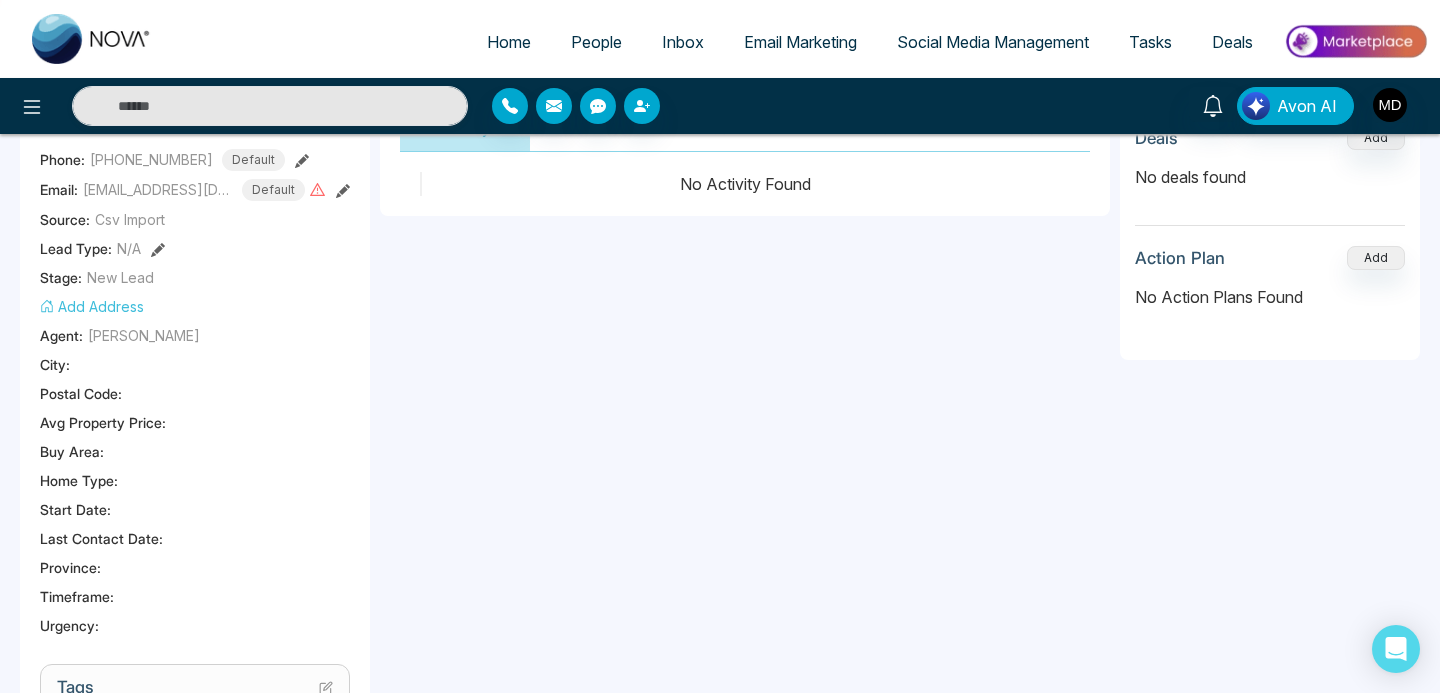 click on "Add Address" at bounding box center (92, 306) 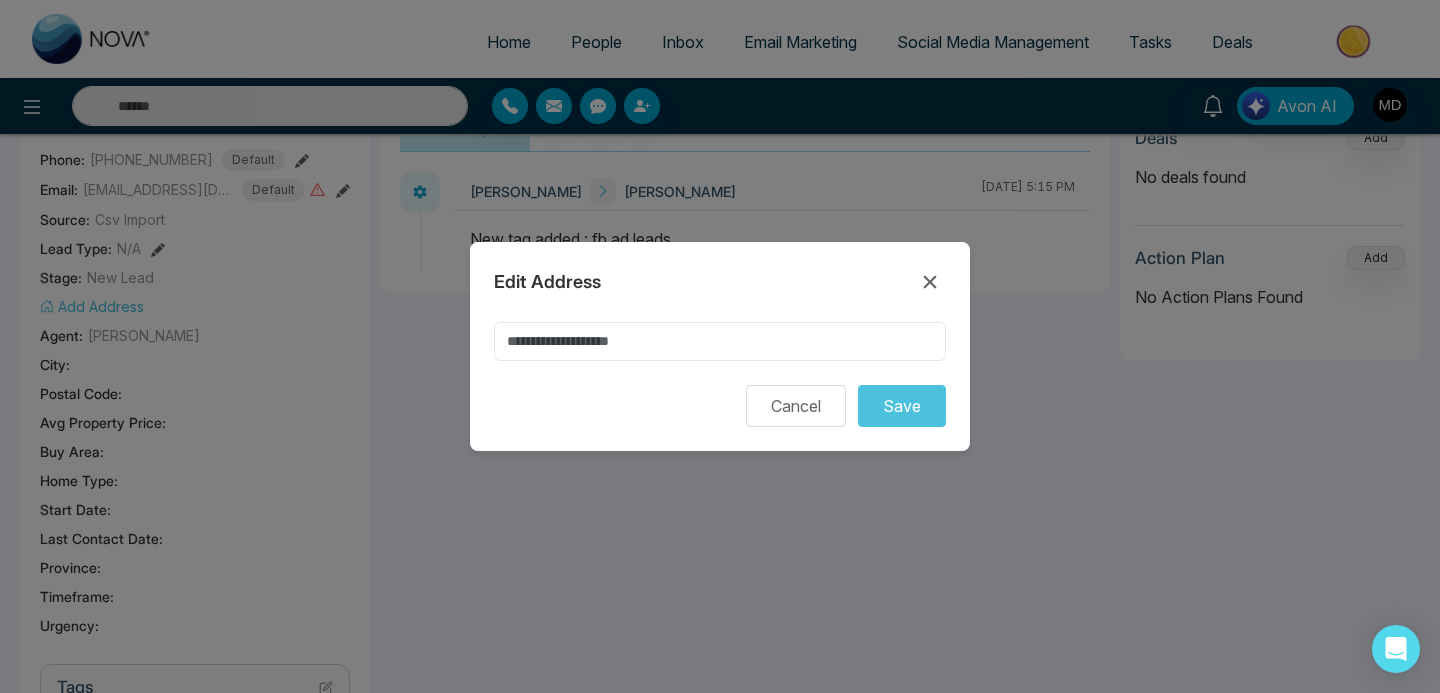 click at bounding box center [720, 341] 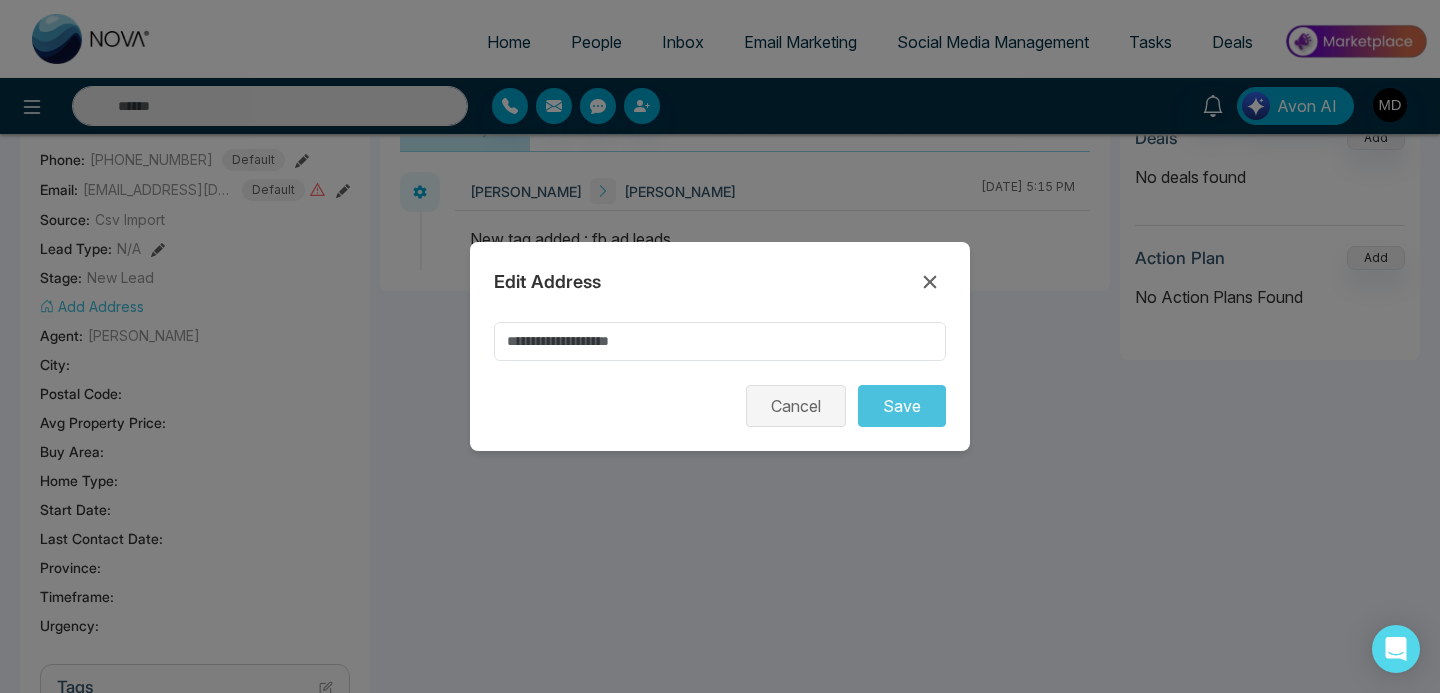click on "Cancel" at bounding box center [796, 406] 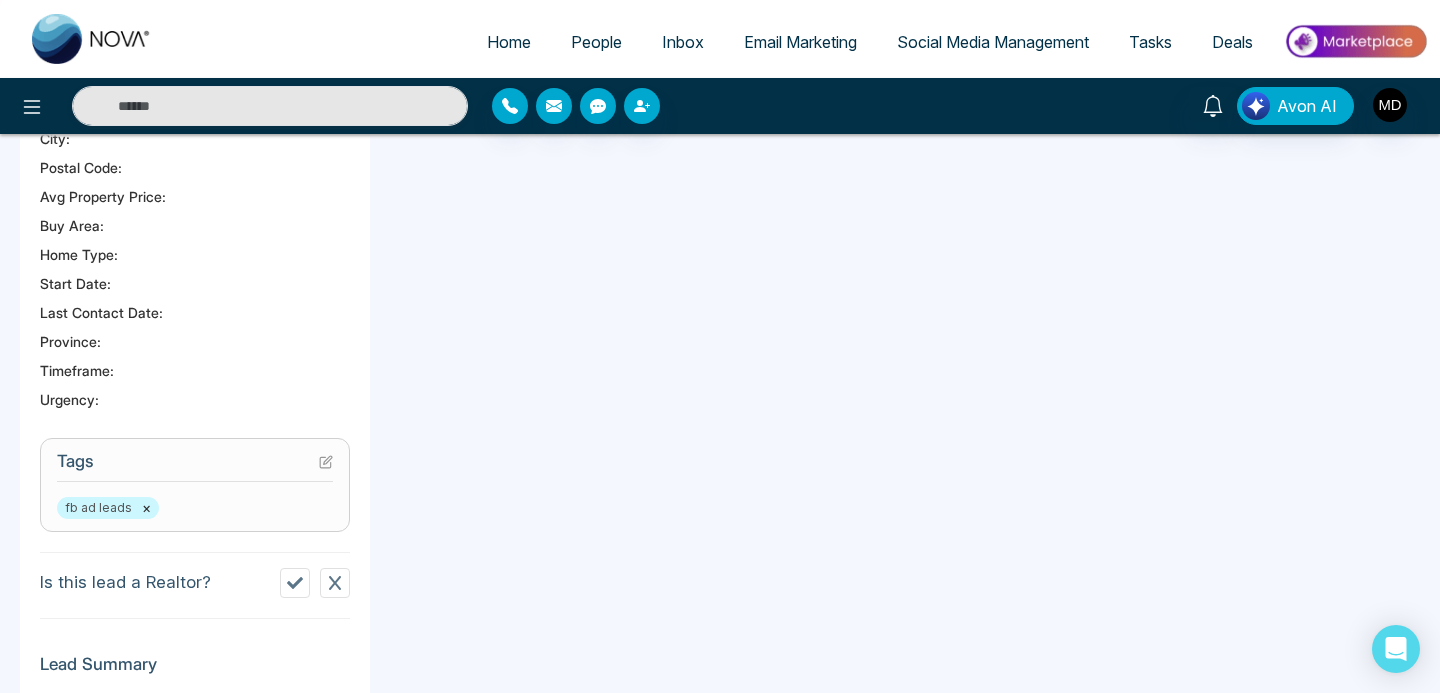 scroll, scrollTop: 560, scrollLeft: 0, axis: vertical 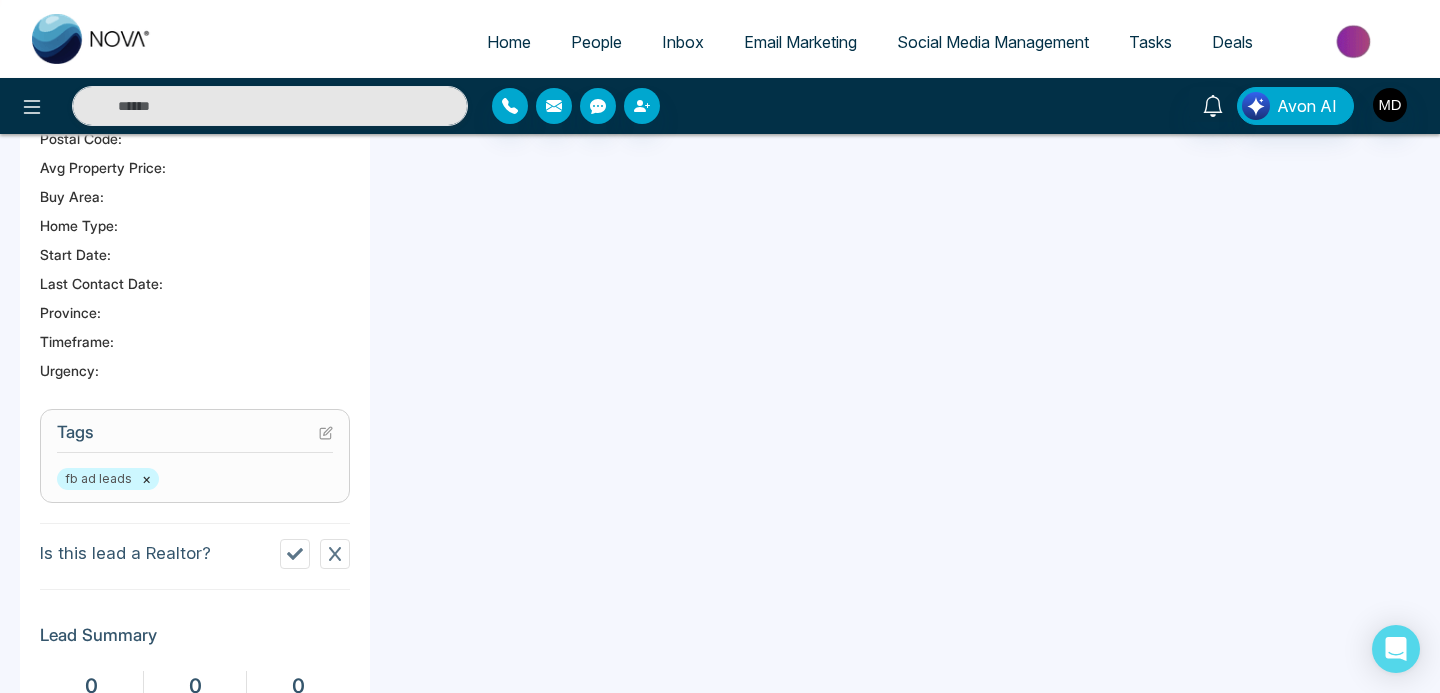 click 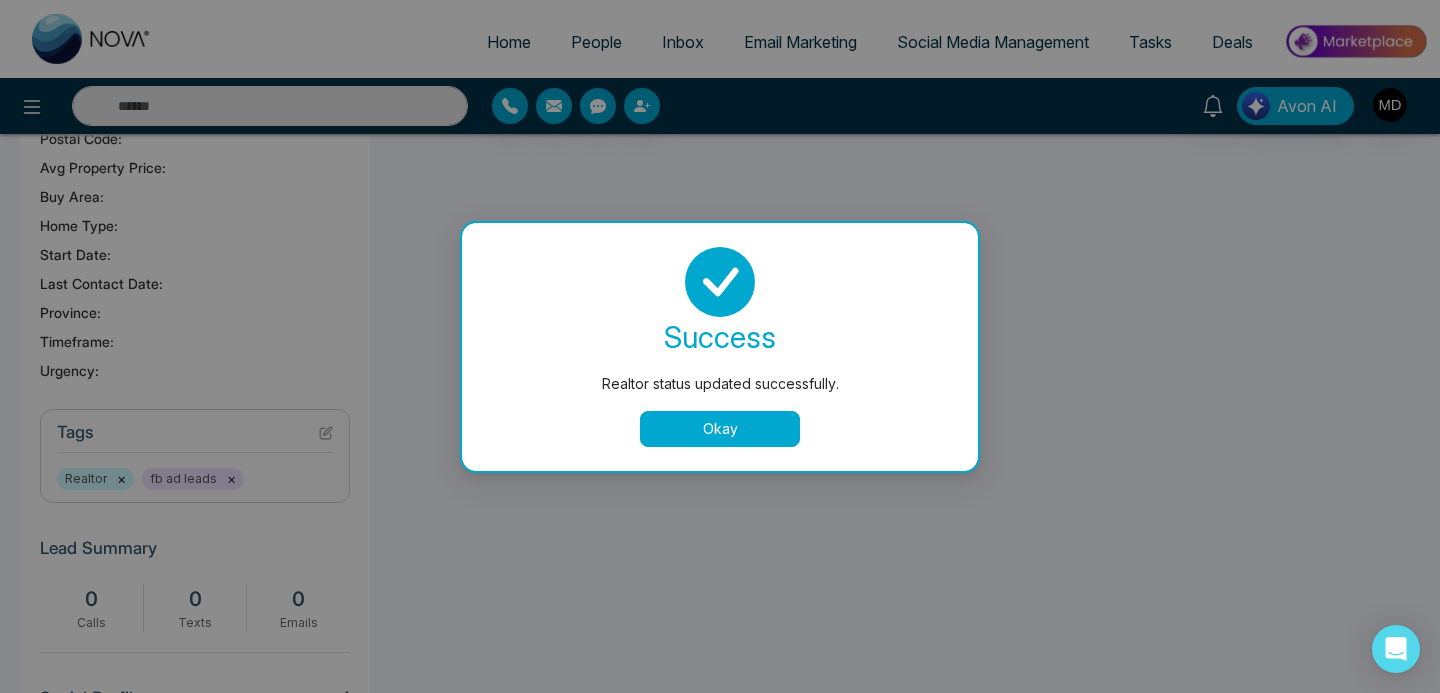 click on "Okay" at bounding box center (720, 429) 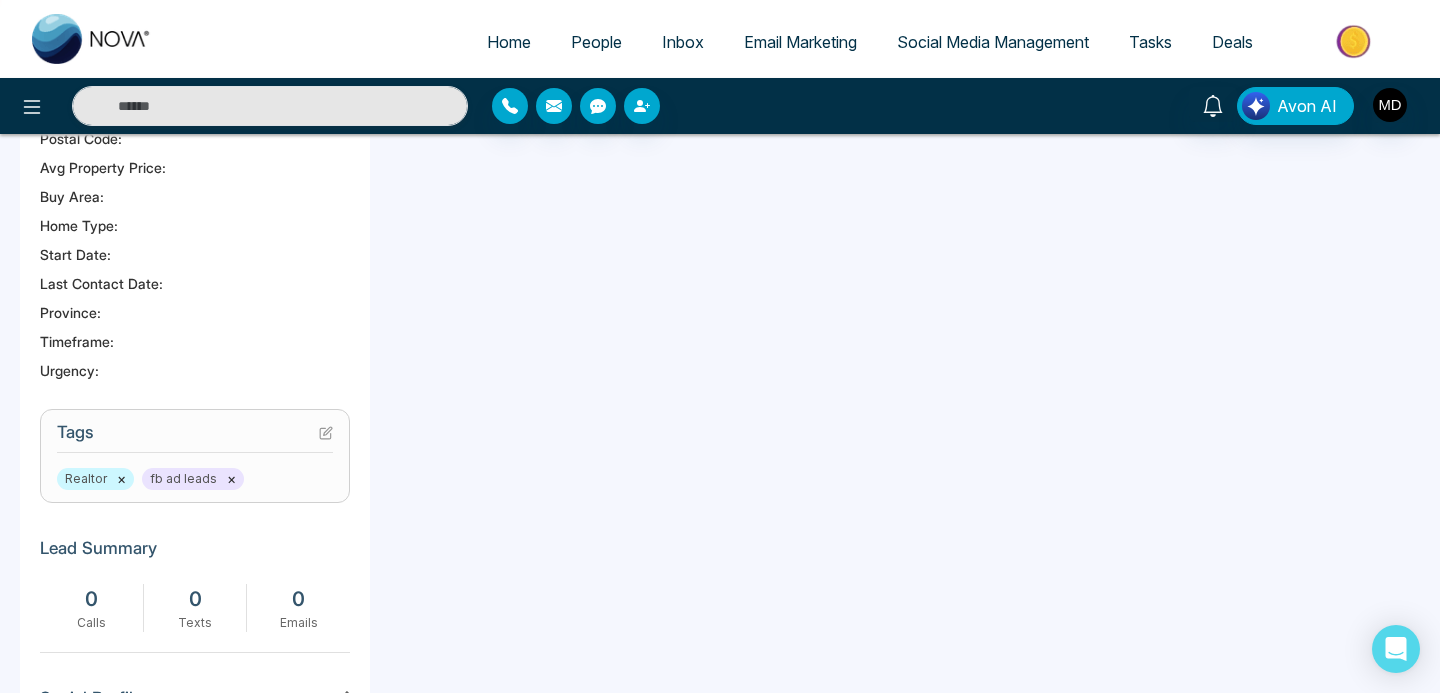 click on "×" at bounding box center [121, 479] 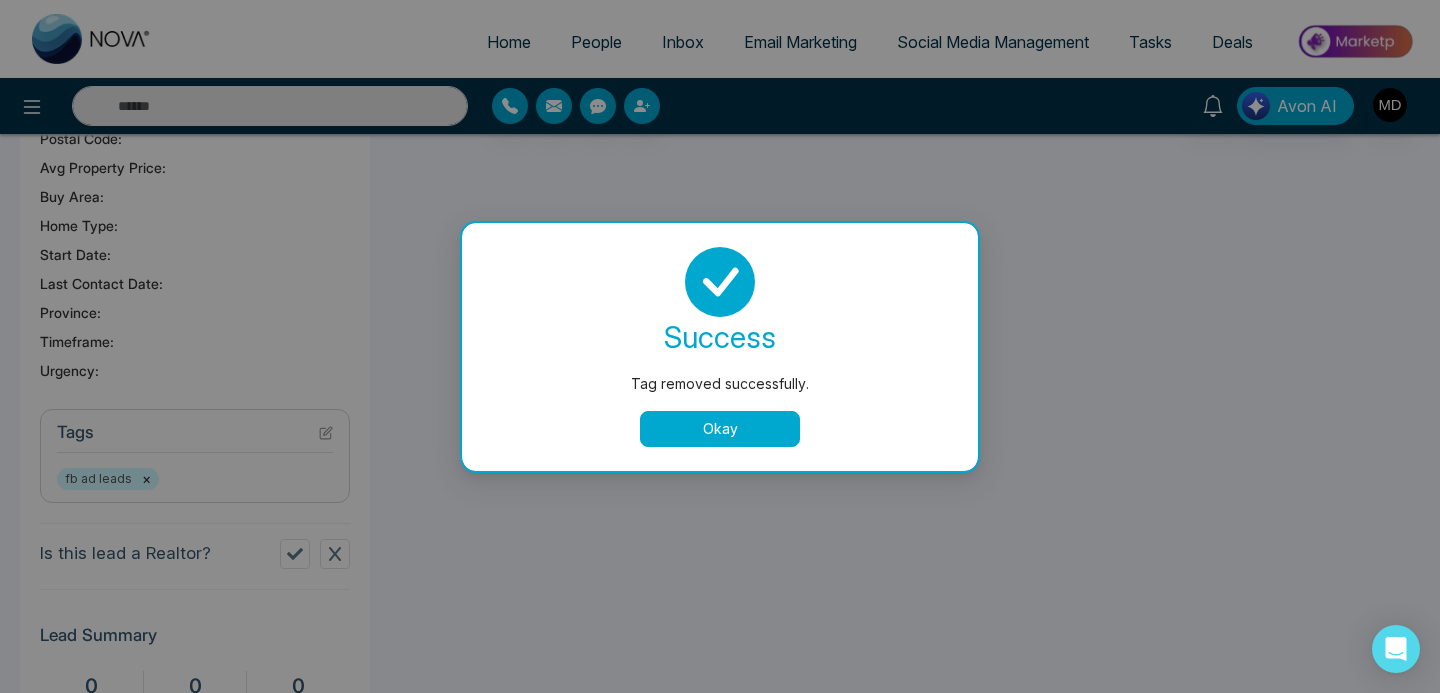 click on "Okay" at bounding box center [720, 429] 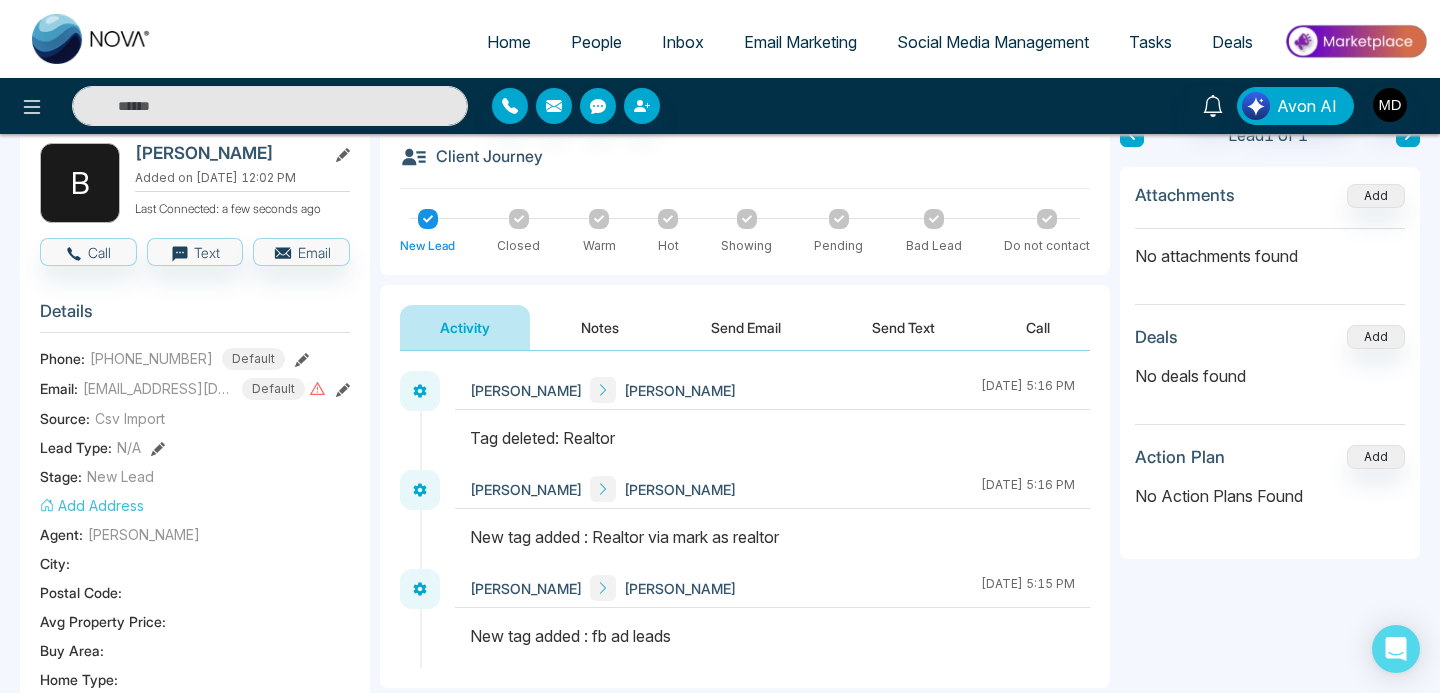 scroll, scrollTop: 0, scrollLeft: 0, axis: both 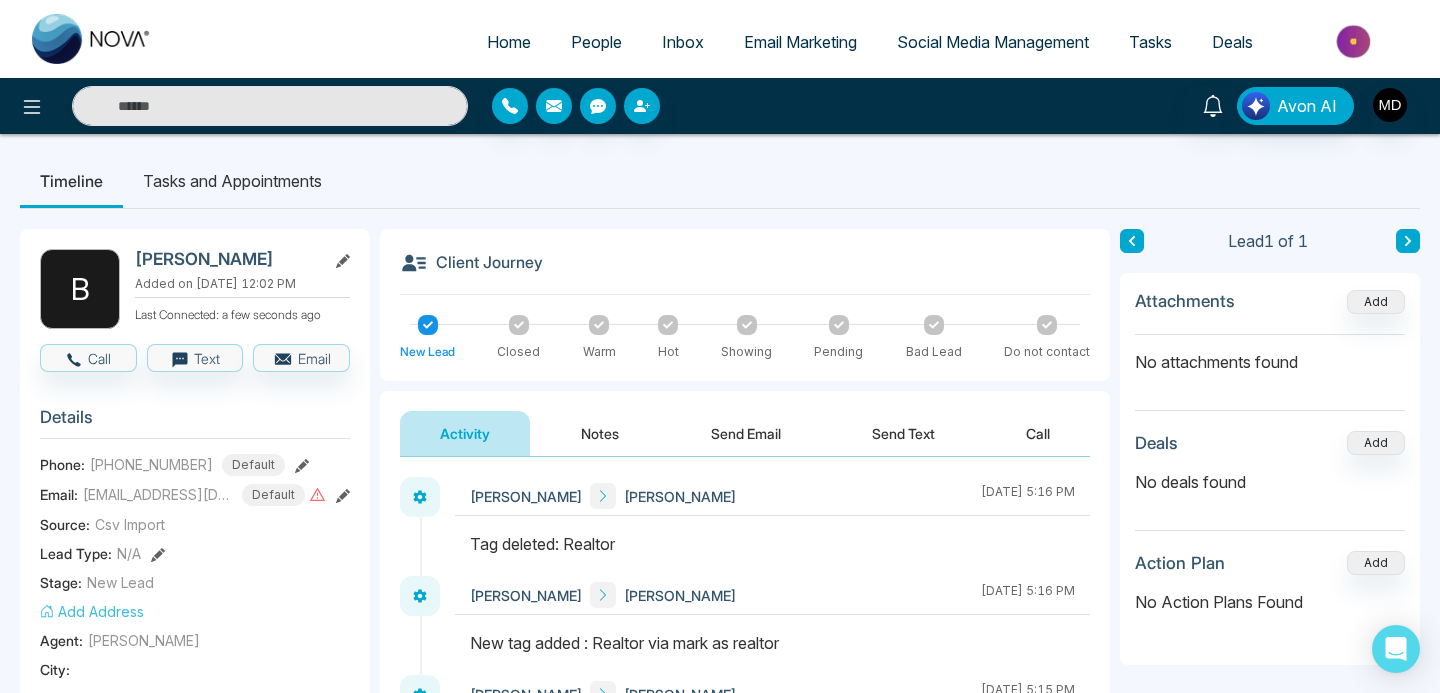 click at bounding box center [343, 259] 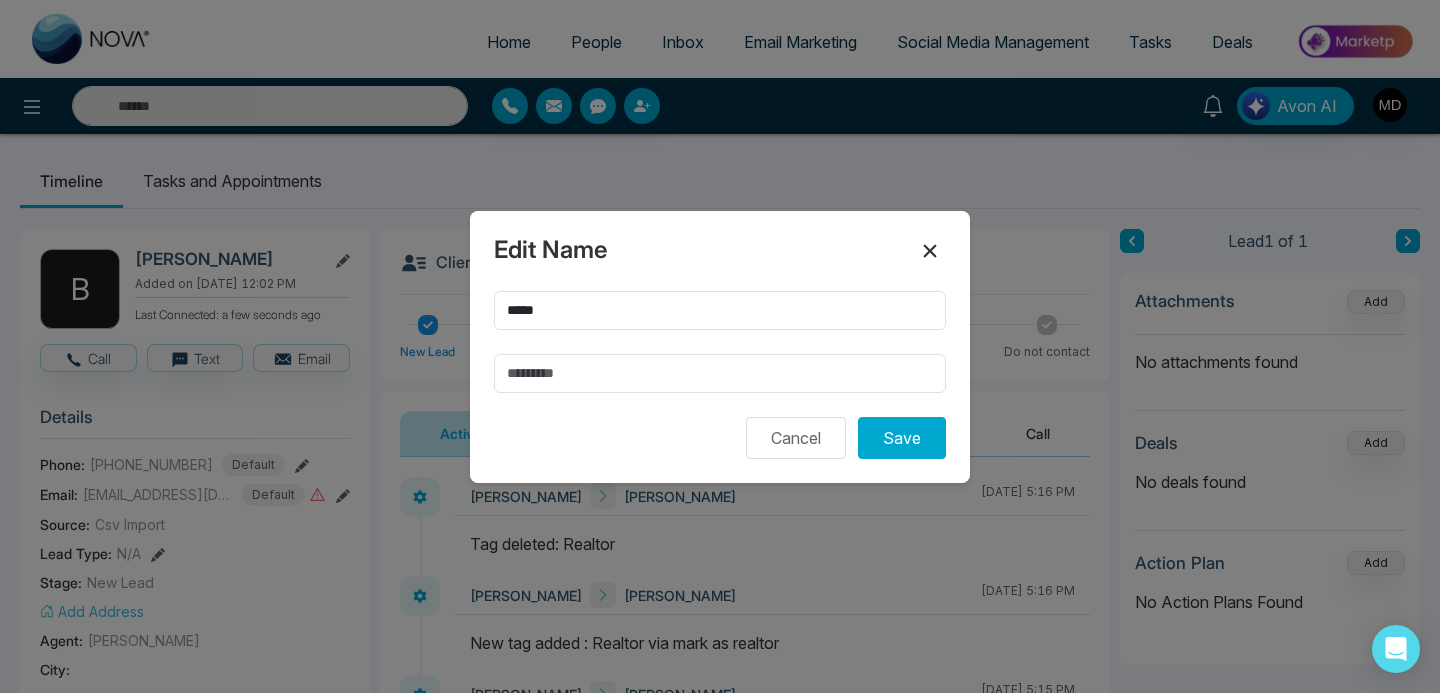 click 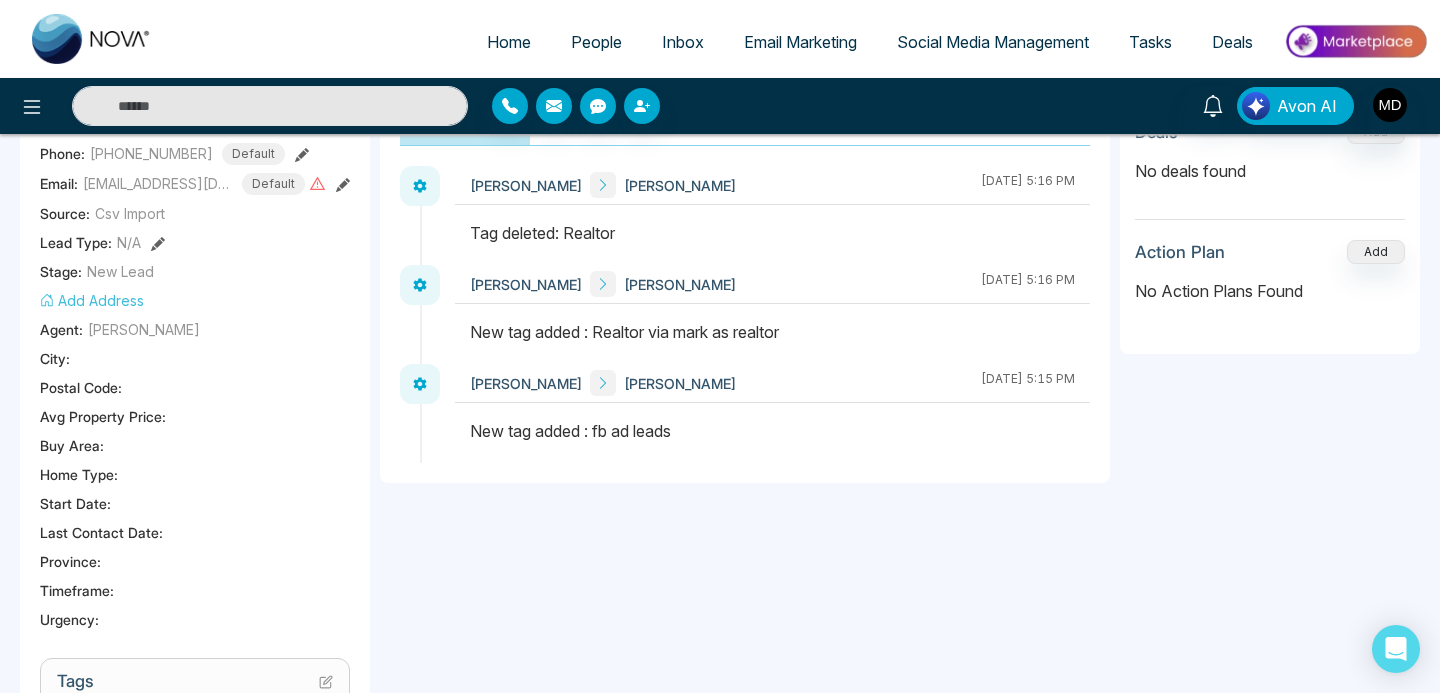 scroll, scrollTop: 346, scrollLeft: 0, axis: vertical 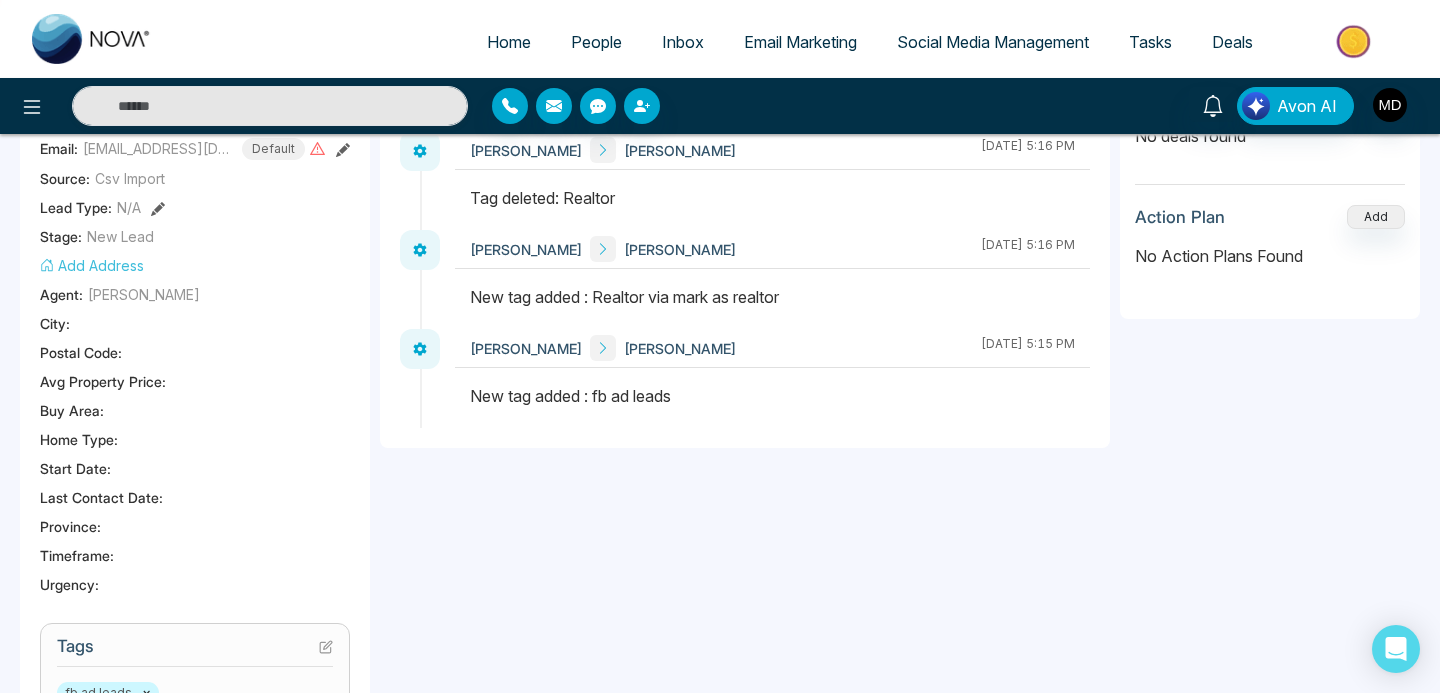 click on "Postal Code :" at bounding box center (81, 352) 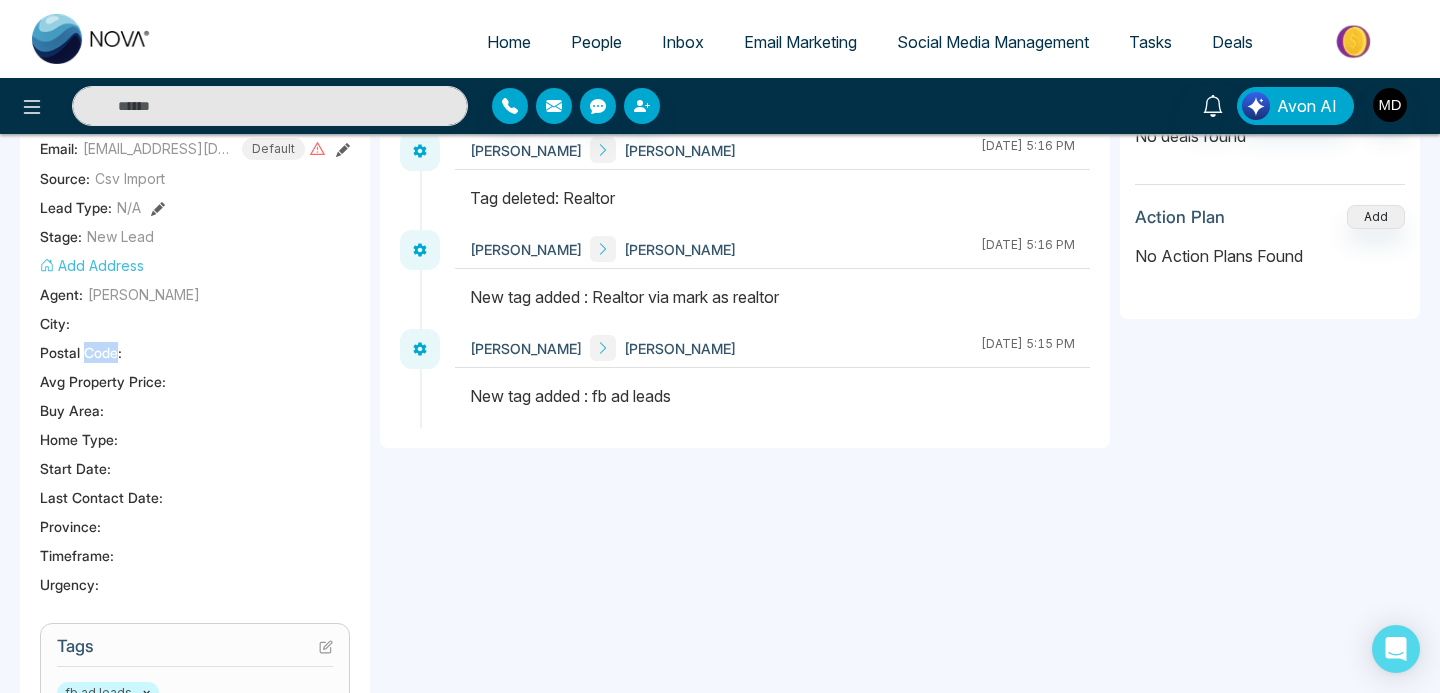click on "Postal Code :" at bounding box center (81, 352) 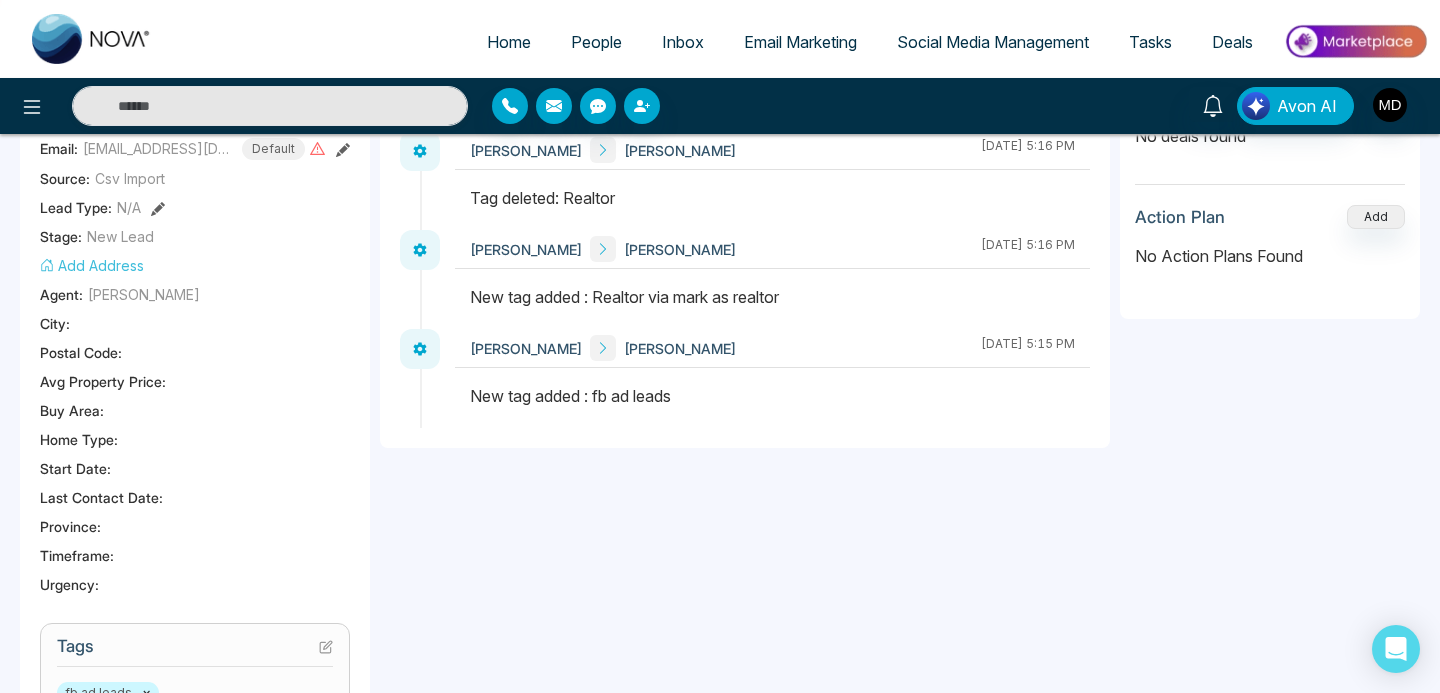 click on "Avg Property Price :" at bounding box center [103, 381] 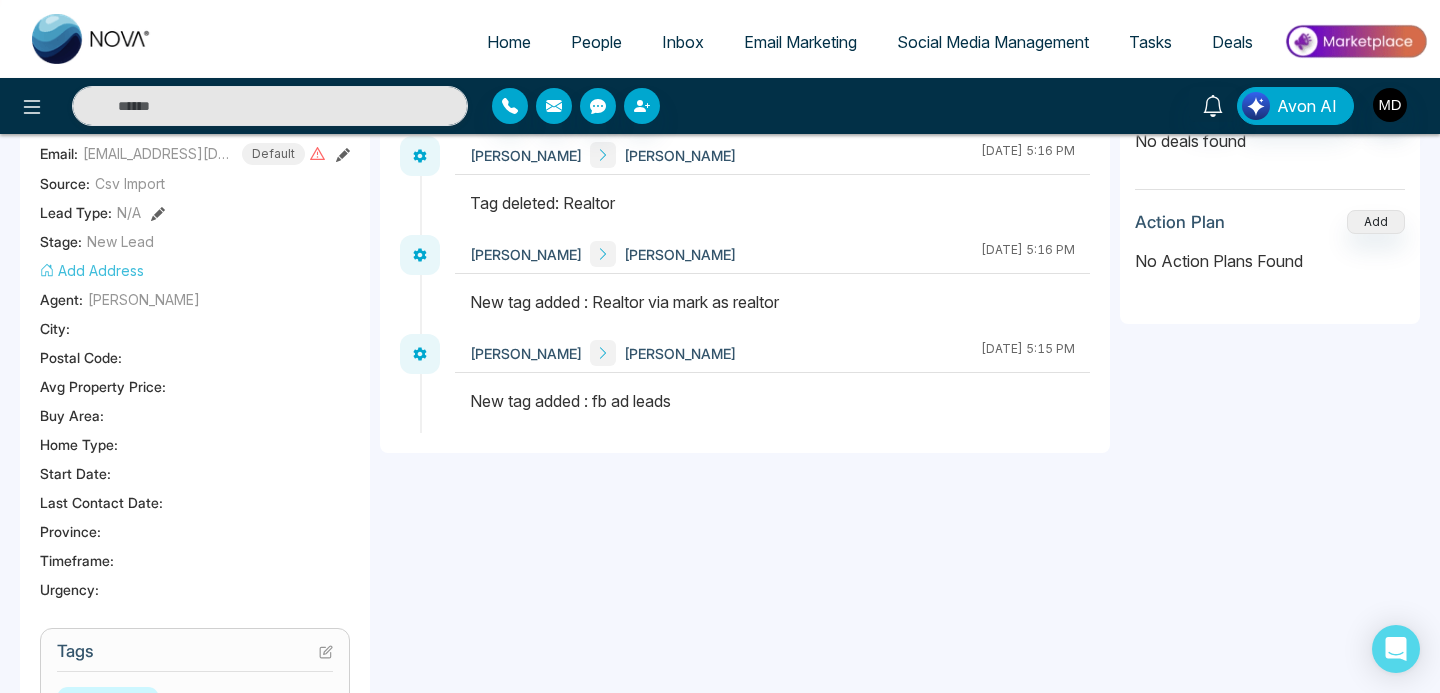 scroll, scrollTop: 0, scrollLeft: 0, axis: both 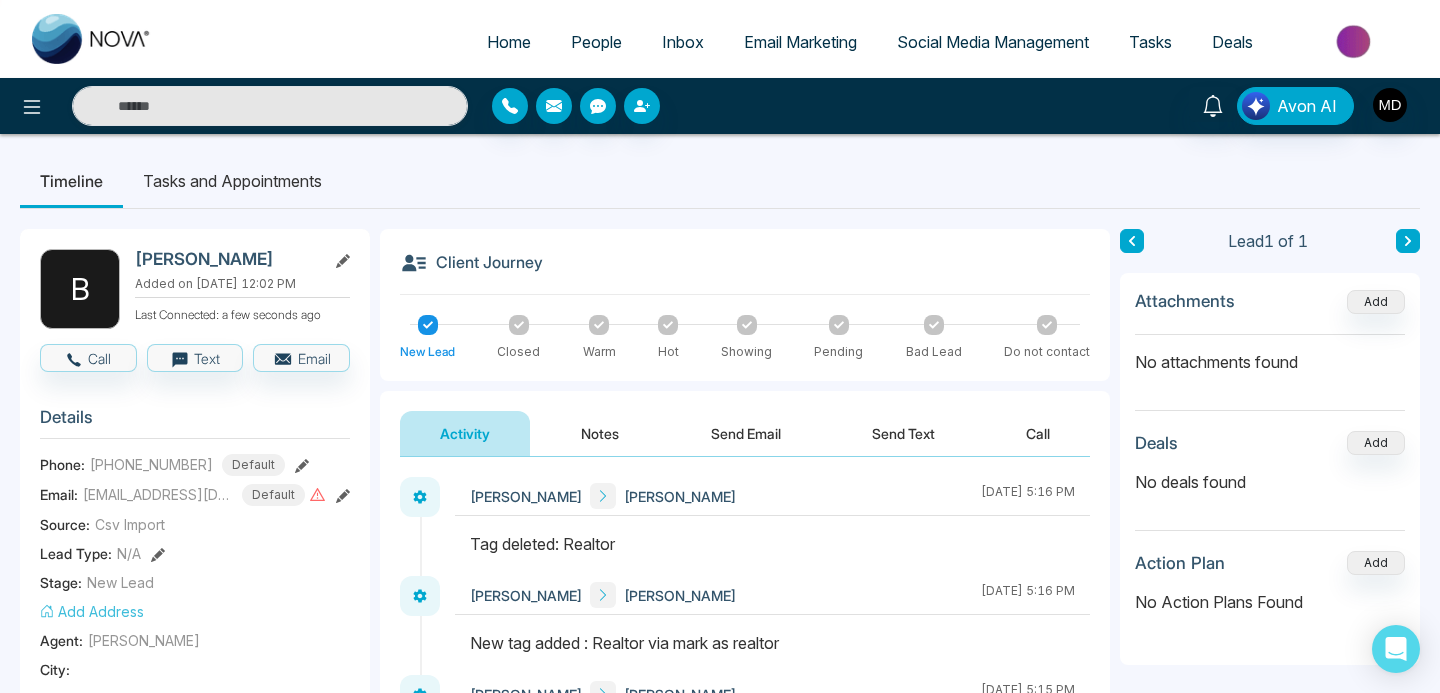 click on "Notes" at bounding box center (600, 433) 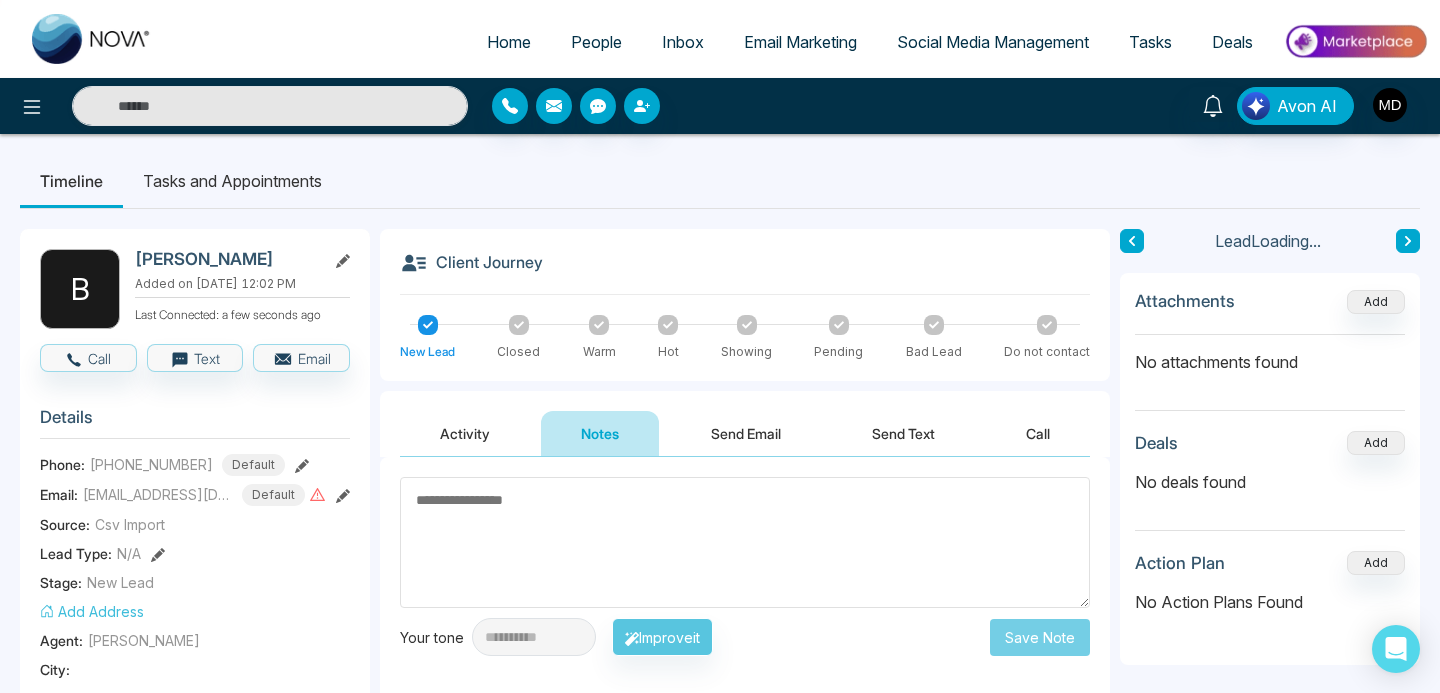 click at bounding box center [745, 542] 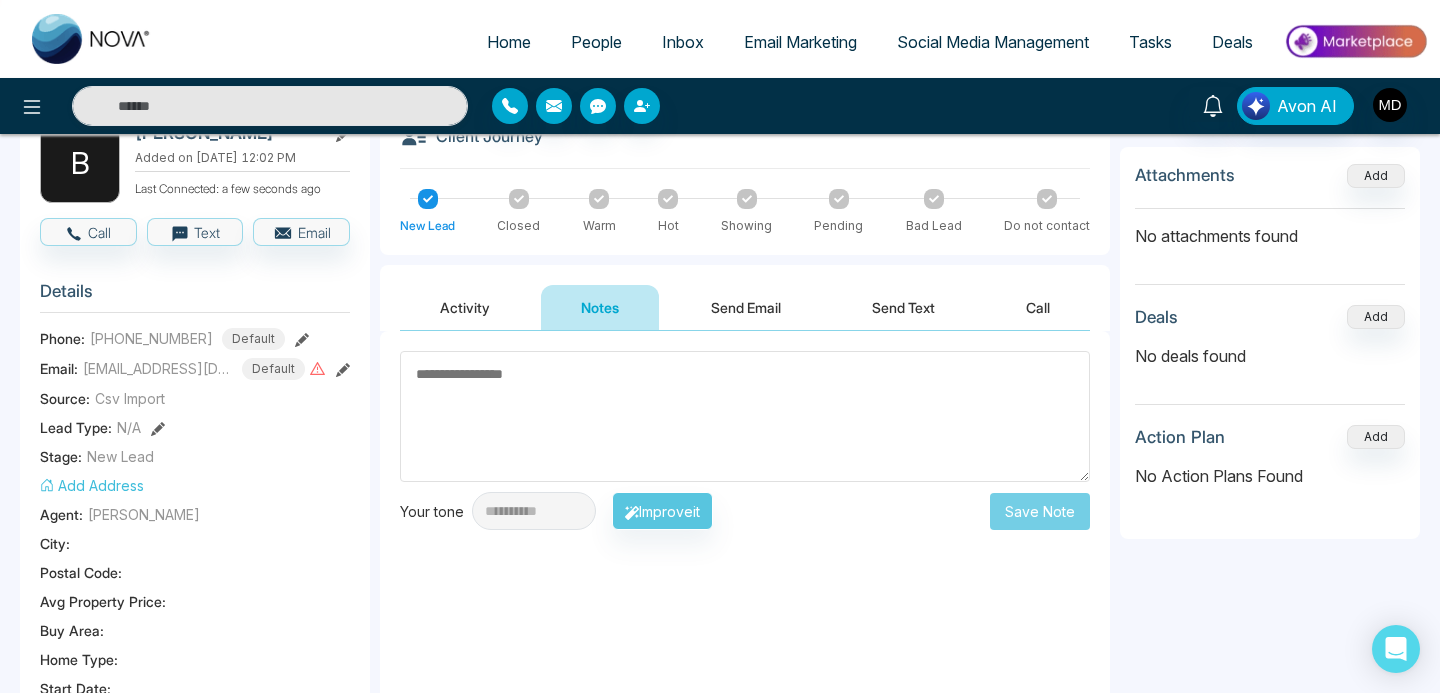 scroll, scrollTop: 130, scrollLeft: 0, axis: vertical 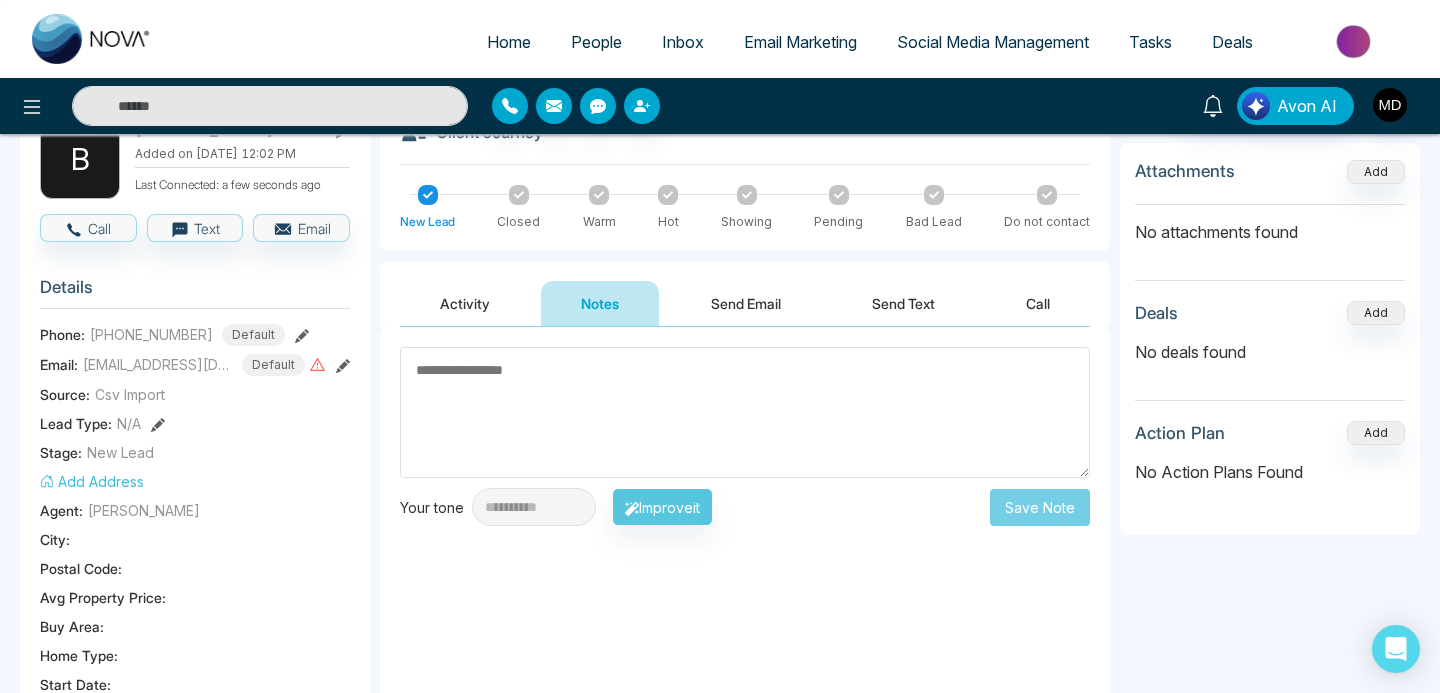 click on "Send Email" at bounding box center (746, 303) 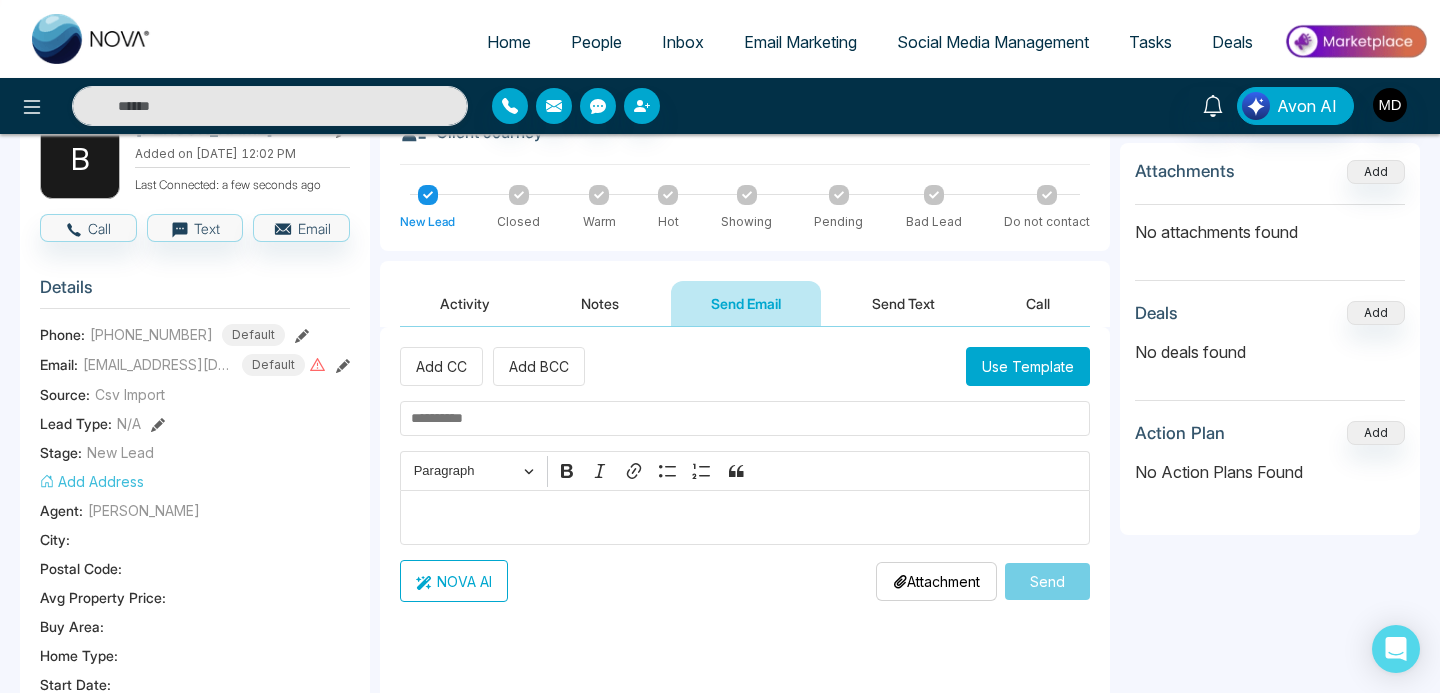 click at bounding box center (745, 518) 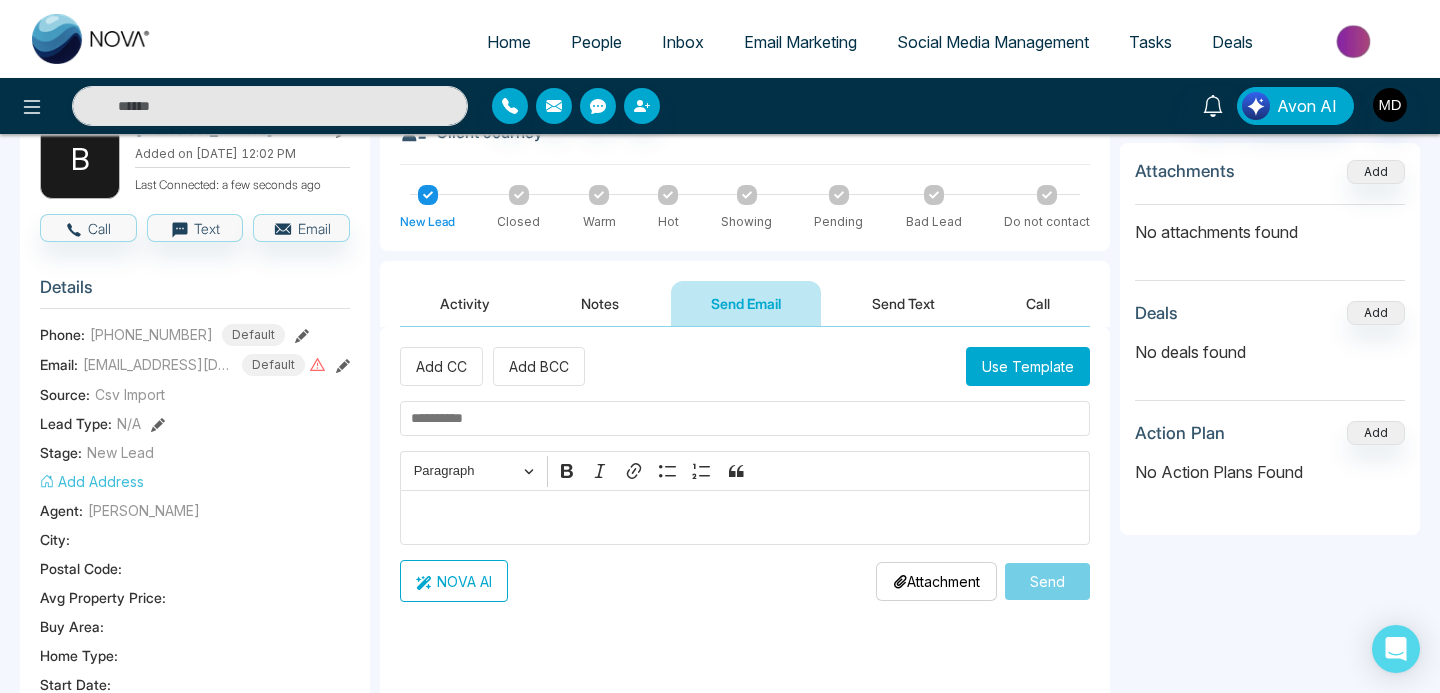 click on "Send Text" at bounding box center [903, 303] 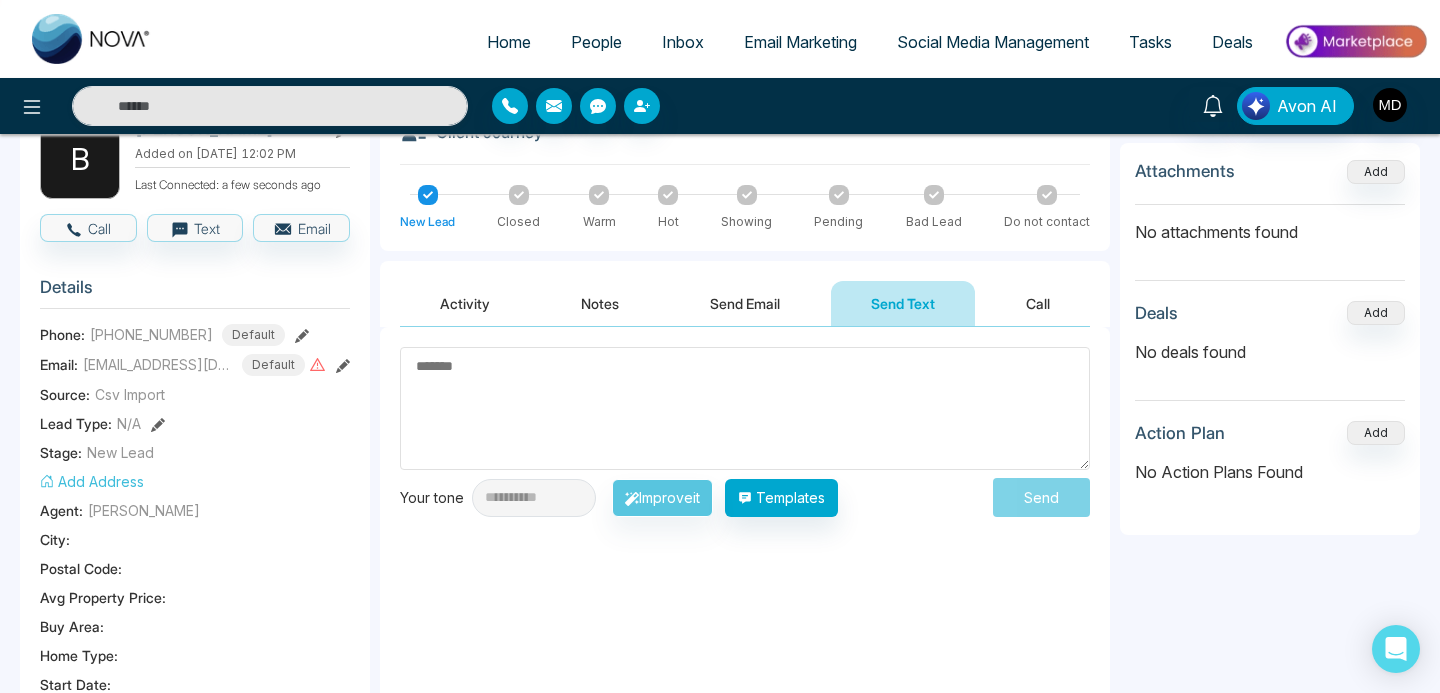 click on "Home" at bounding box center [509, 42] 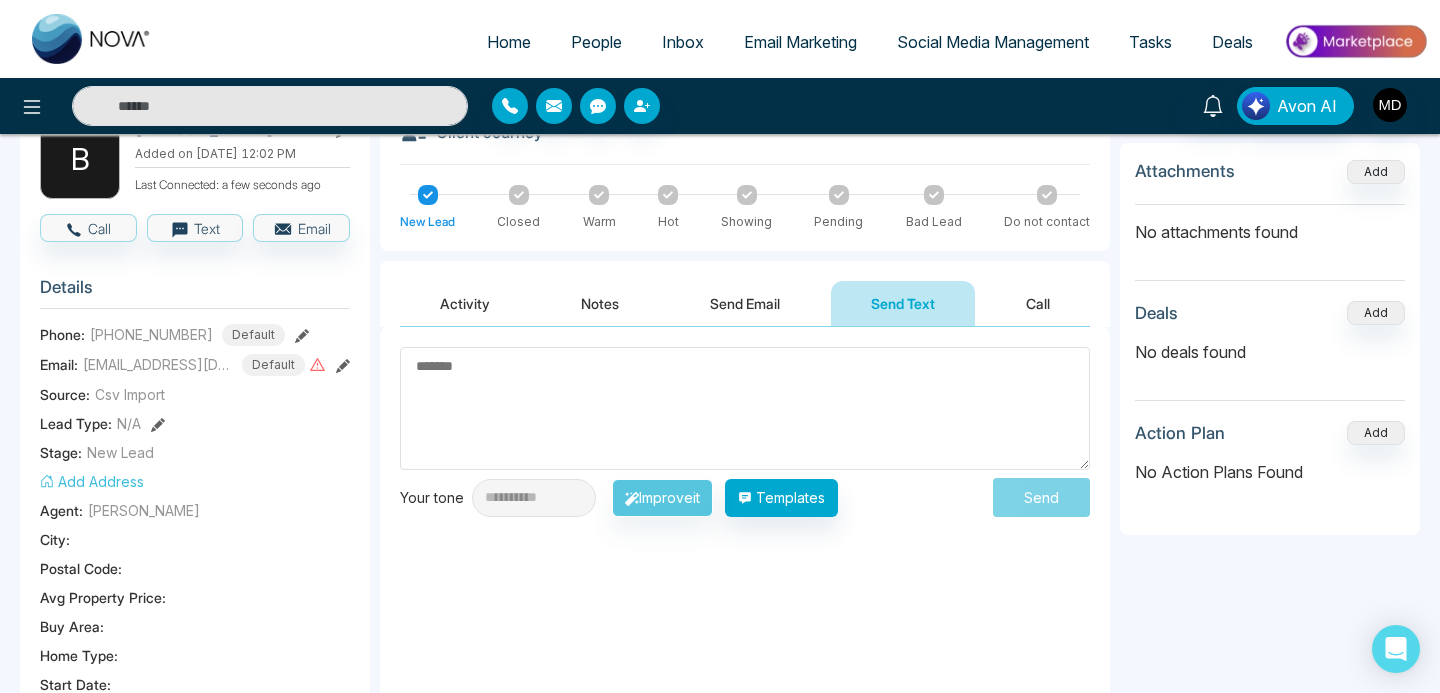 select on "*" 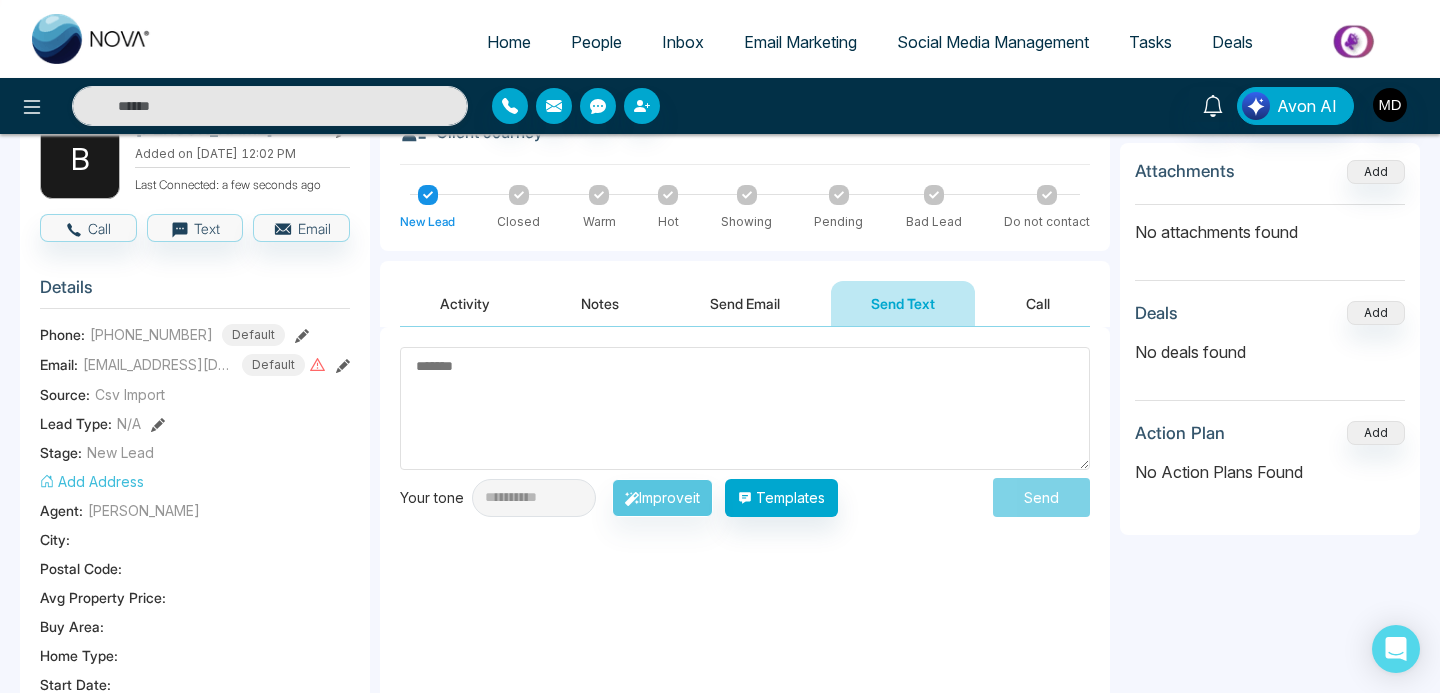 select on "*" 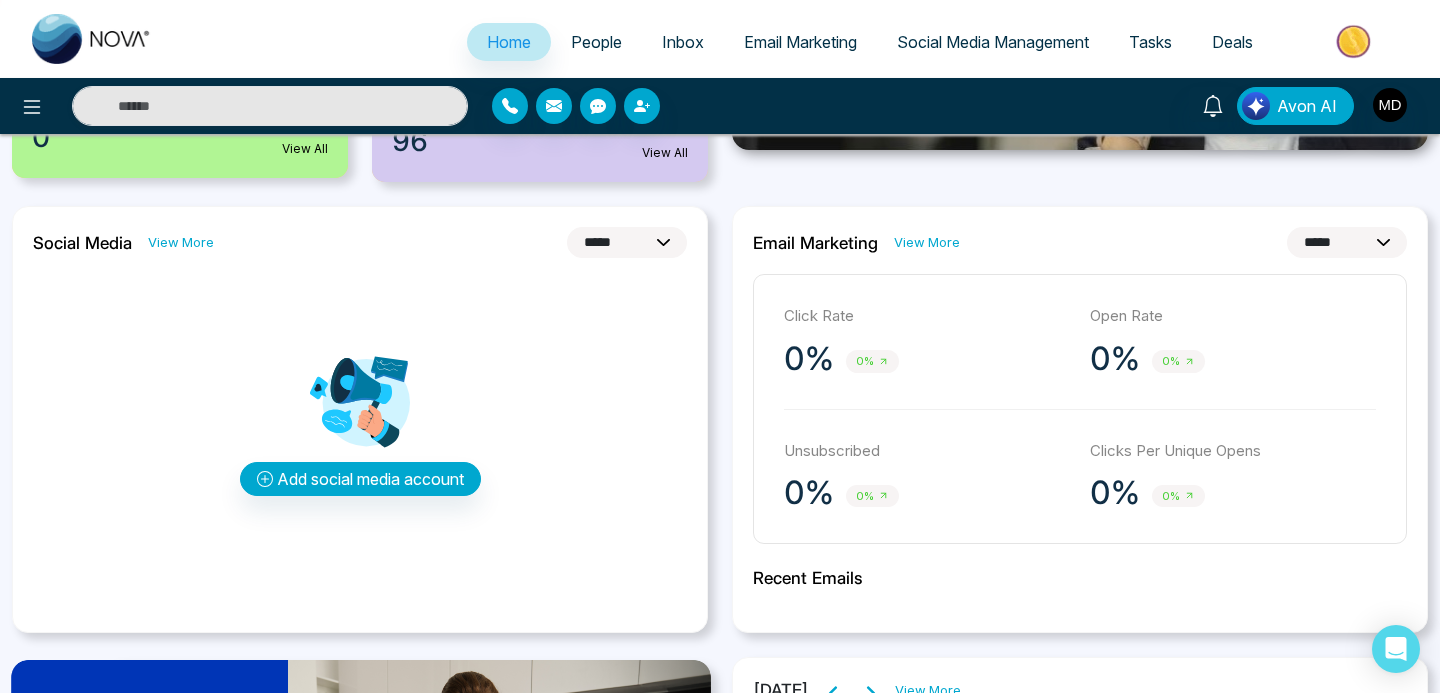 scroll, scrollTop: 499, scrollLeft: 0, axis: vertical 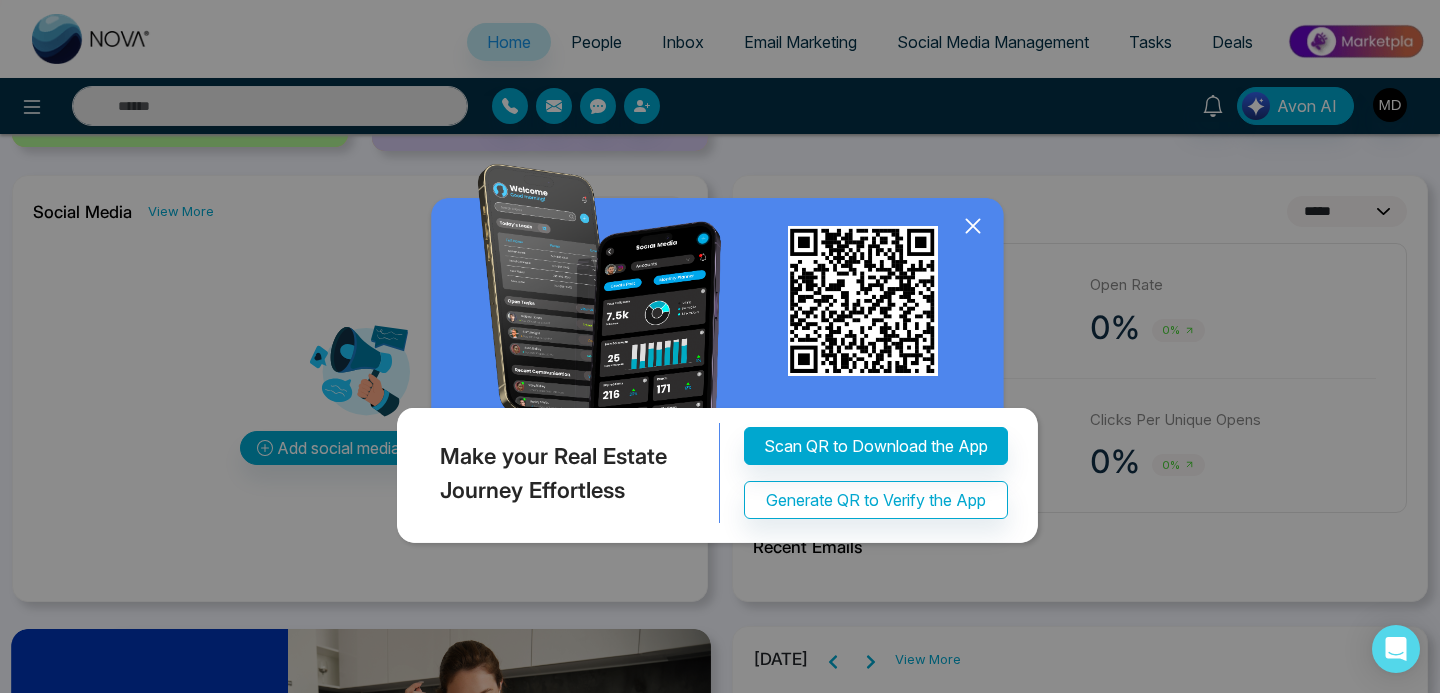 click 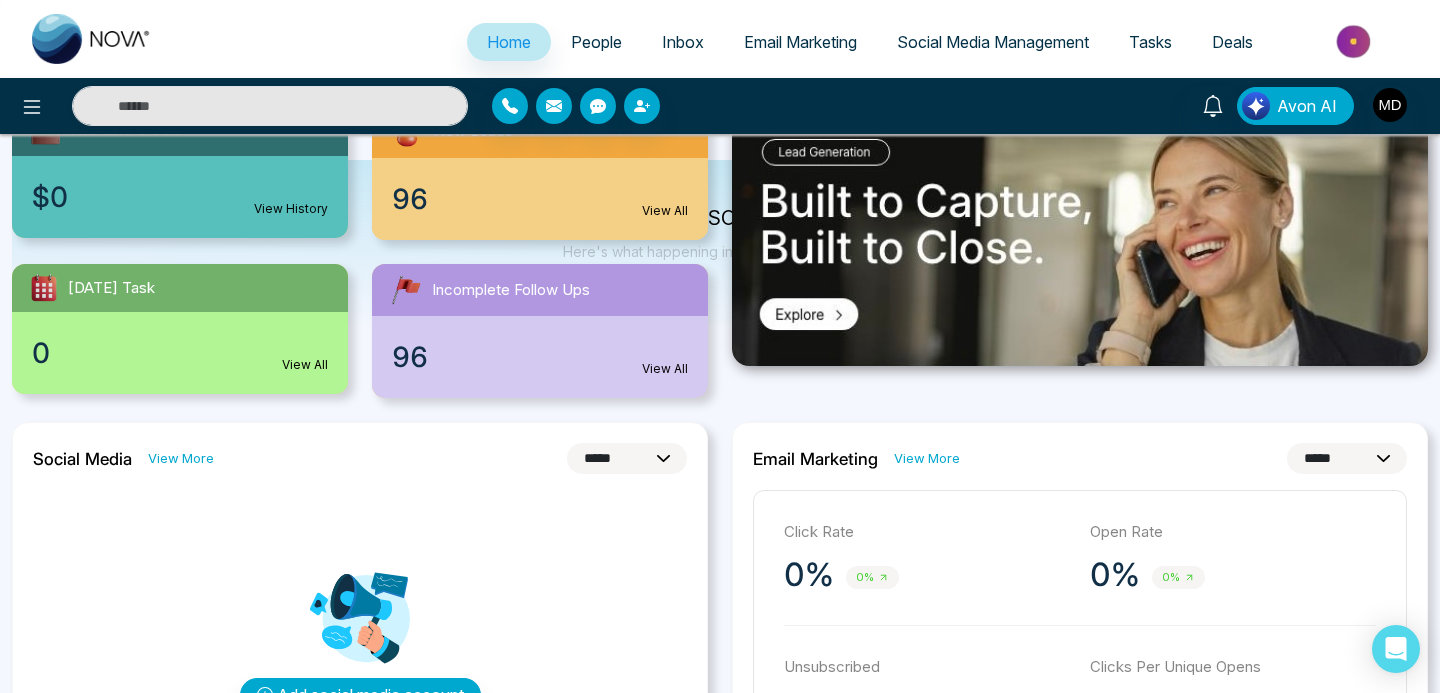 scroll, scrollTop: 0, scrollLeft: 0, axis: both 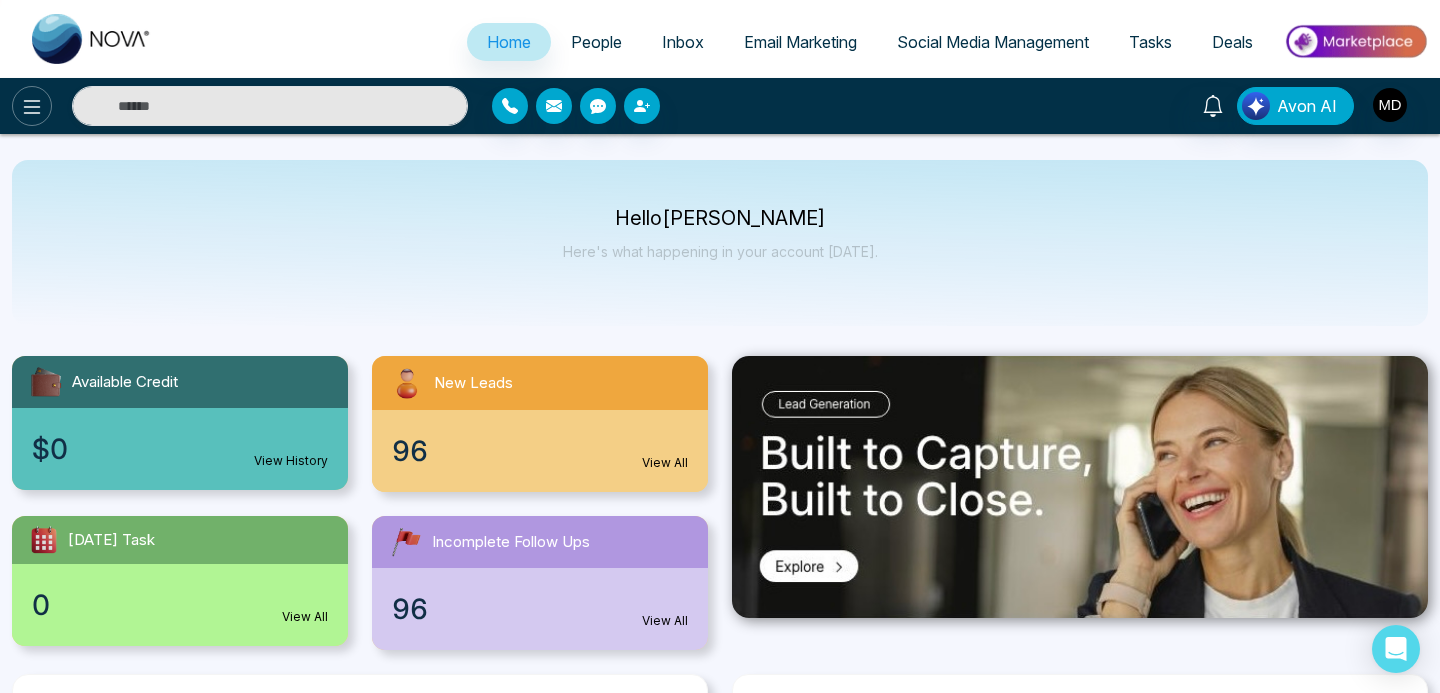 click 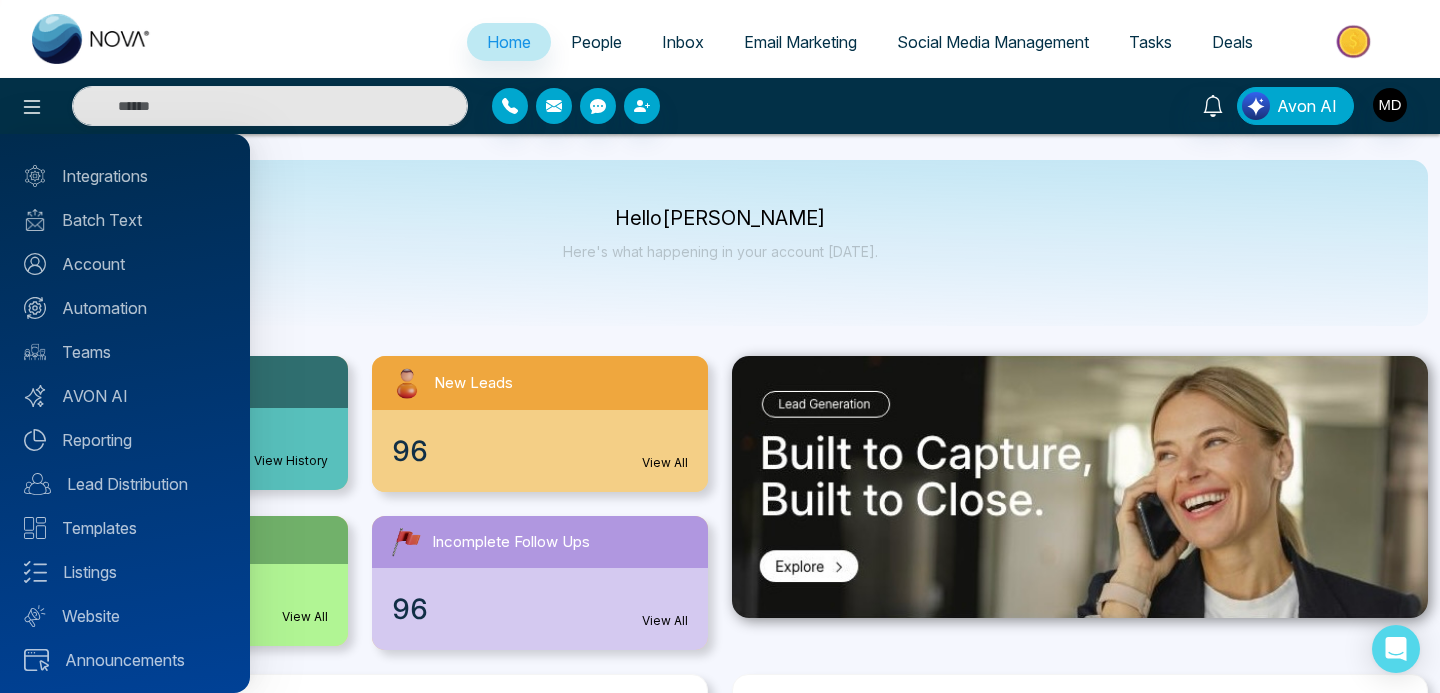 click at bounding box center (720, 346) 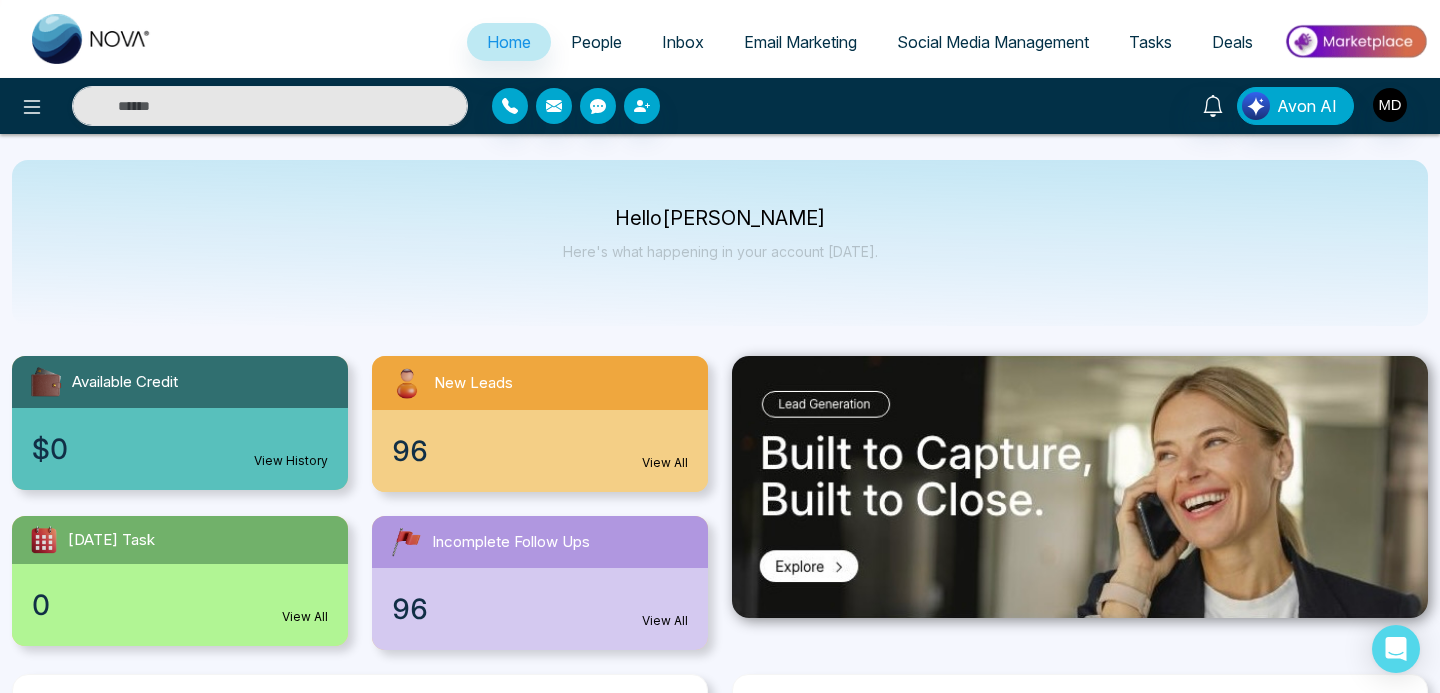 click at bounding box center (660, 106) 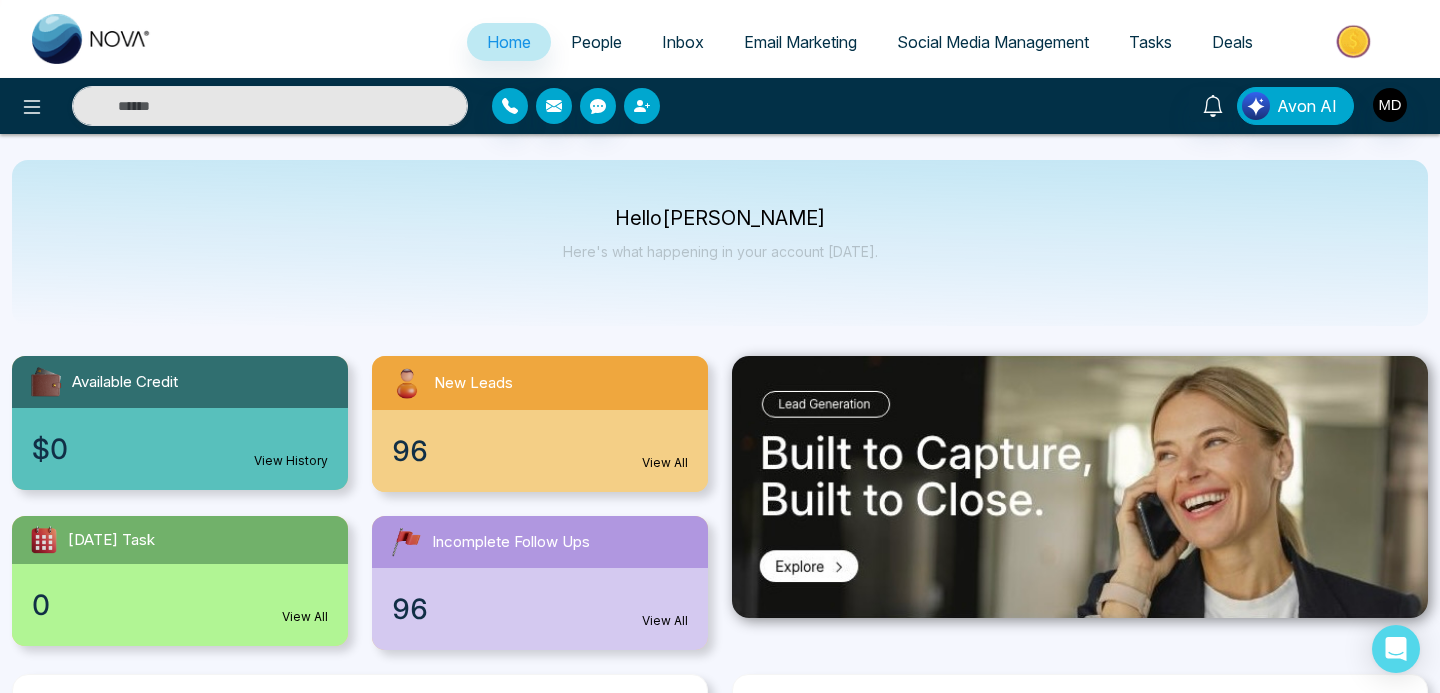 click 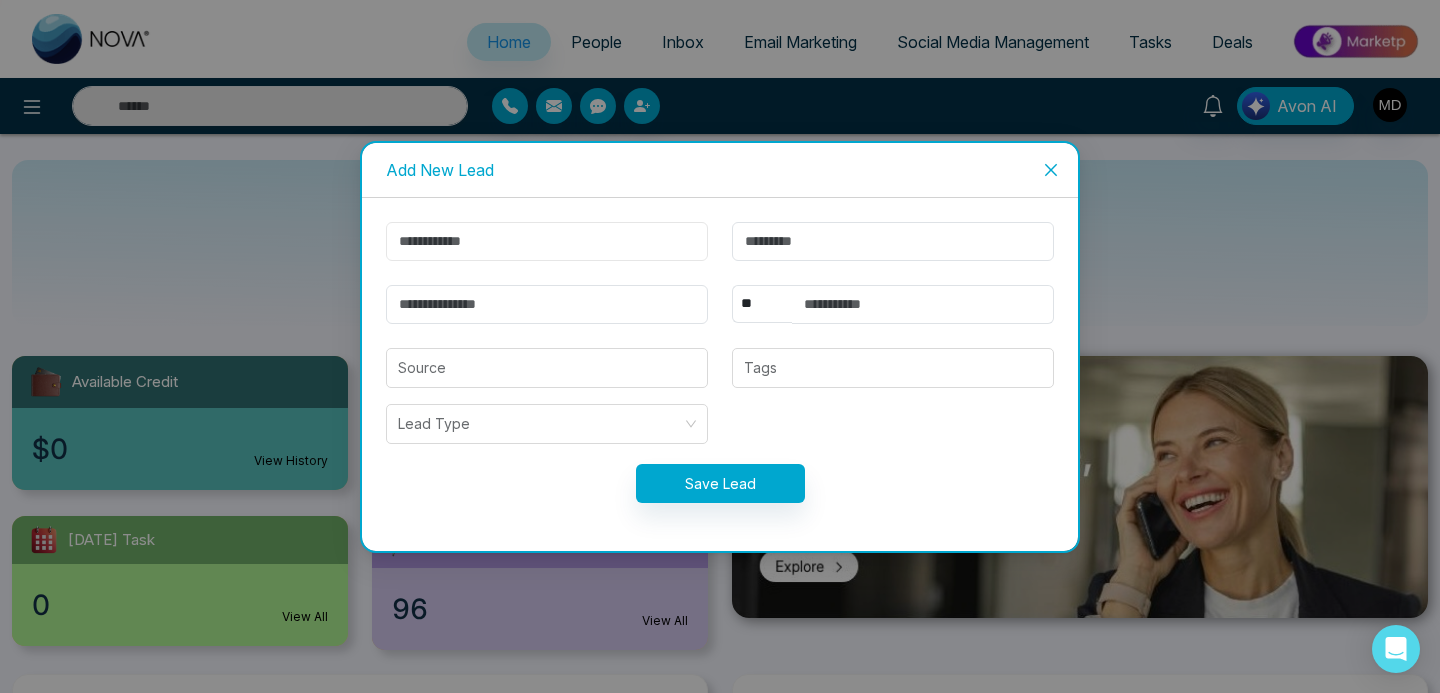 click at bounding box center [547, 241] 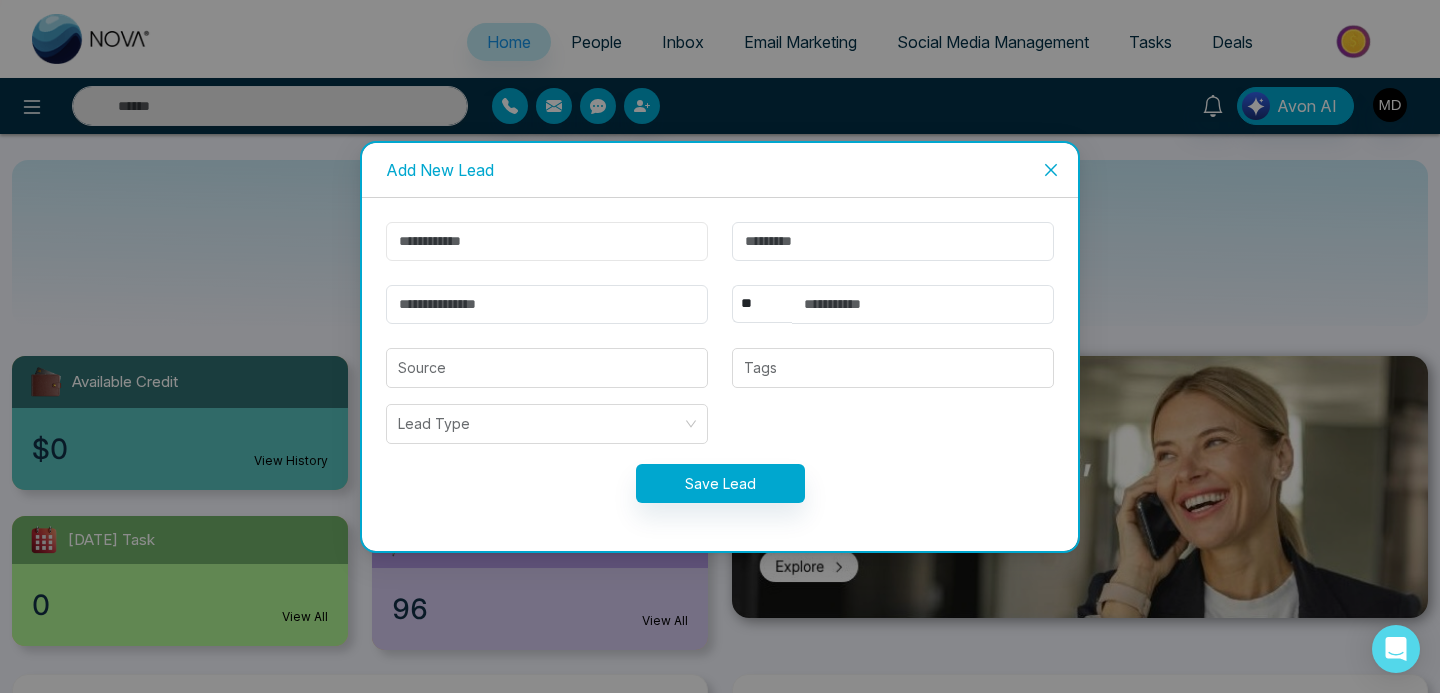 type on "*******" 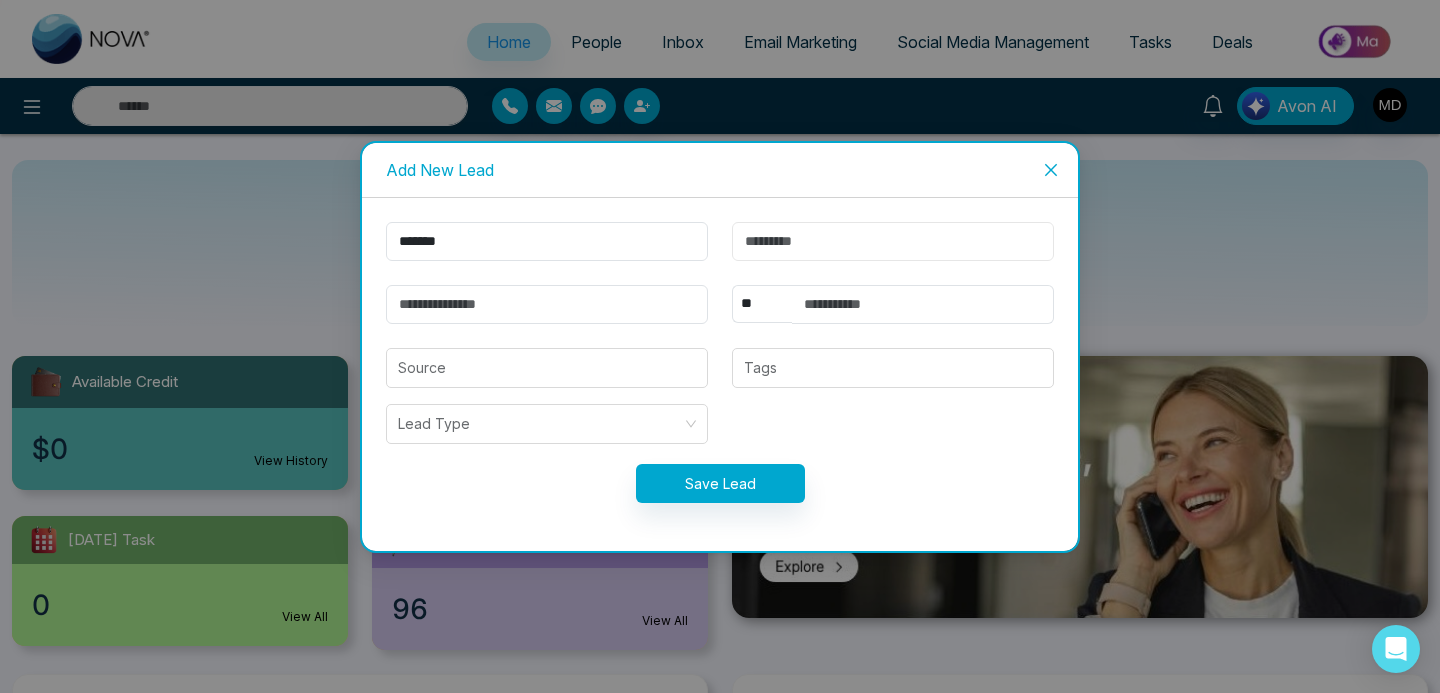 click at bounding box center (893, 241) 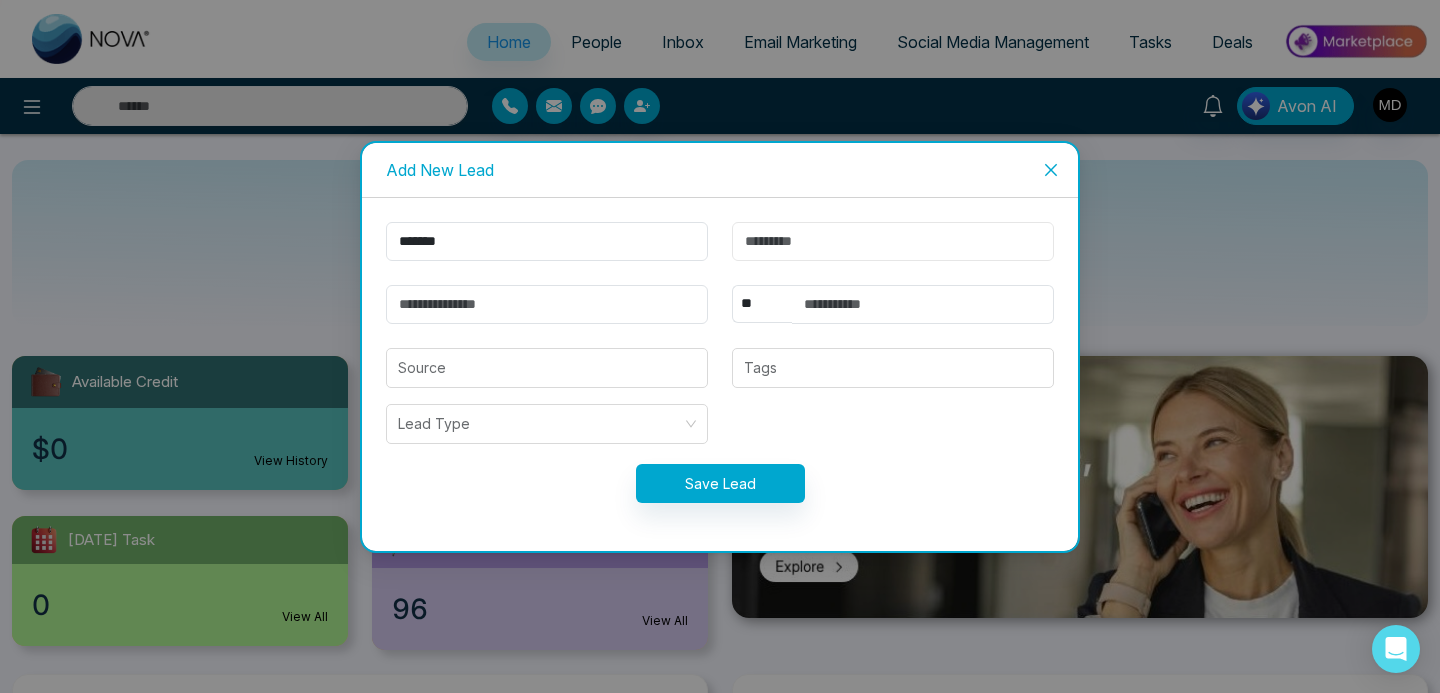 type on "*" 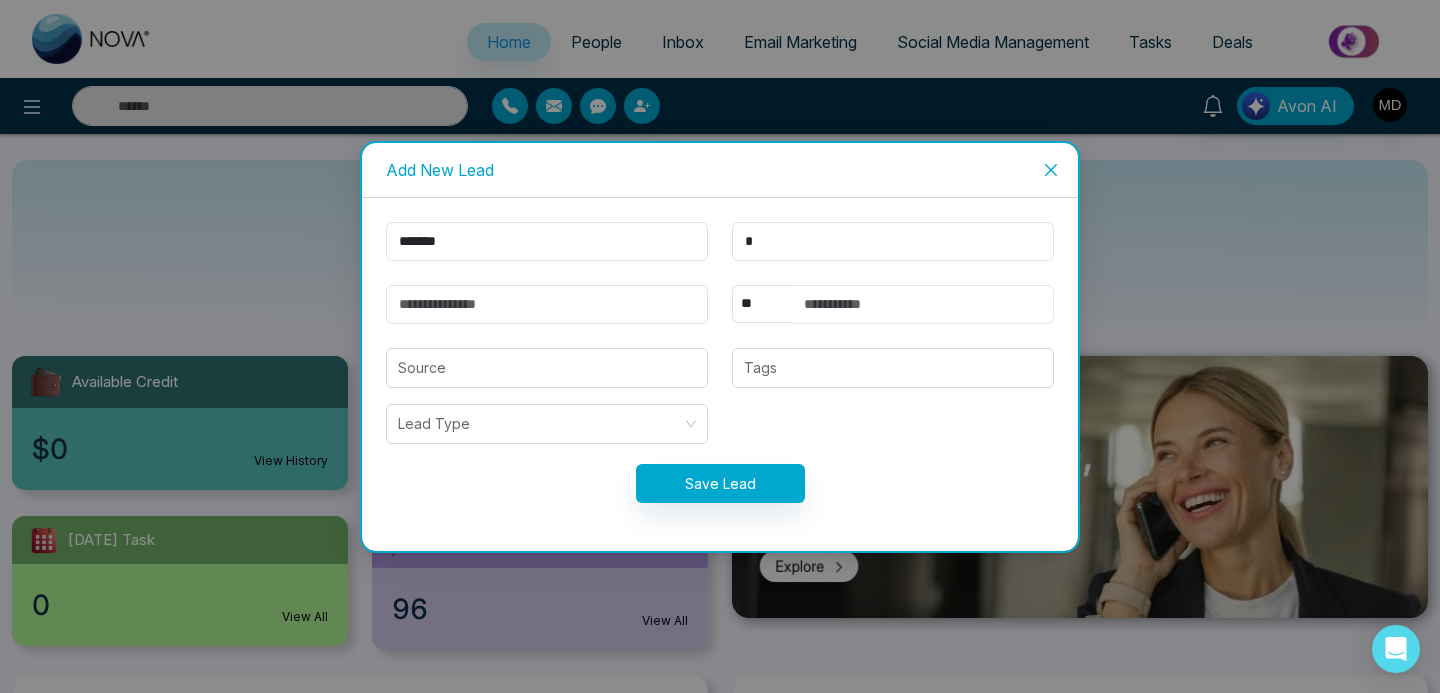 drag, startPoint x: 853, startPoint y: 293, endPoint x: 694, endPoint y: 293, distance: 159 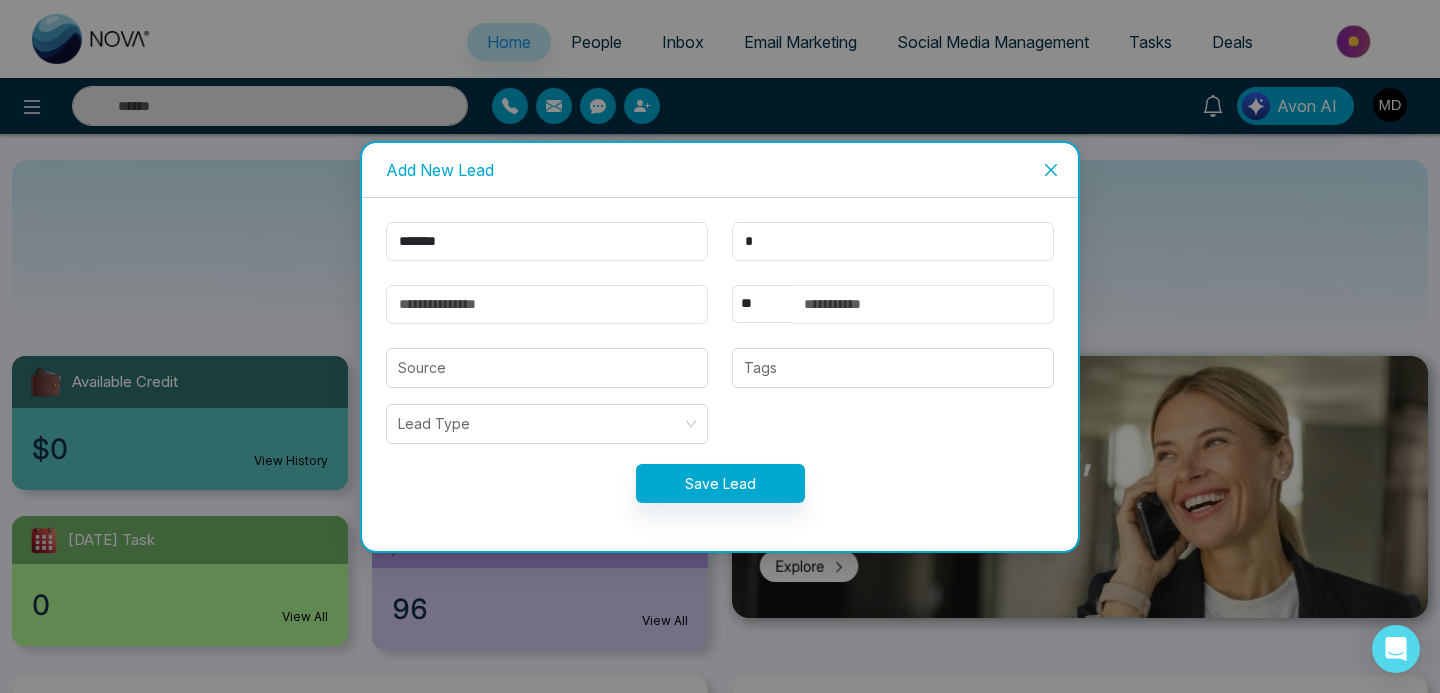 click at bounding box center [923, 304] 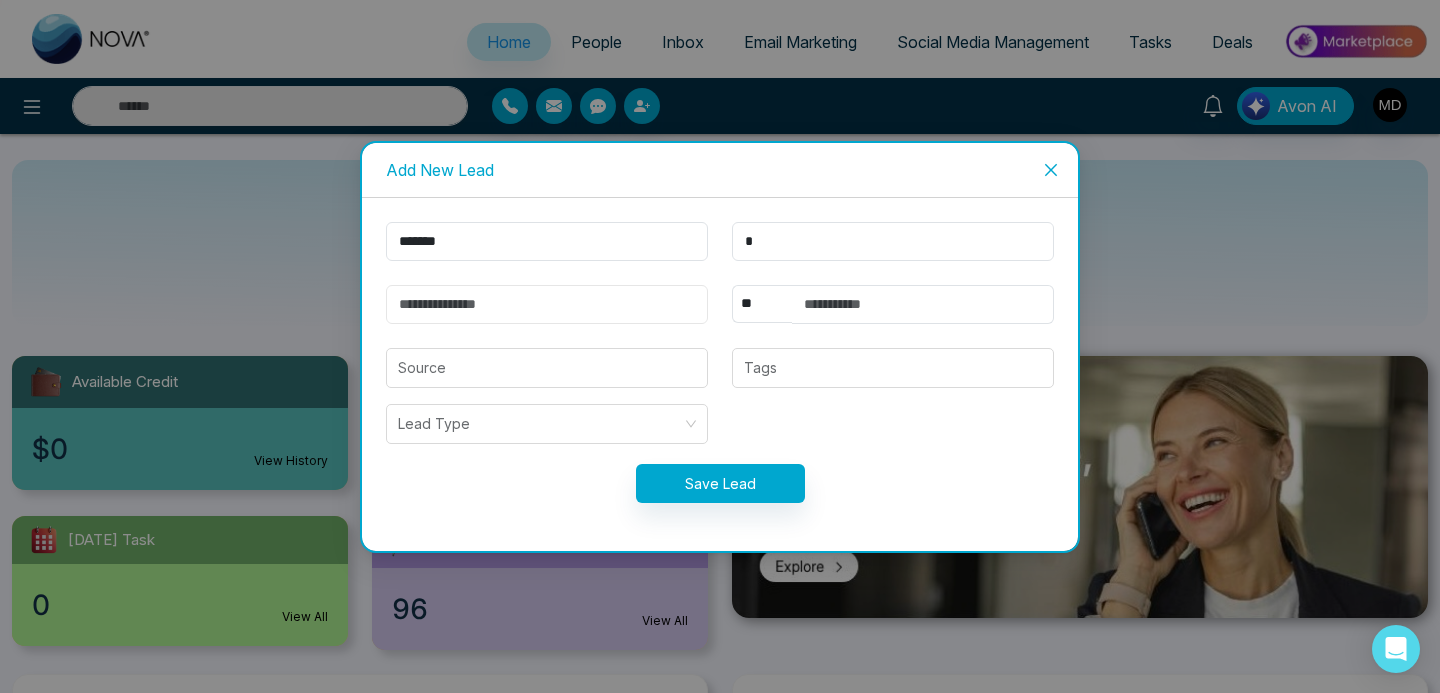 click at bounding box center [547, 304] 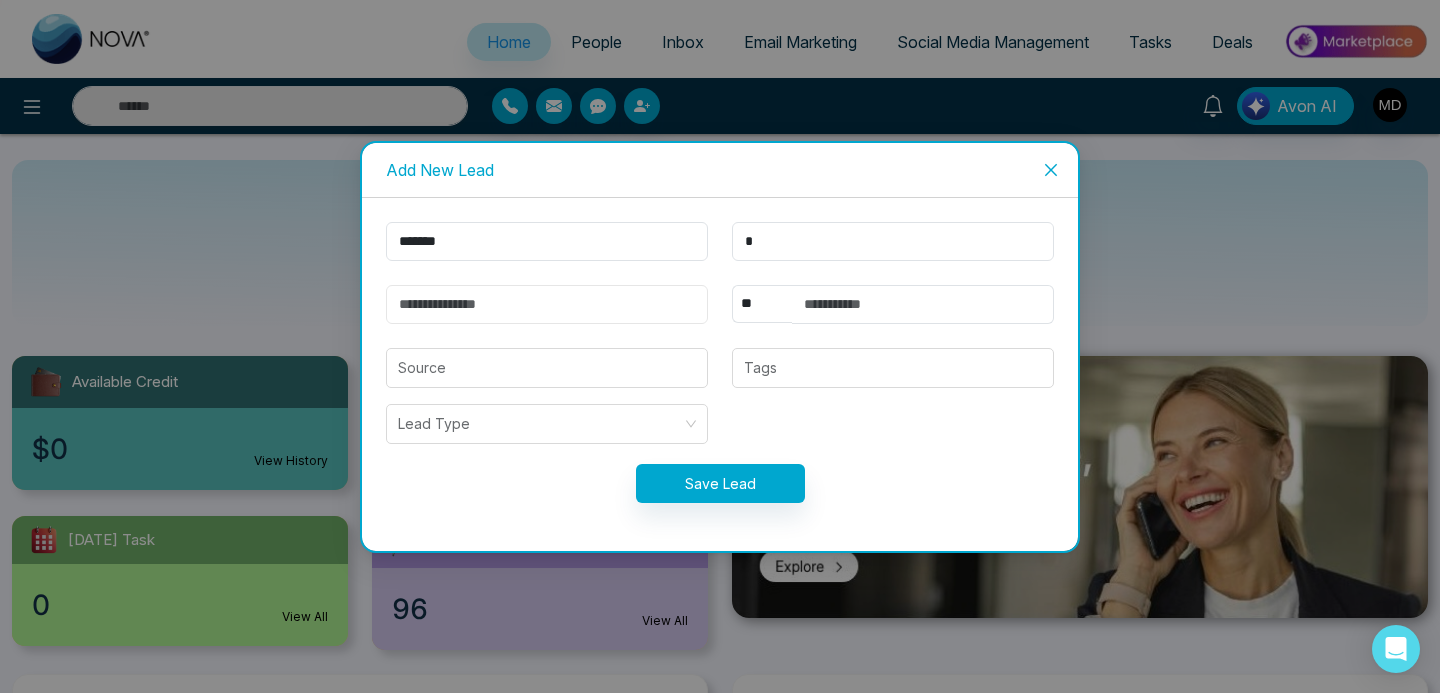 type on "**********" 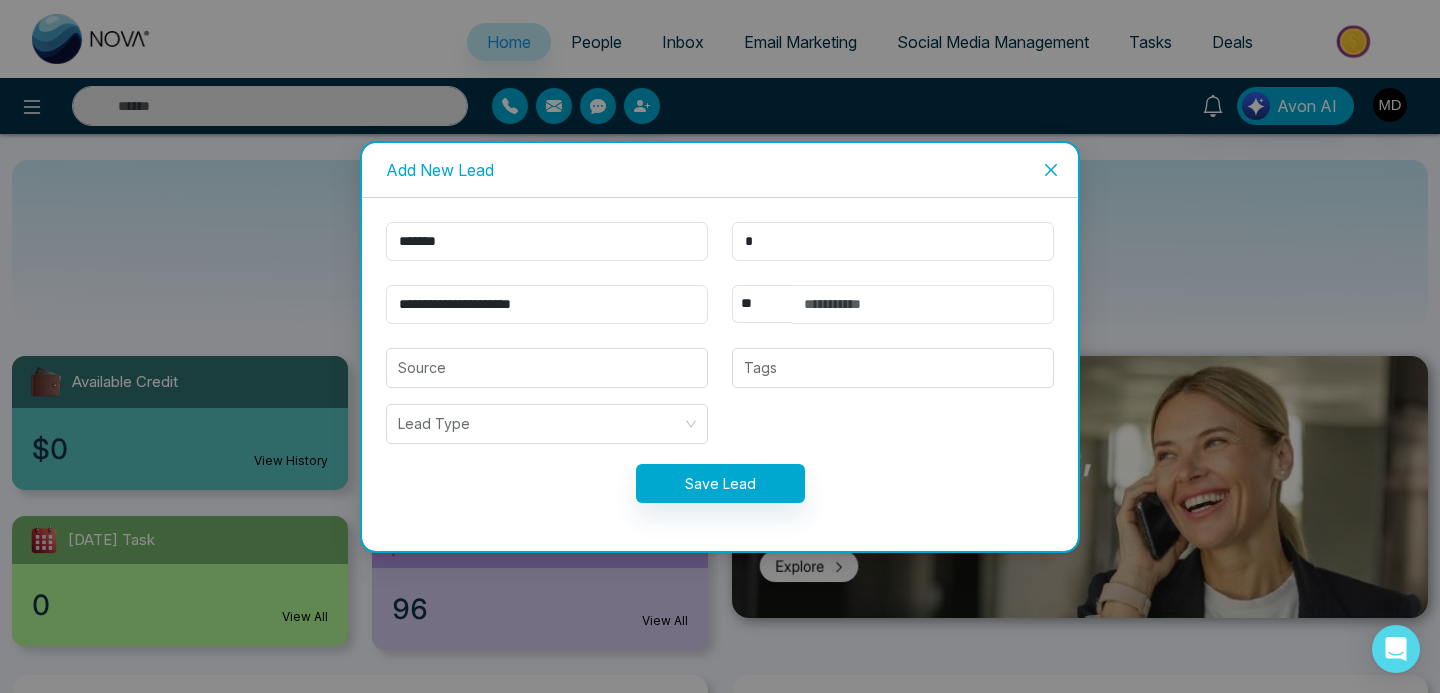 click at bounding box center [923, 304] 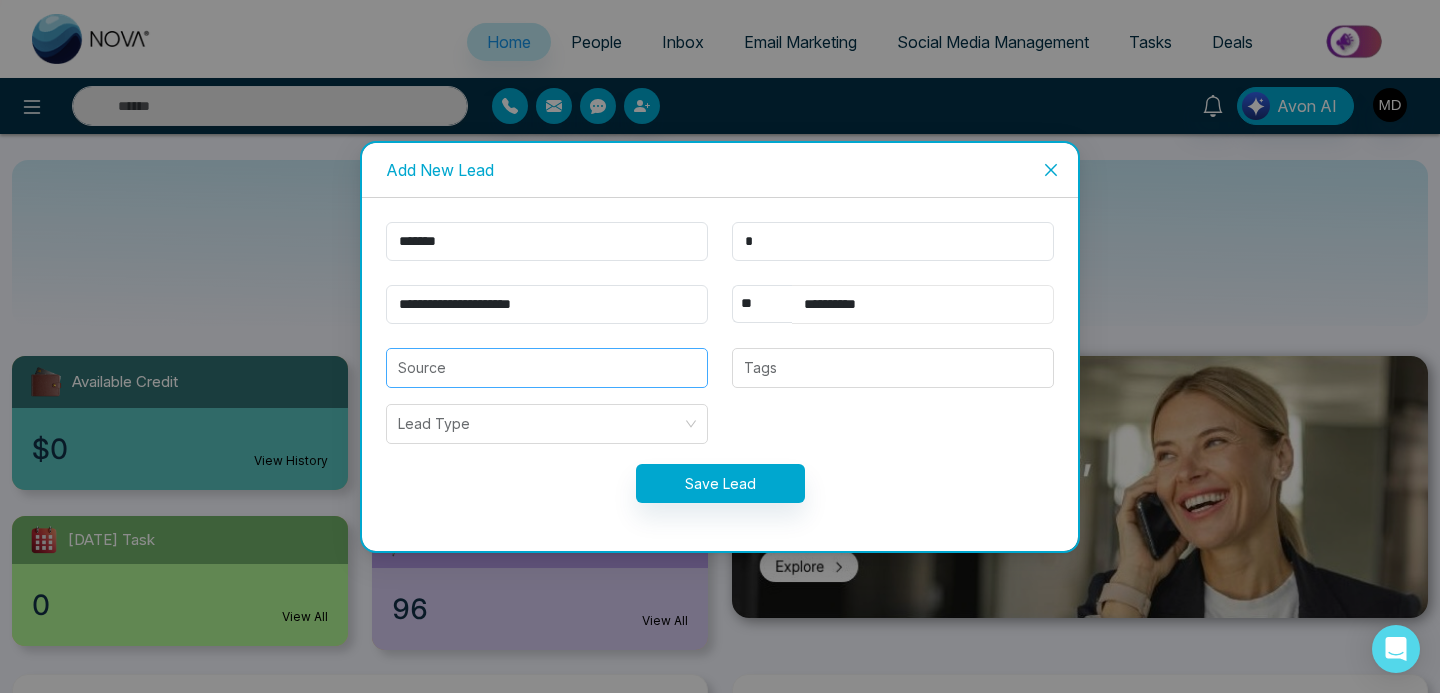 type on "**********" 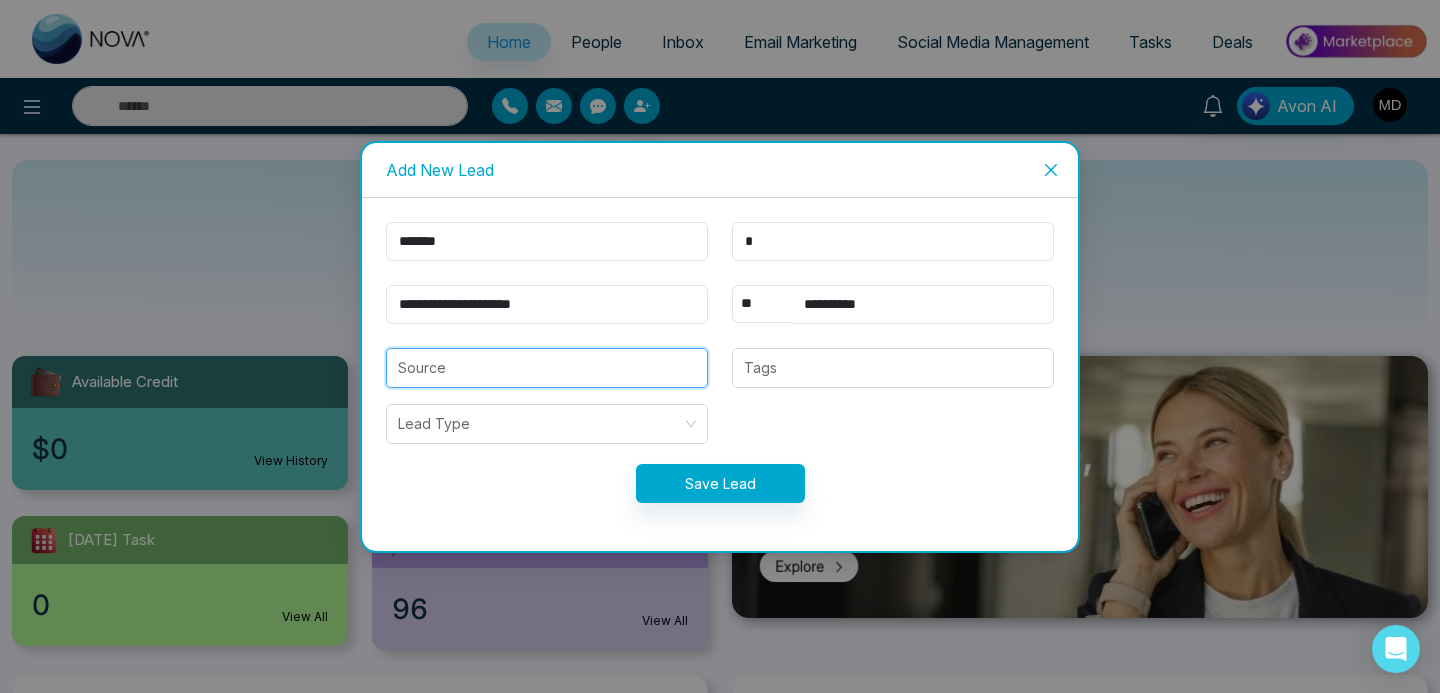click at bounding box center (547, 368) 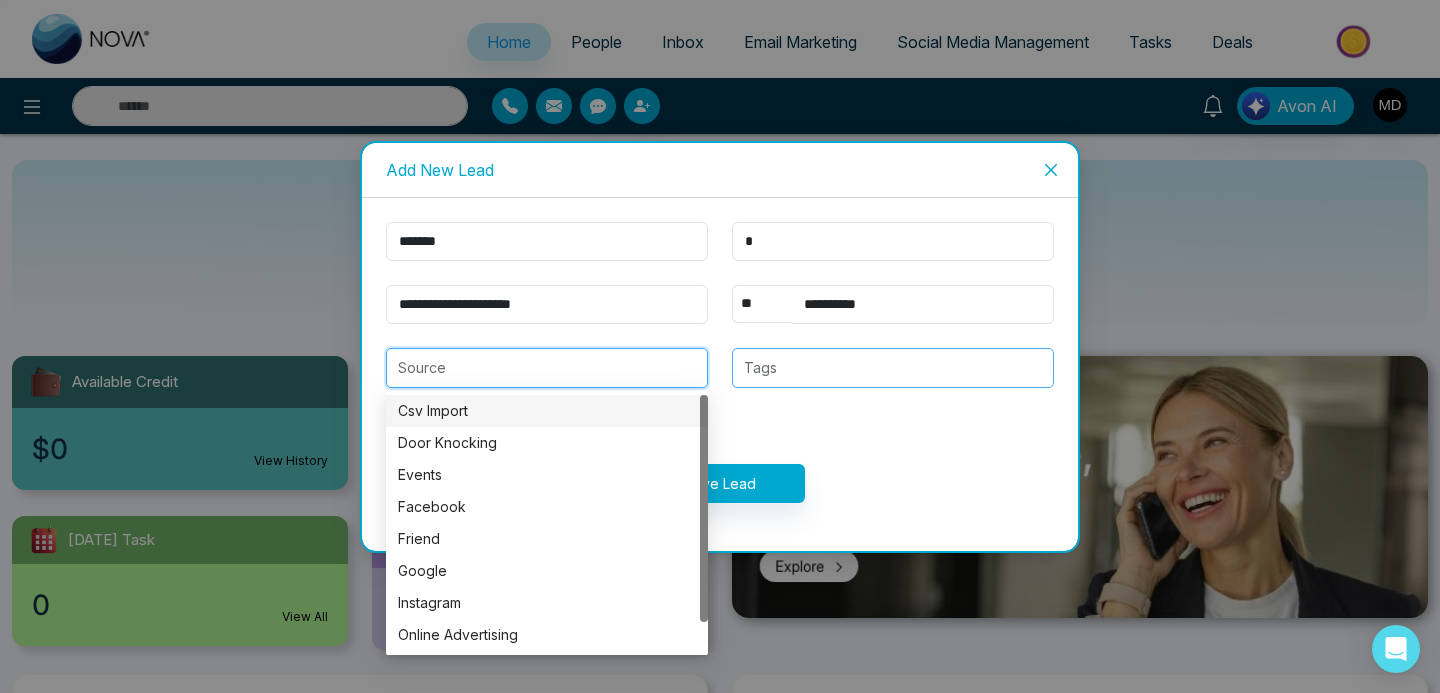 click at bounding box center [893, 368] 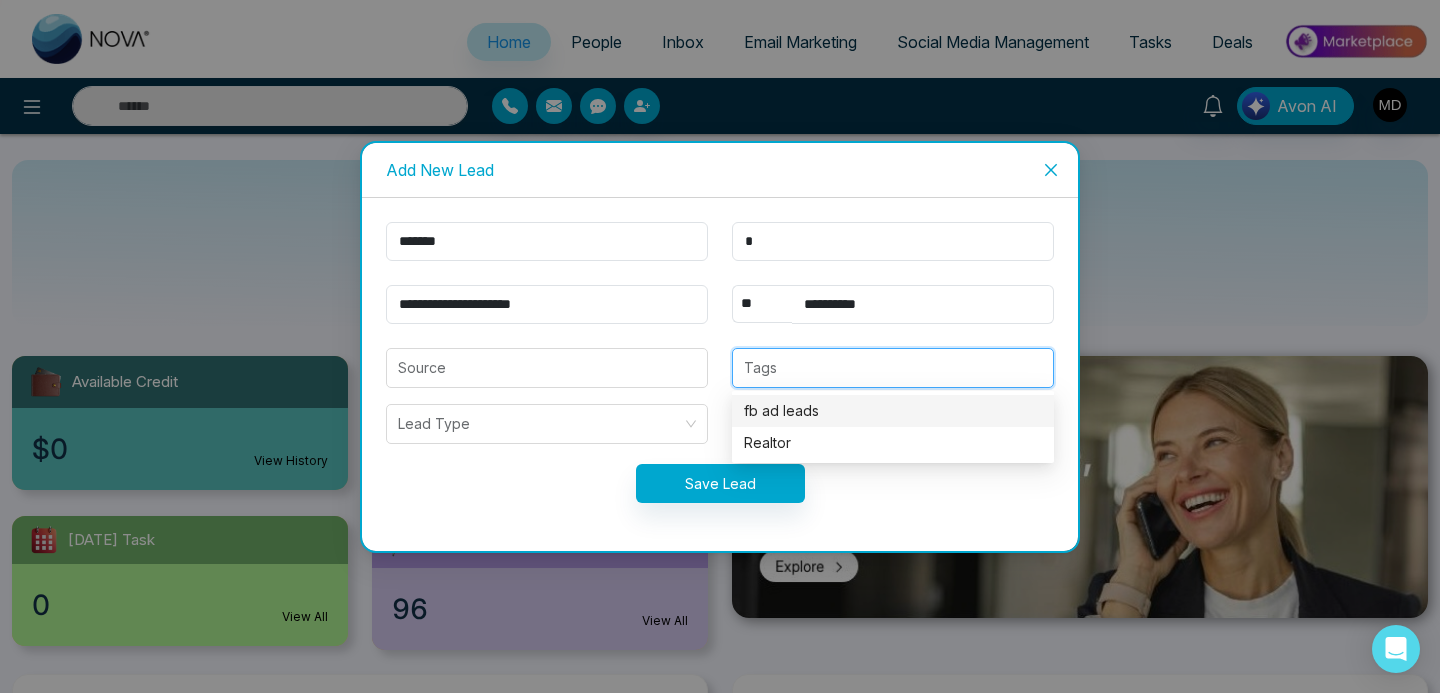click on "fb ad leads" at bounding box center [893, 411] 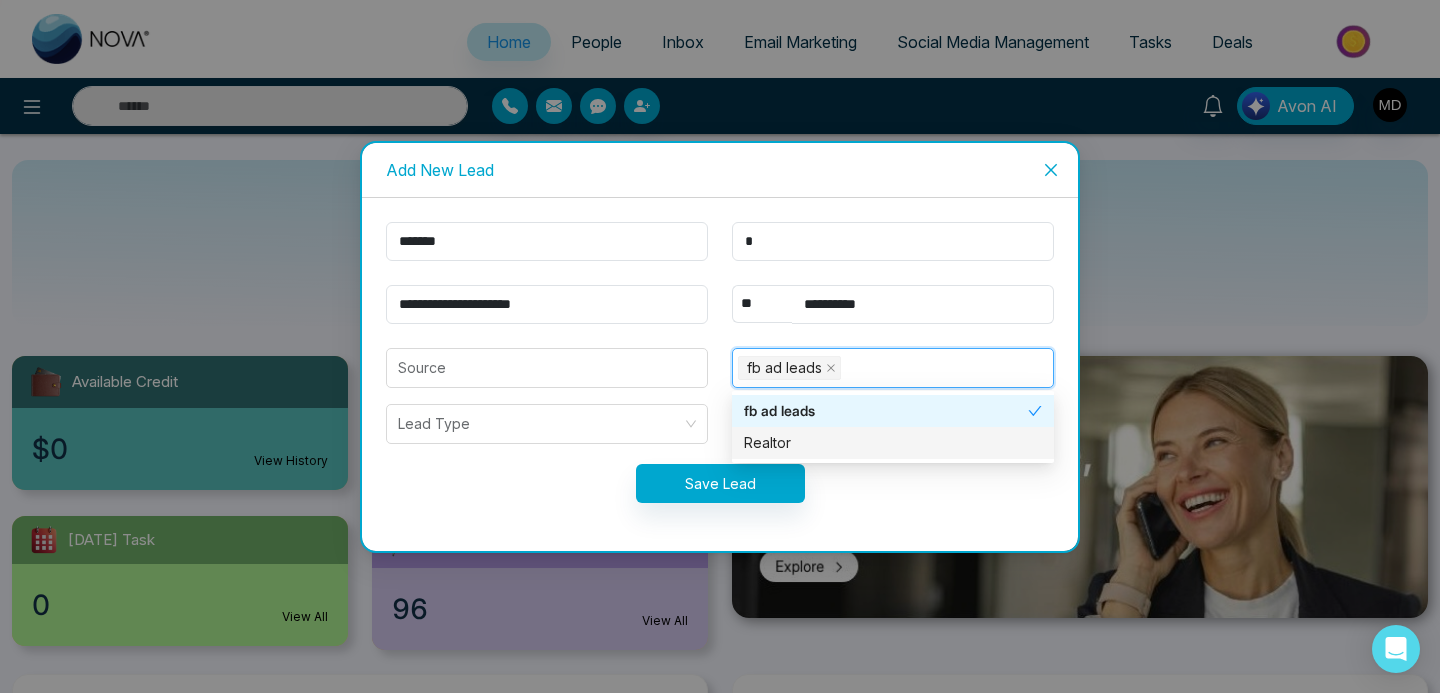 click on "**********" at bounding box center (720, 346) 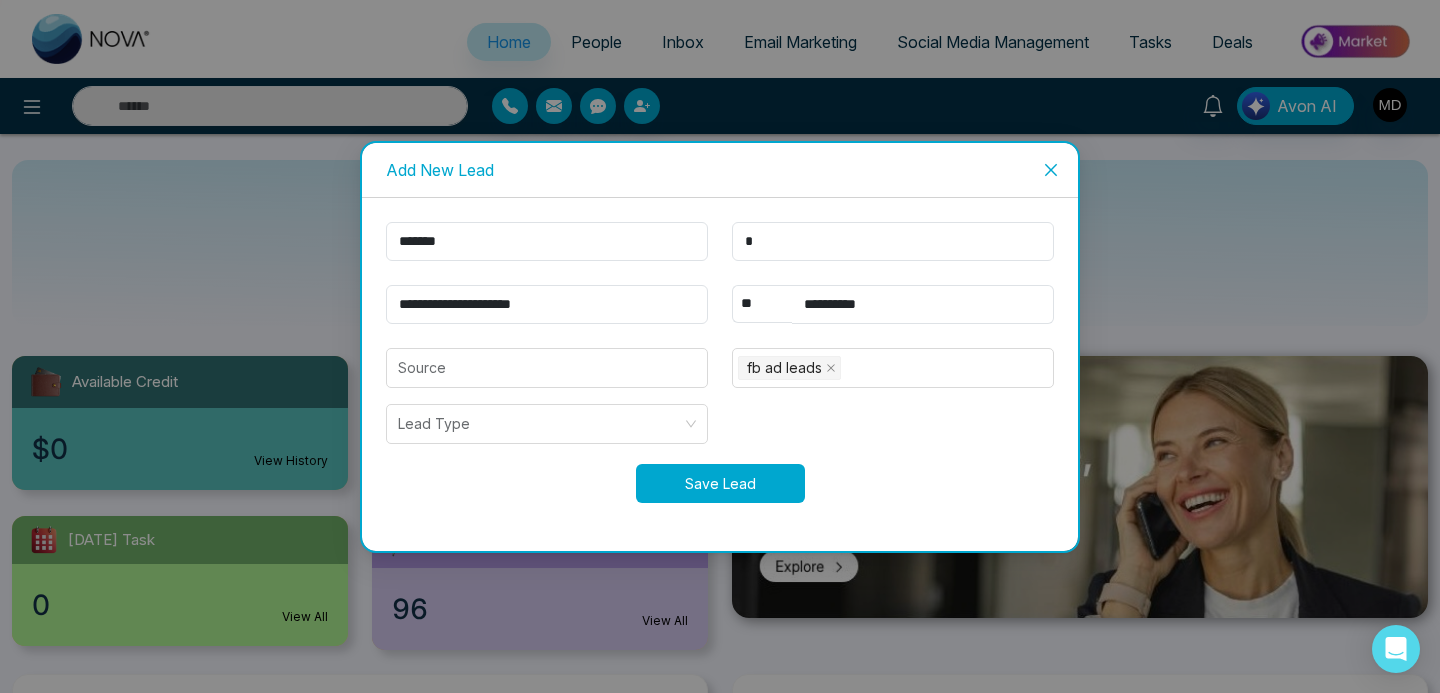 click on "Save Lead" at bounding box center (720, 483) 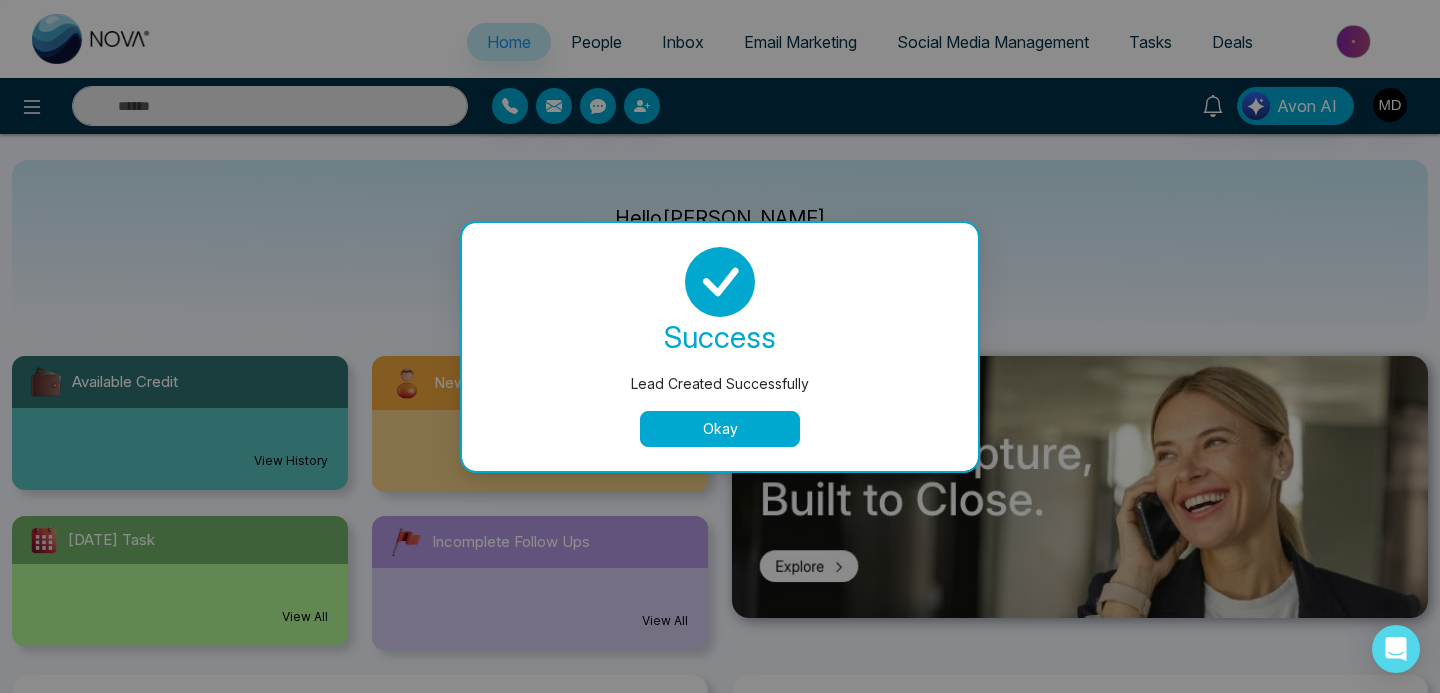 click on "Okay" at bounding box center (720, 429) 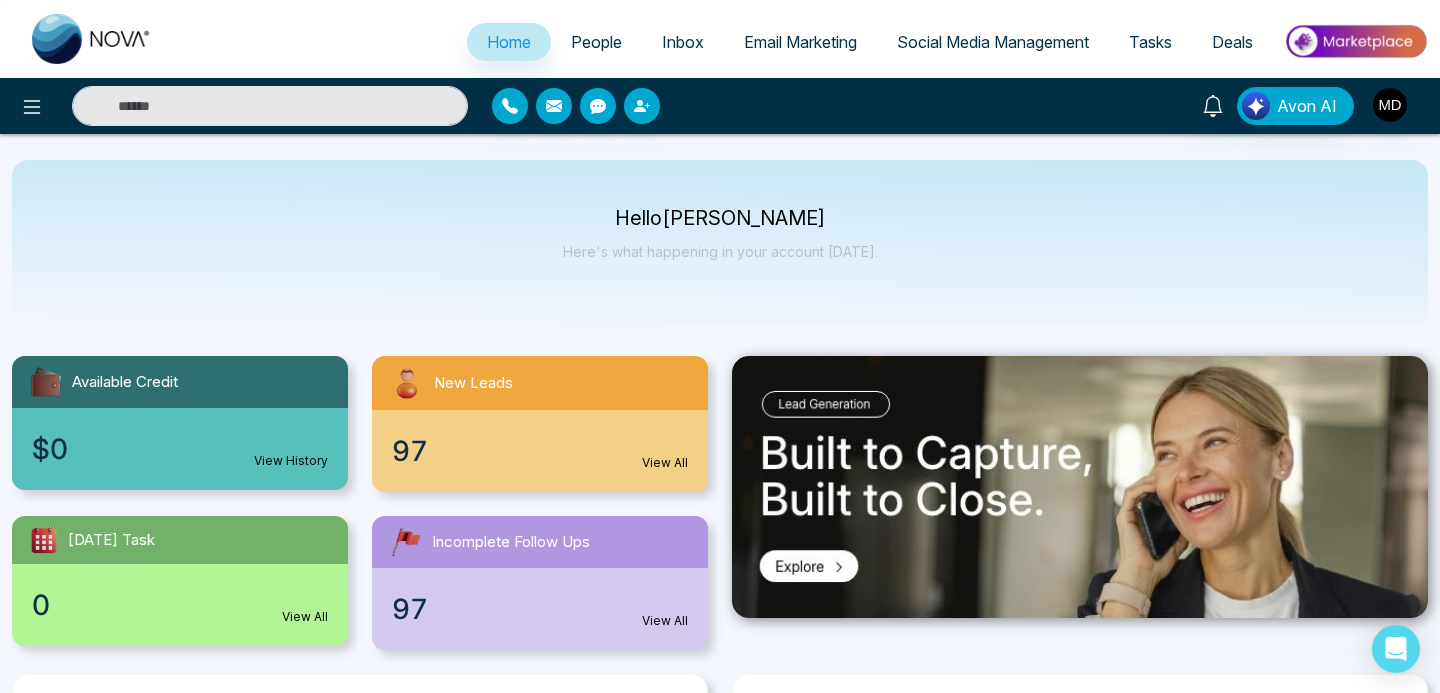 click on "People" at bounding box center [596, 42] 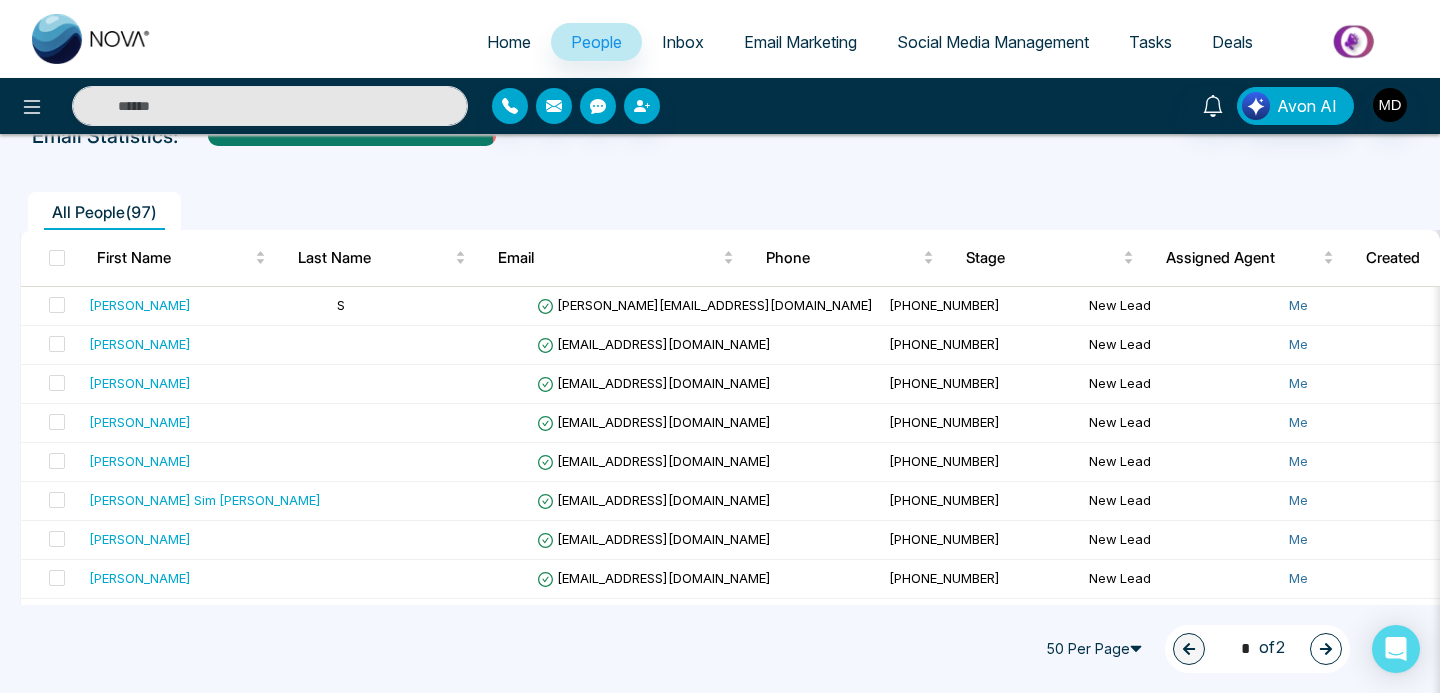 scroll, scrollTop: 132, scrollLeft: 0, axis: vertical 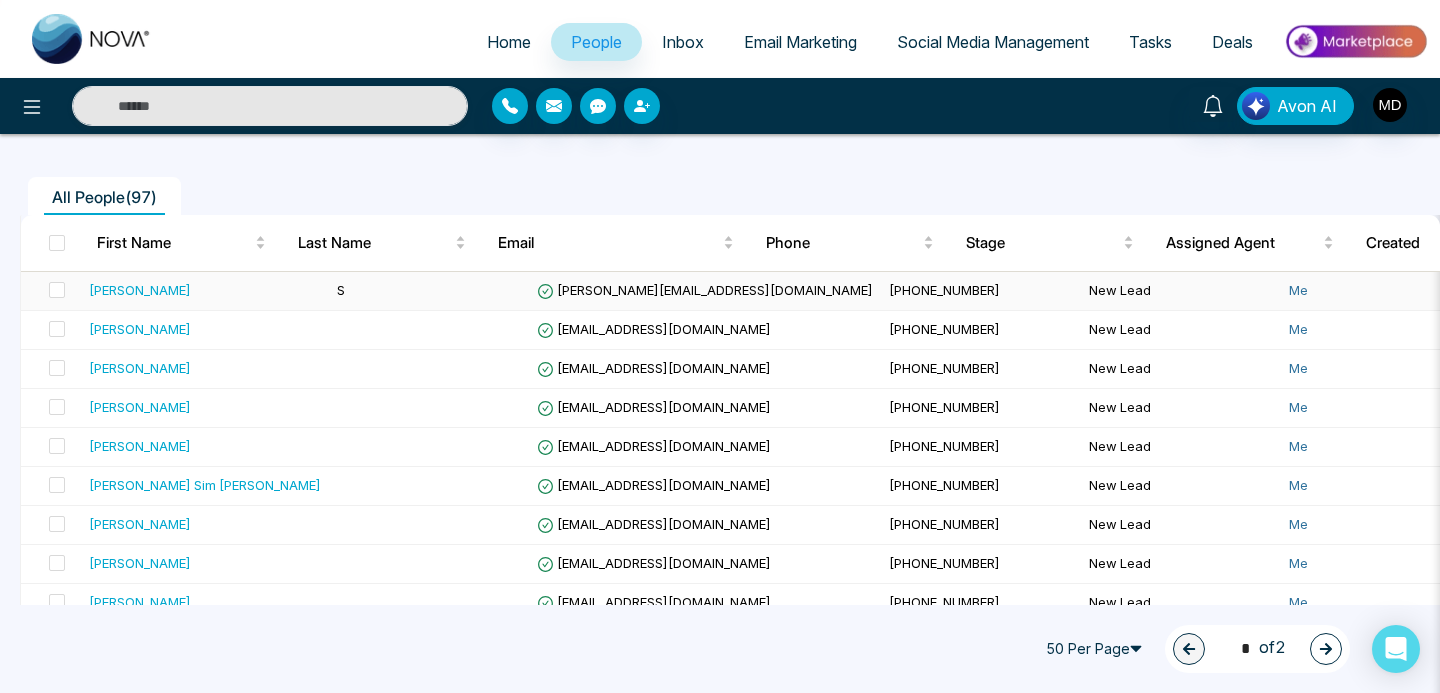 click on "[PERSON_NAME]" at bounding box center (140, 290) 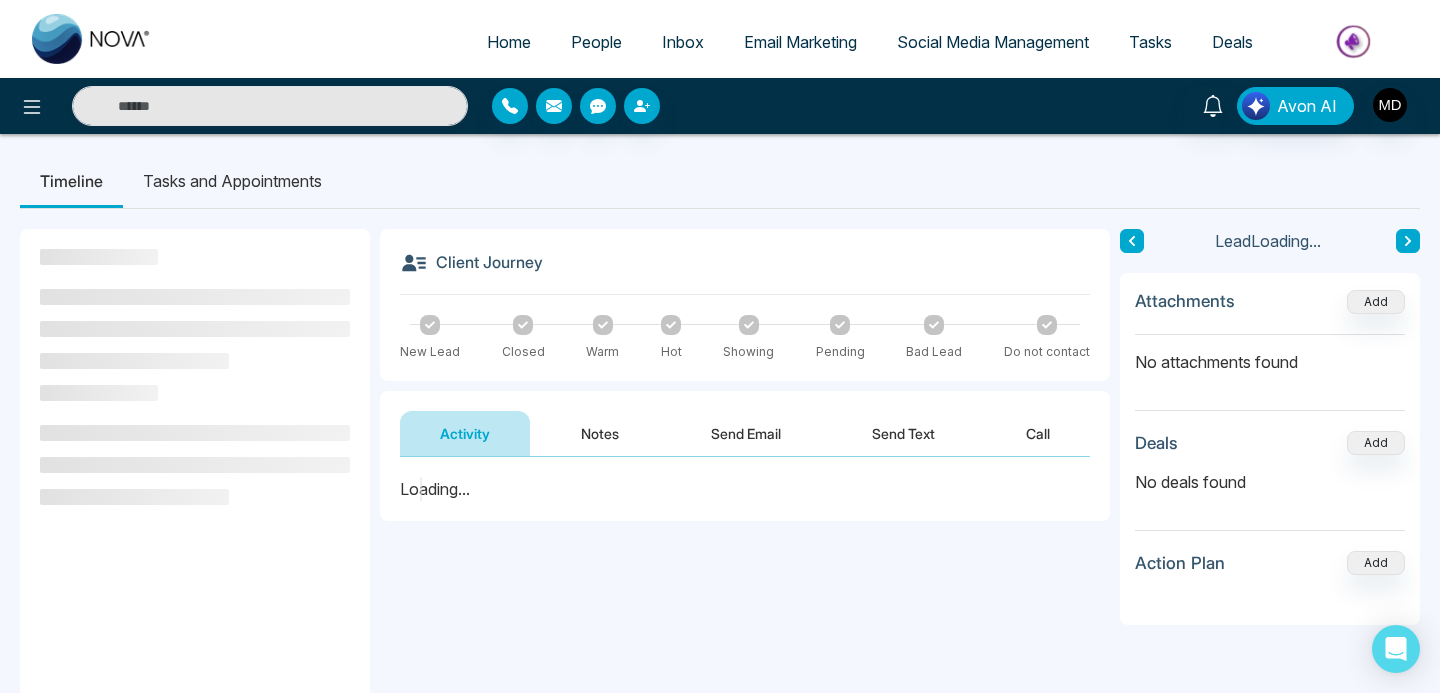 scroll, scrollTop: 33, scrollLeft: 0, axis: vertical 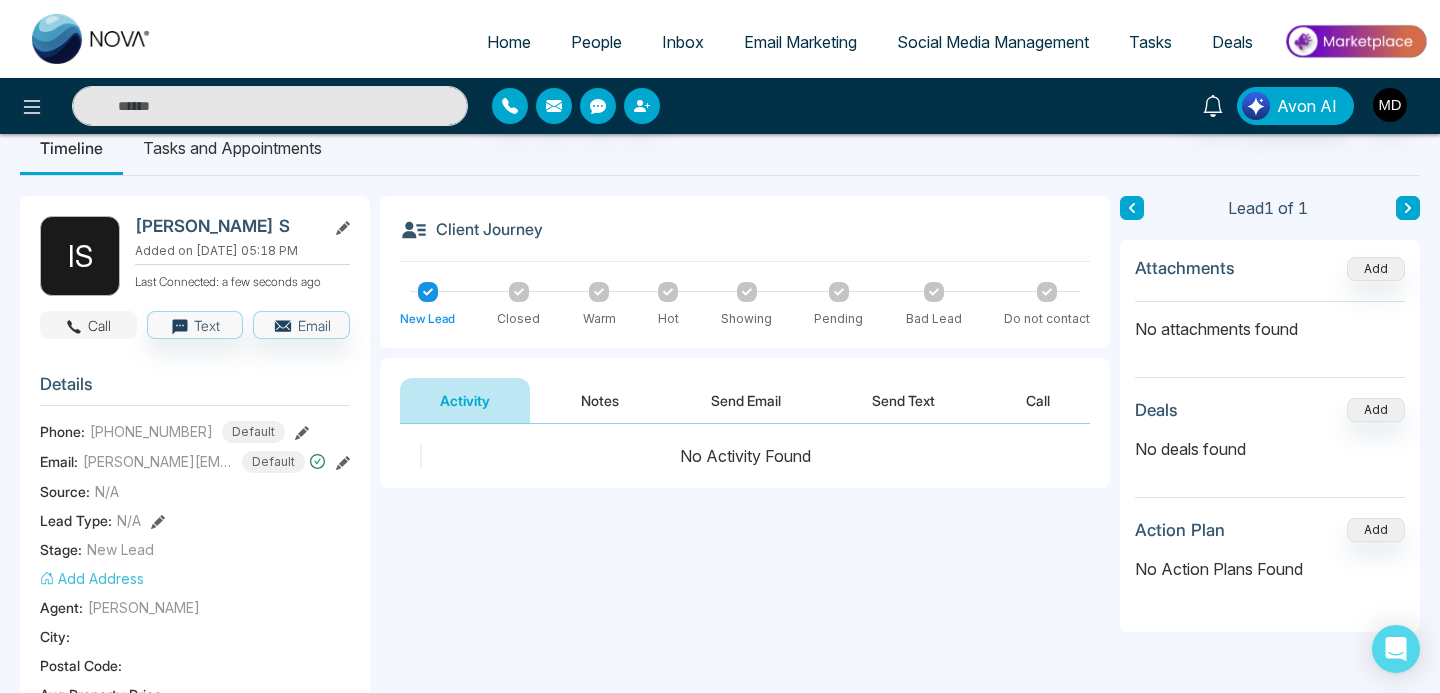 click on "Call" at bounding box center [88, 325] 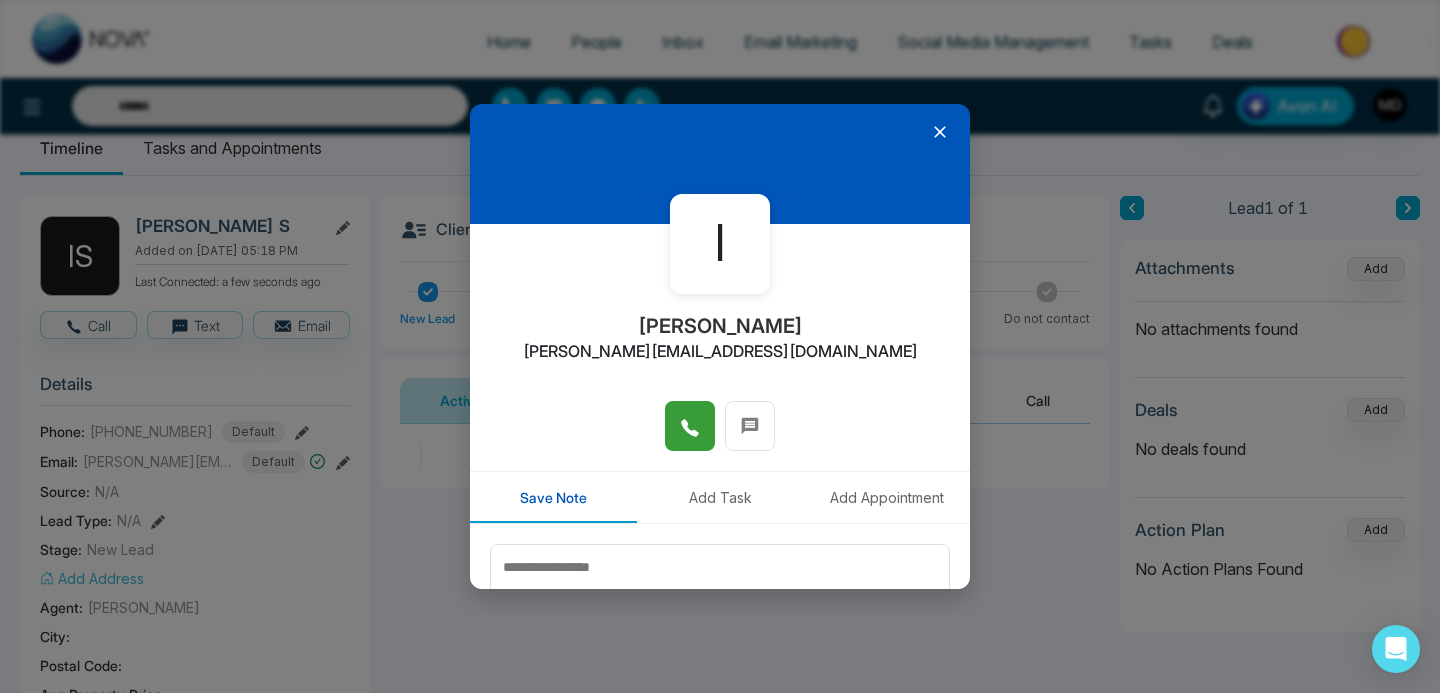 click 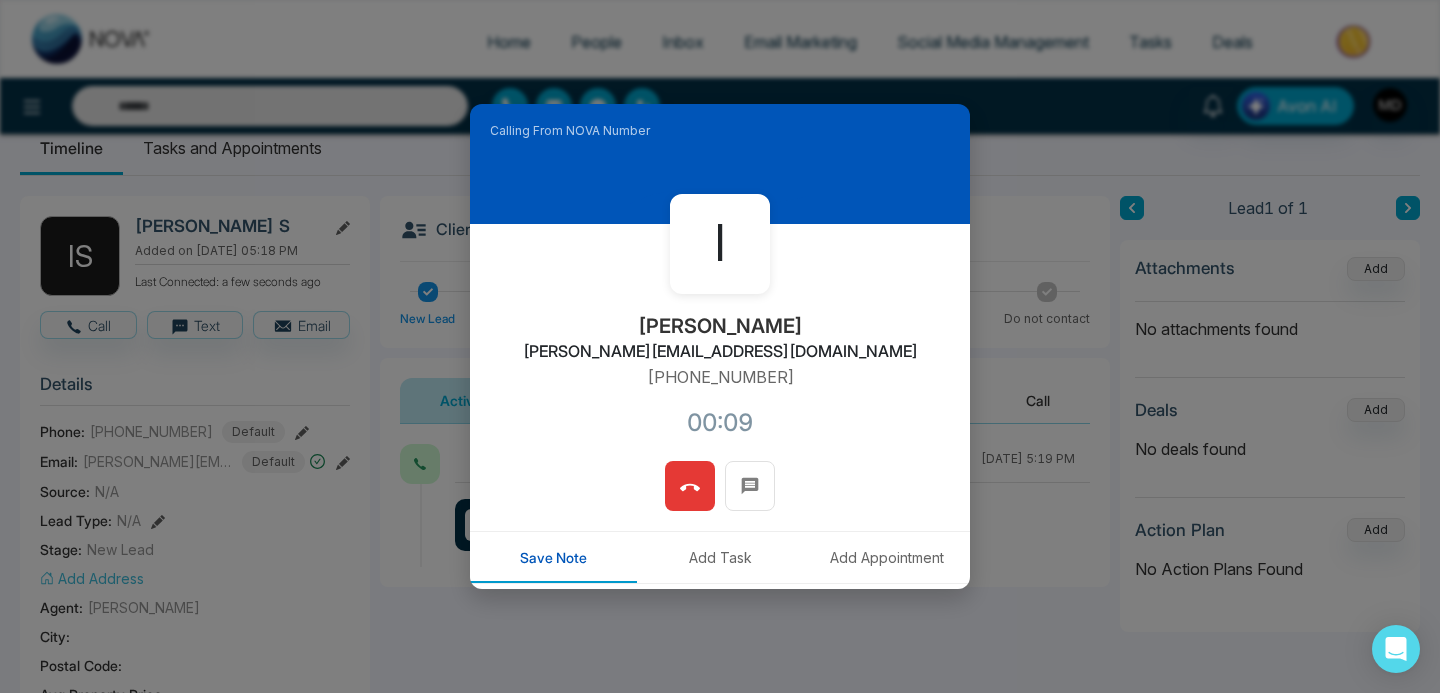 click 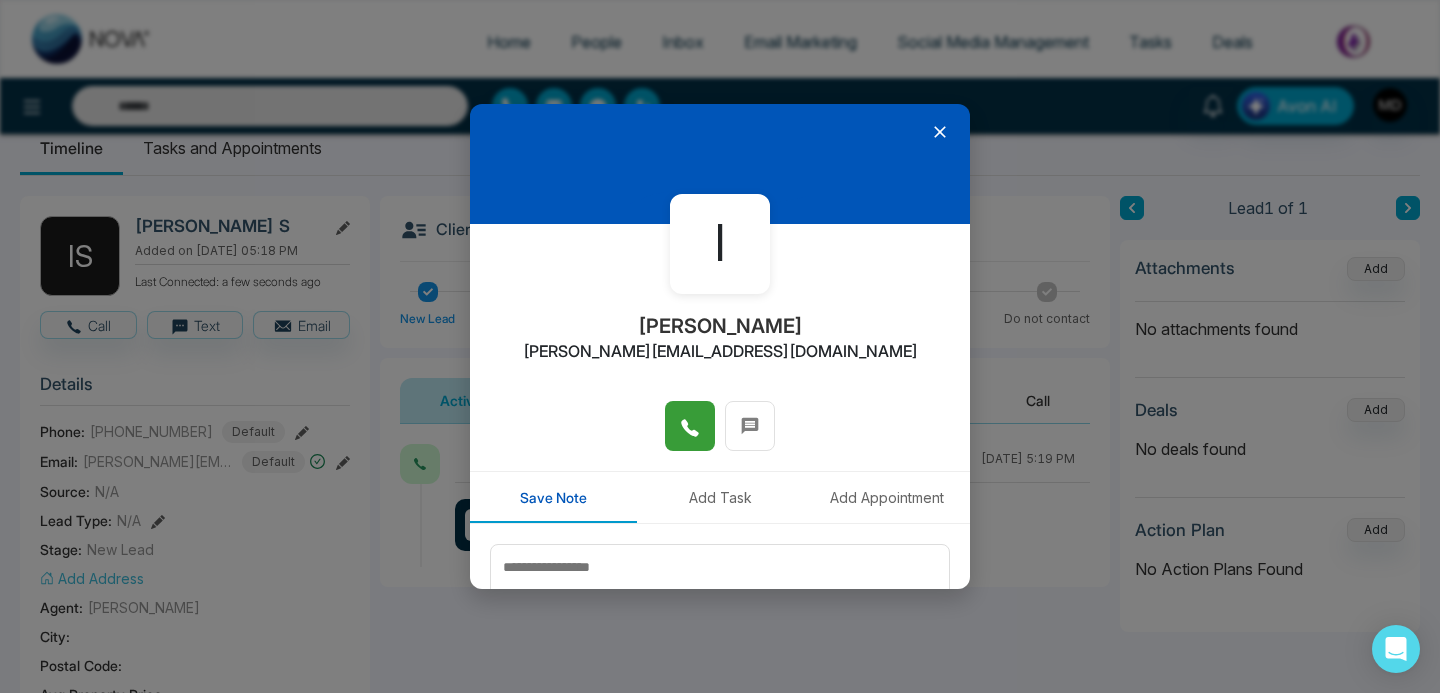 click 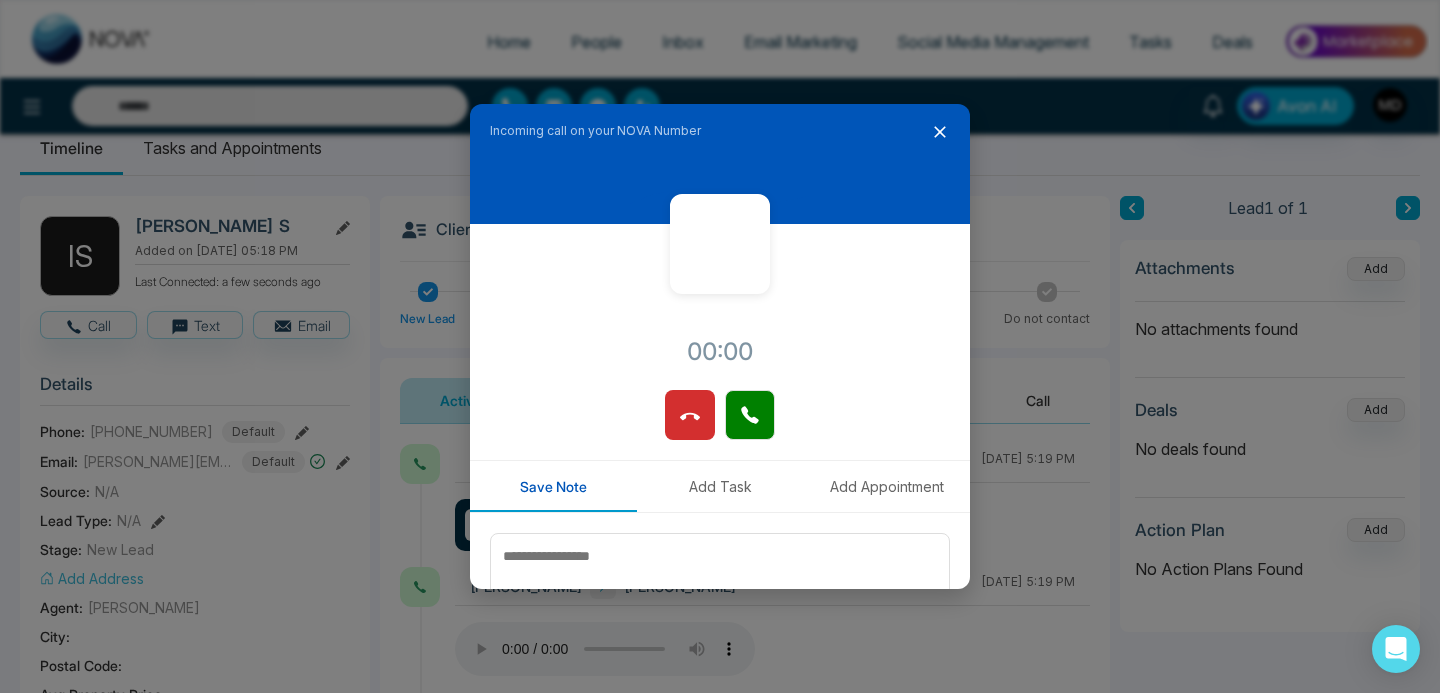 click 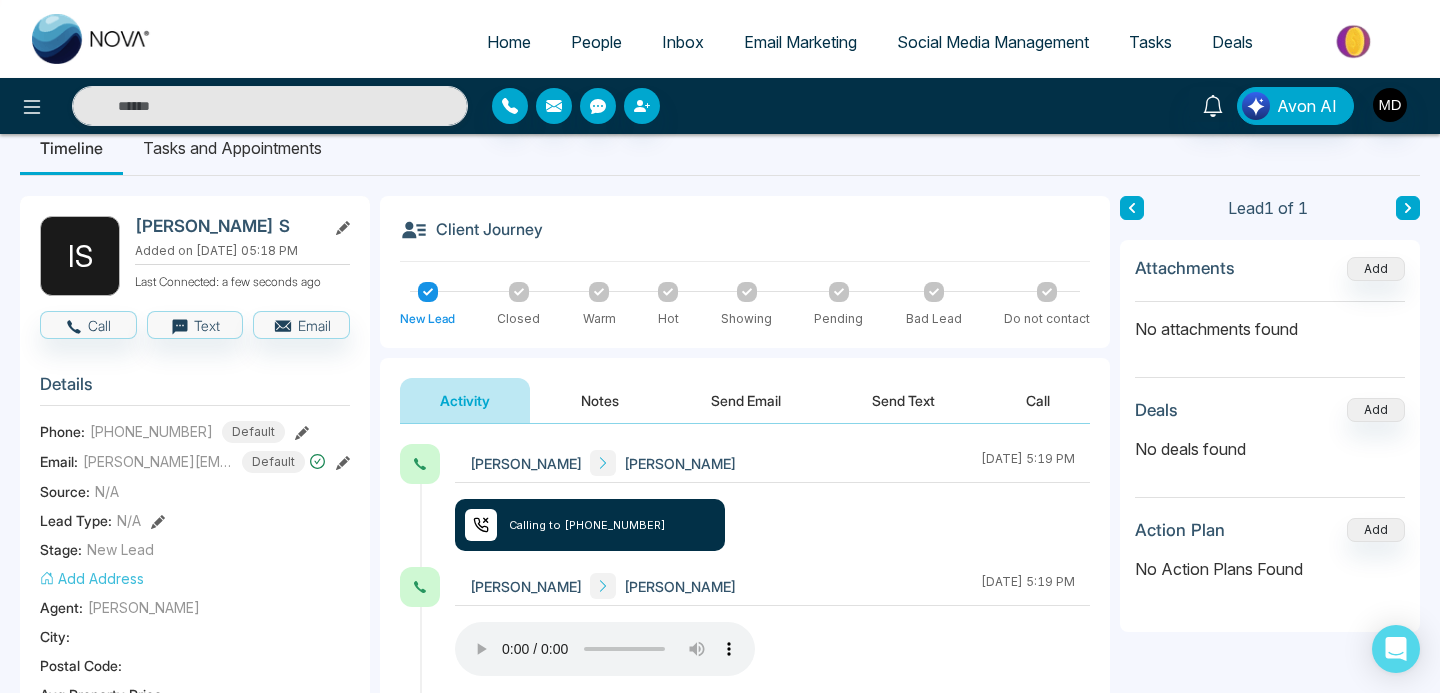 click on "[PERSON_NAME] [PERSON_NAME] [DATE] 5:19 PM Calling to [PHONE_NUMBER] [PERSON_NAME] [PERSON_NAME] [DATE] 5:19 PM" at bounding box center (745, 571) 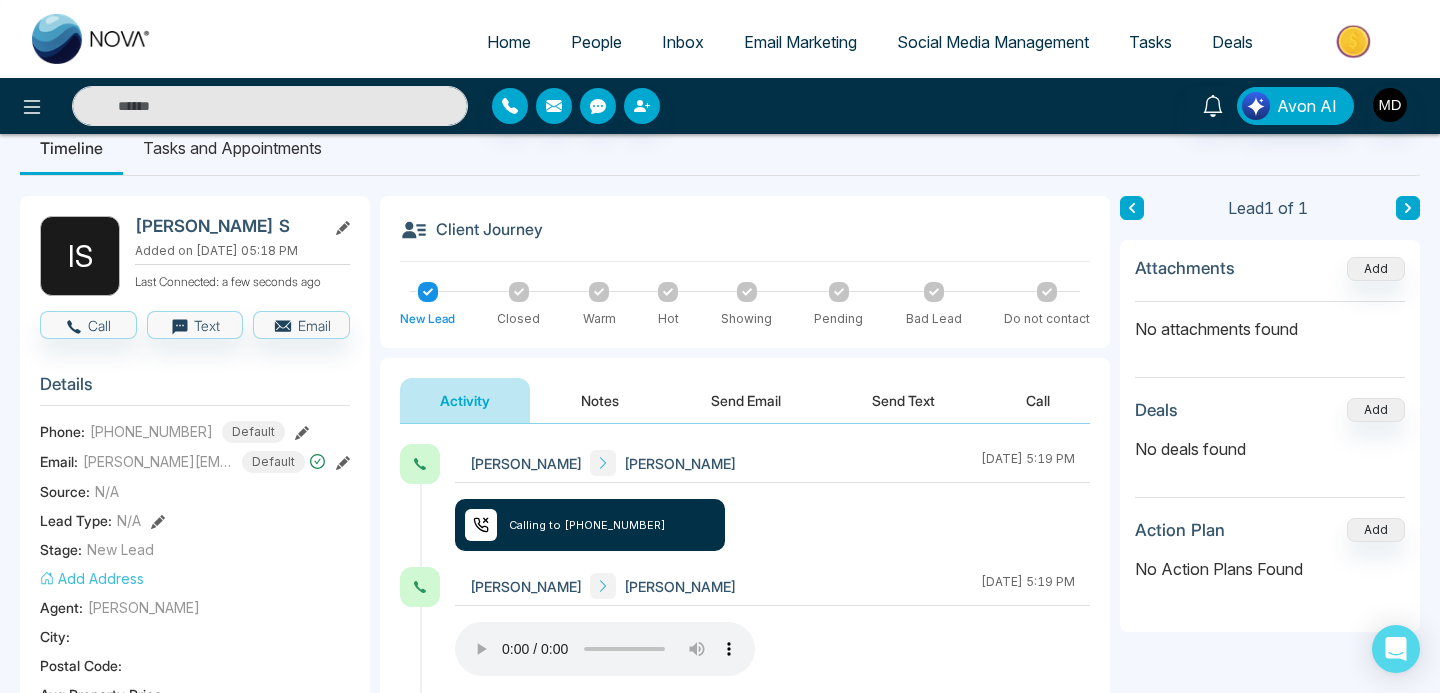 click on "[PERSON_NAME] [PERSON_NAME] [DATE] 5:19 PM Calling to [PHONE_NUMBER] [PERSON_NAME] [PERSON_NAME] [DATE] 5:19 PM" at bounding box center [745, 571] 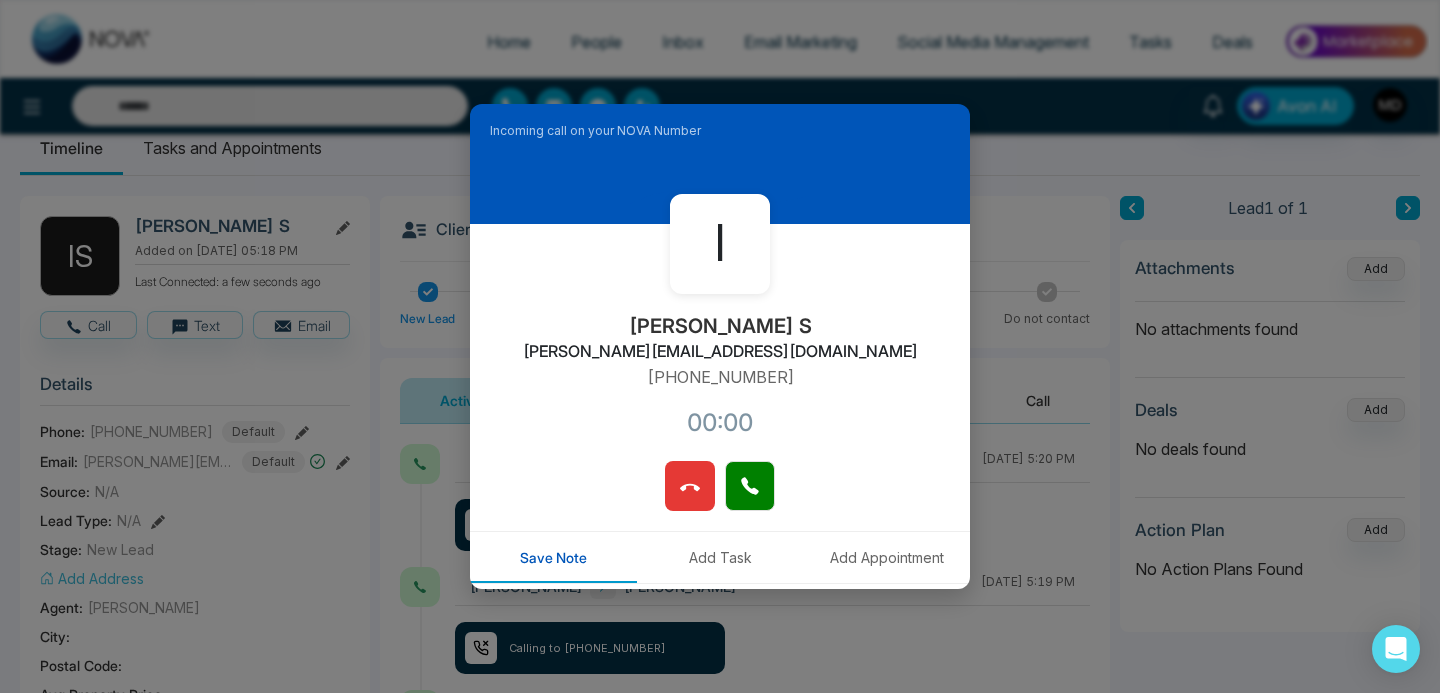 click 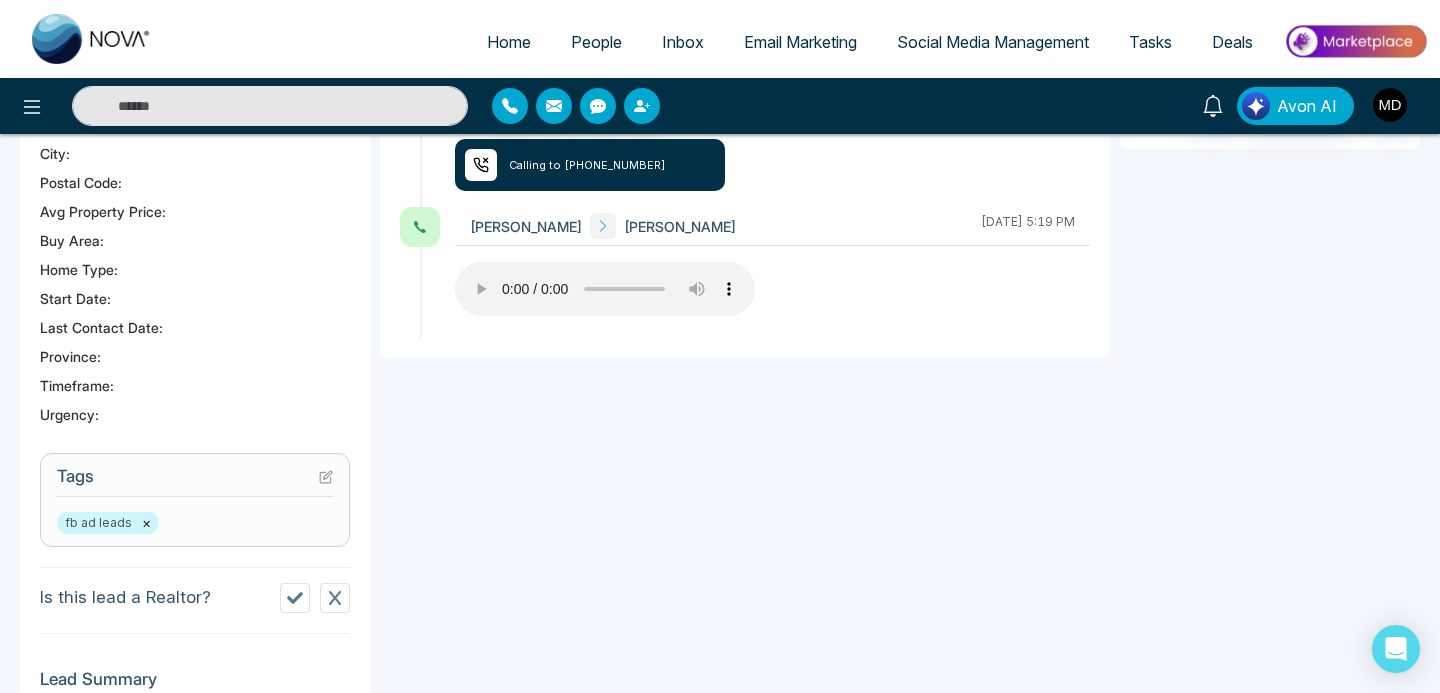 scroll, scrollTop: 0, scrollLeft: 0, axis: both 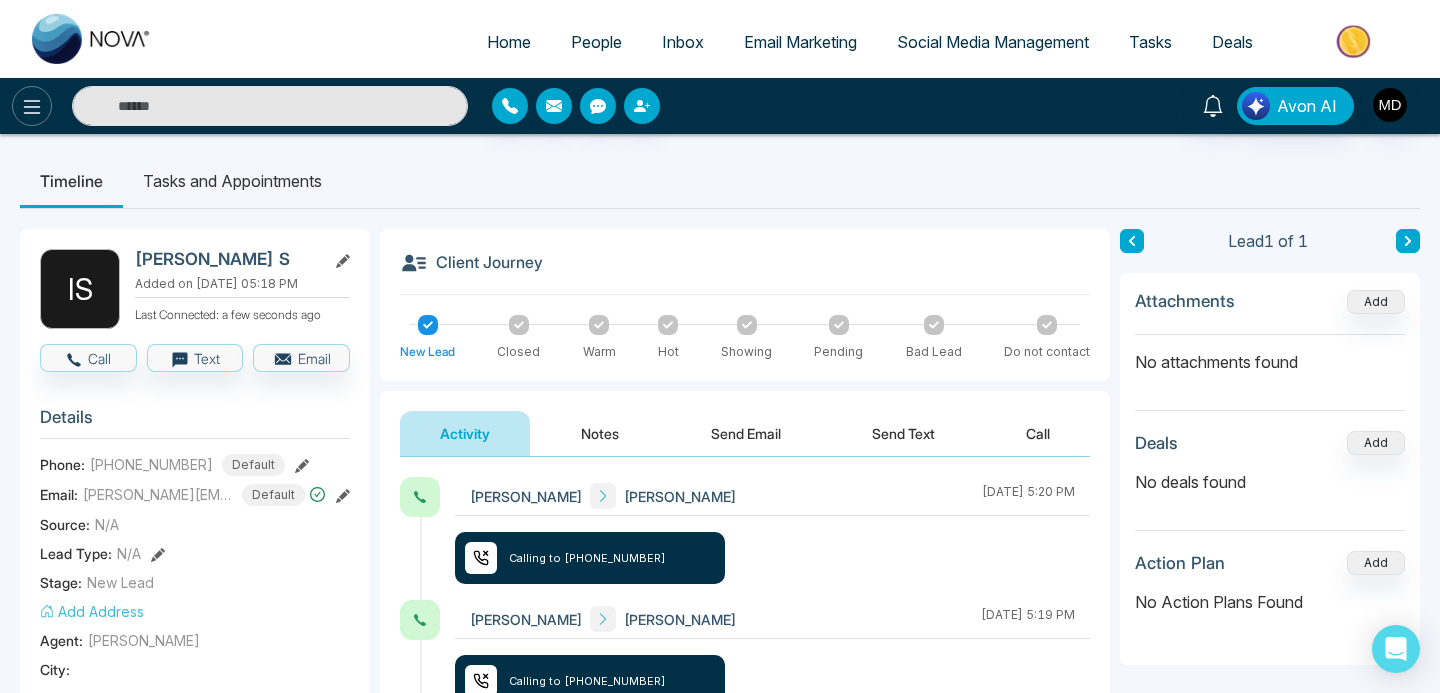 click 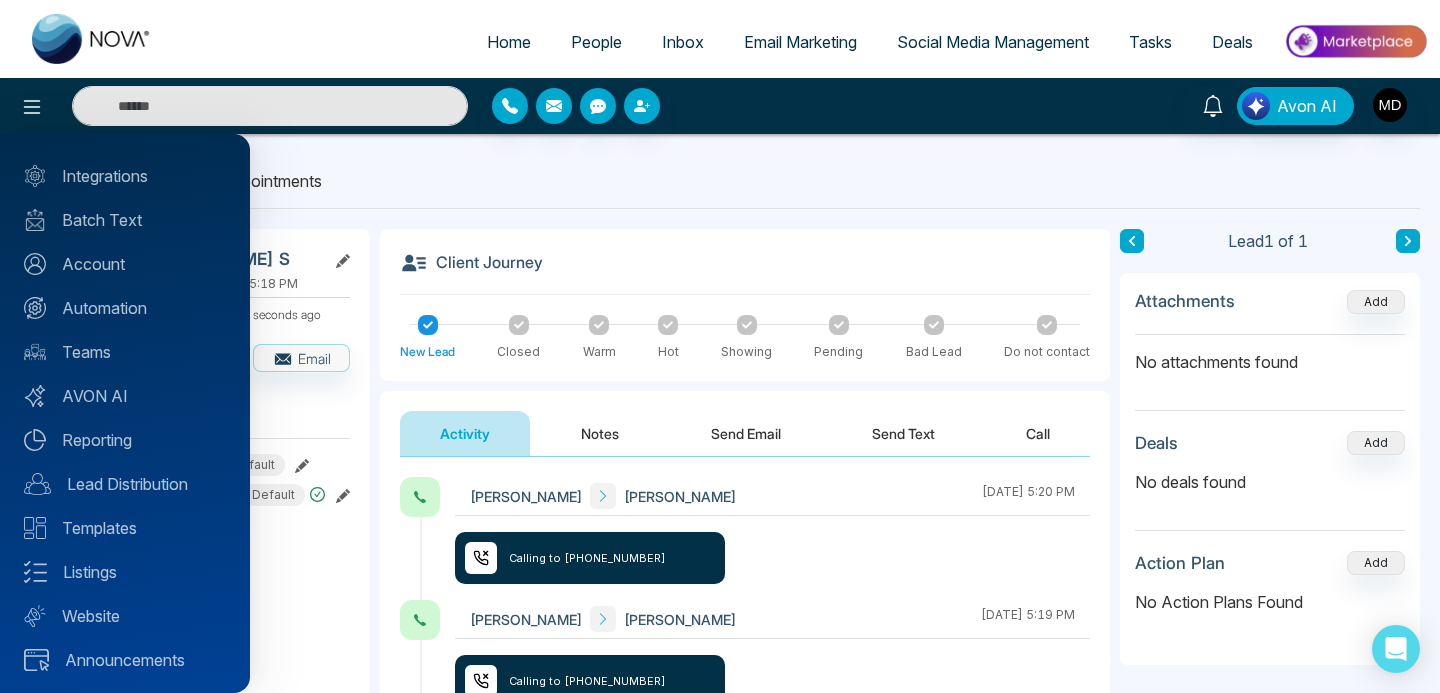 click at bounding box center (720, 346) 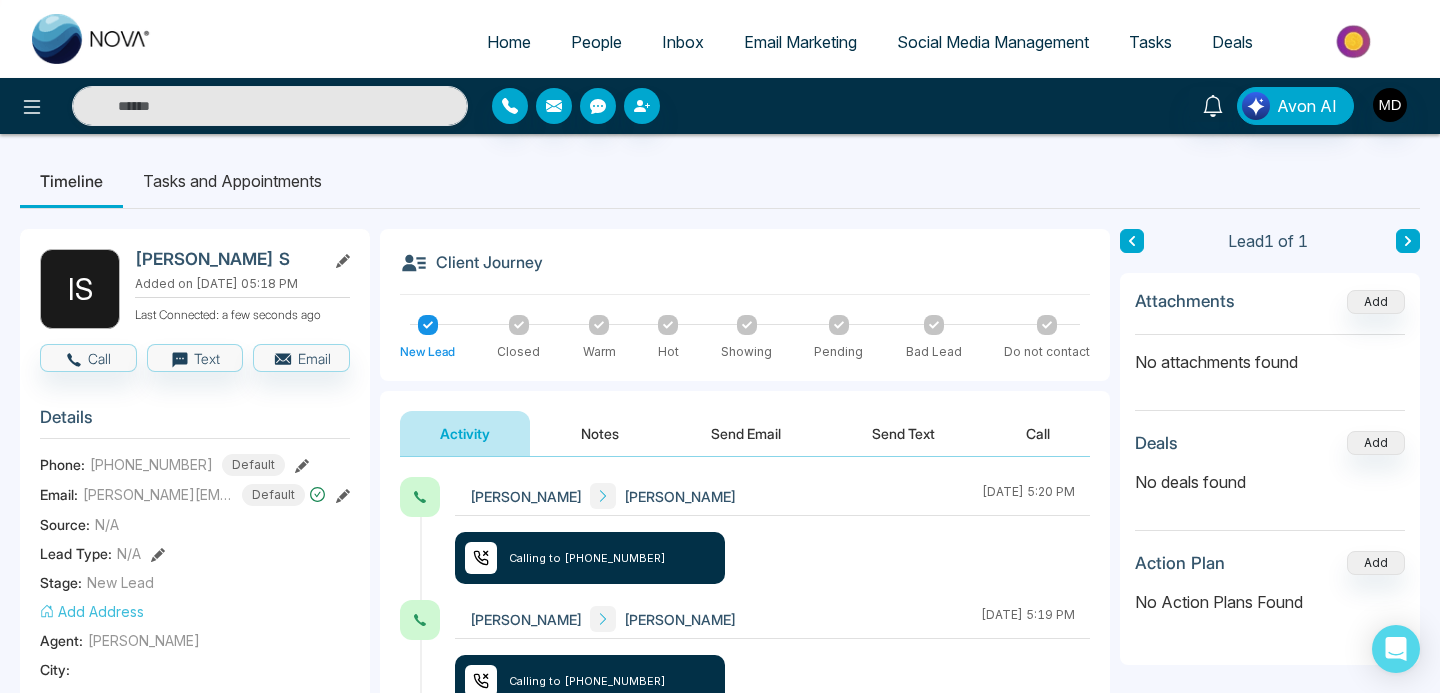 click on "People" at bounding box center (596, 42) 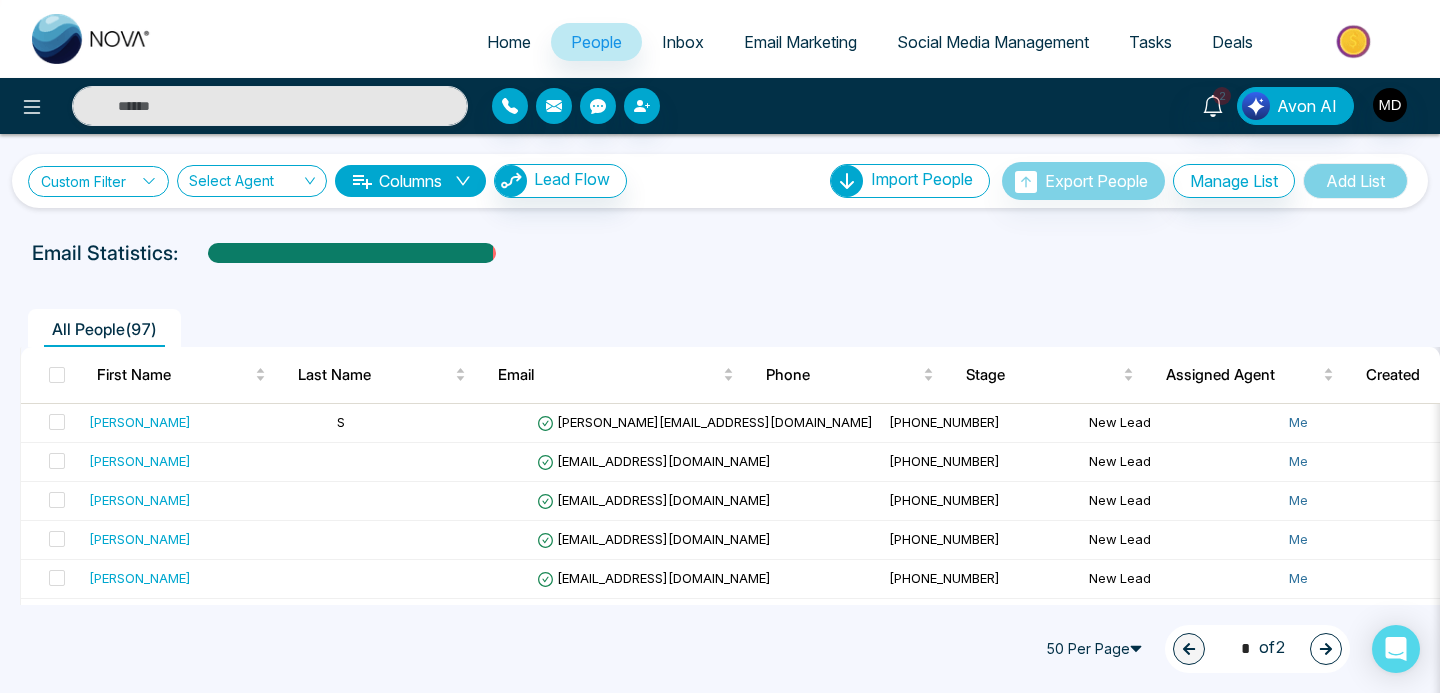 click on "Custom Filter" at bounding box center [98, 181] 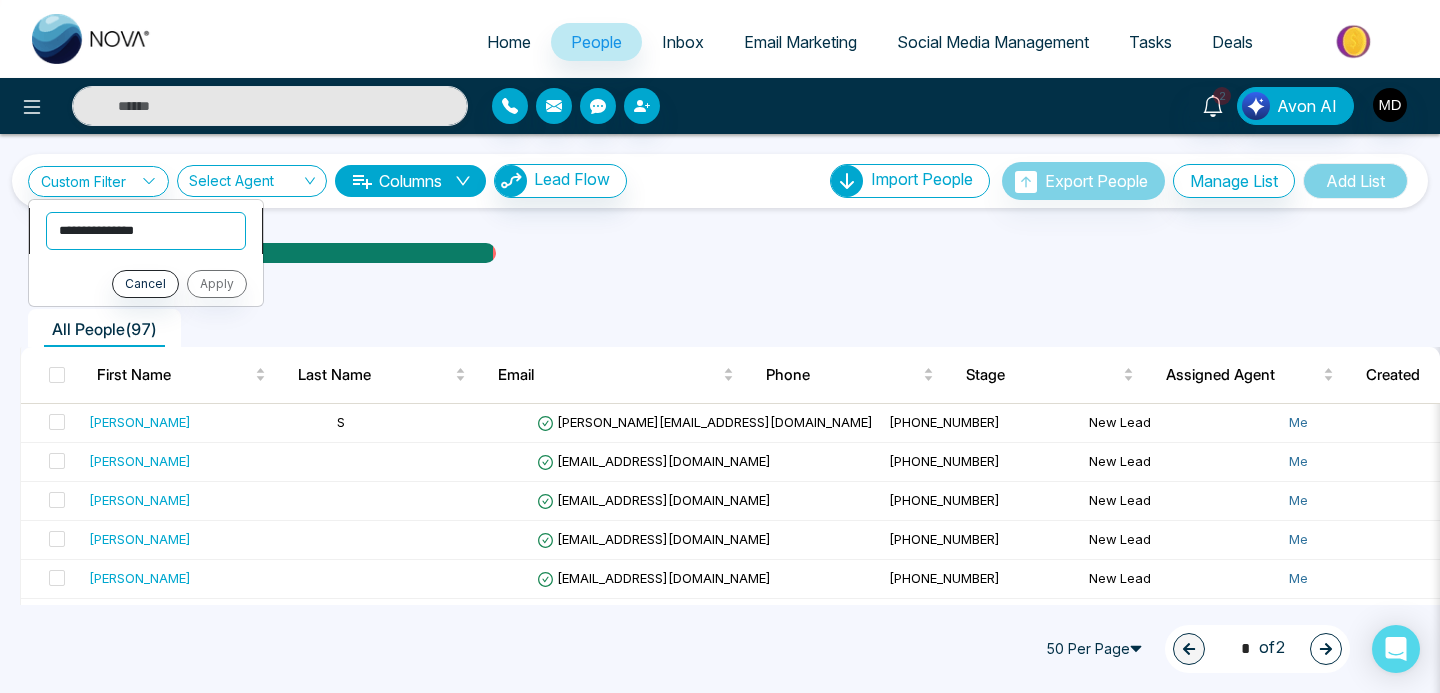 click on "**********" at bounding box center [146, 231] 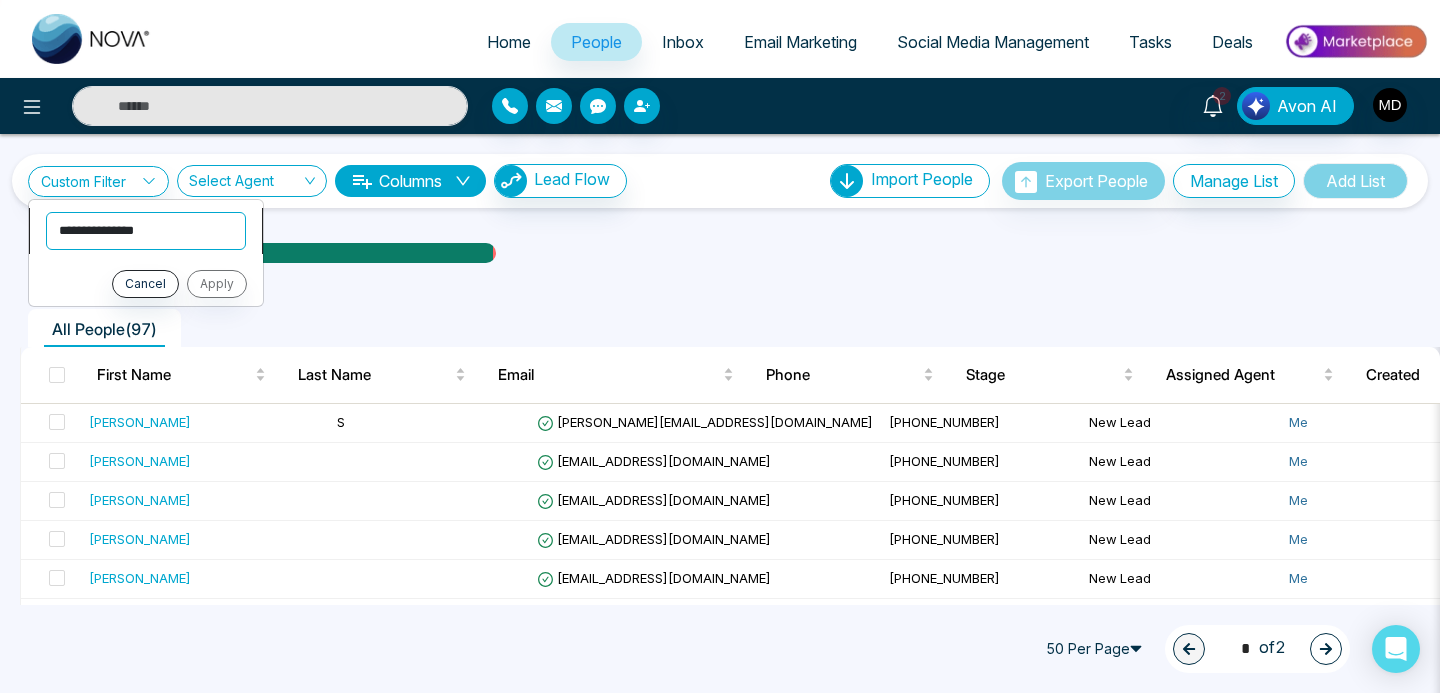 select on "**********" 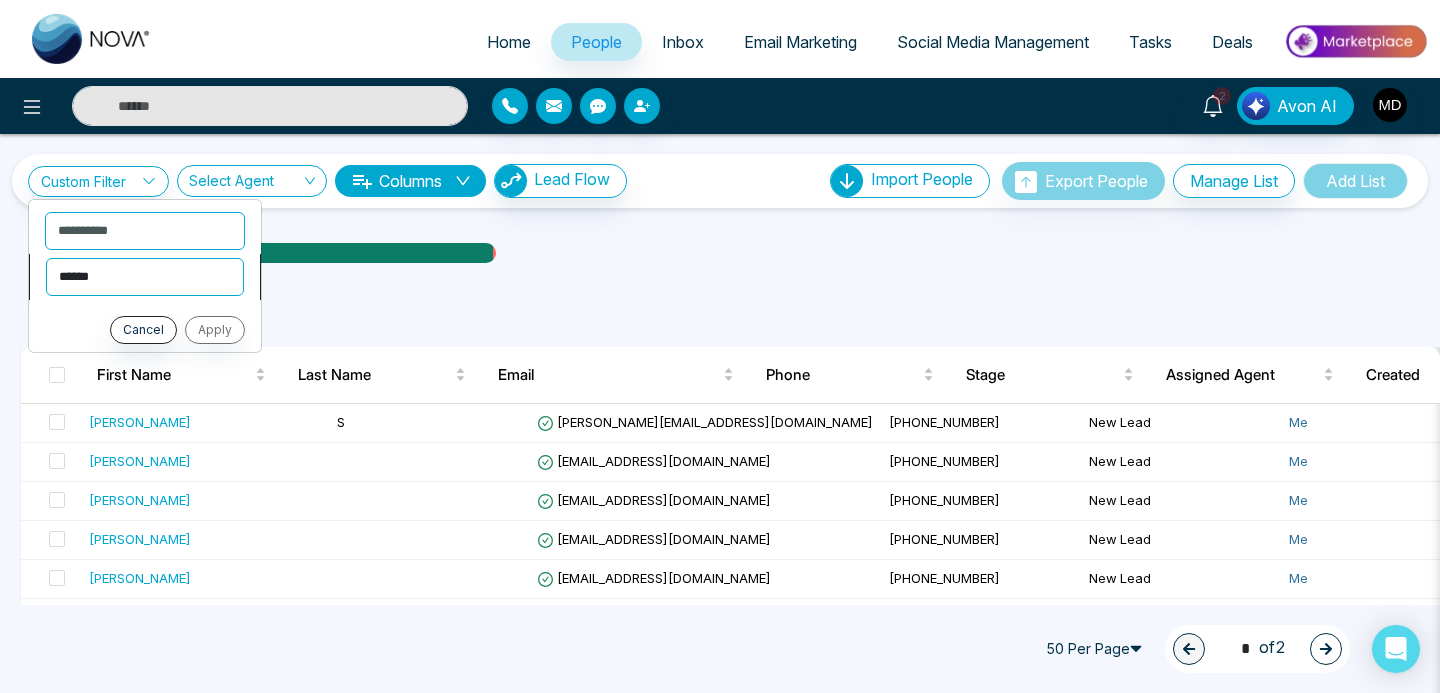click on "**********" at bounding box center (145, 277) 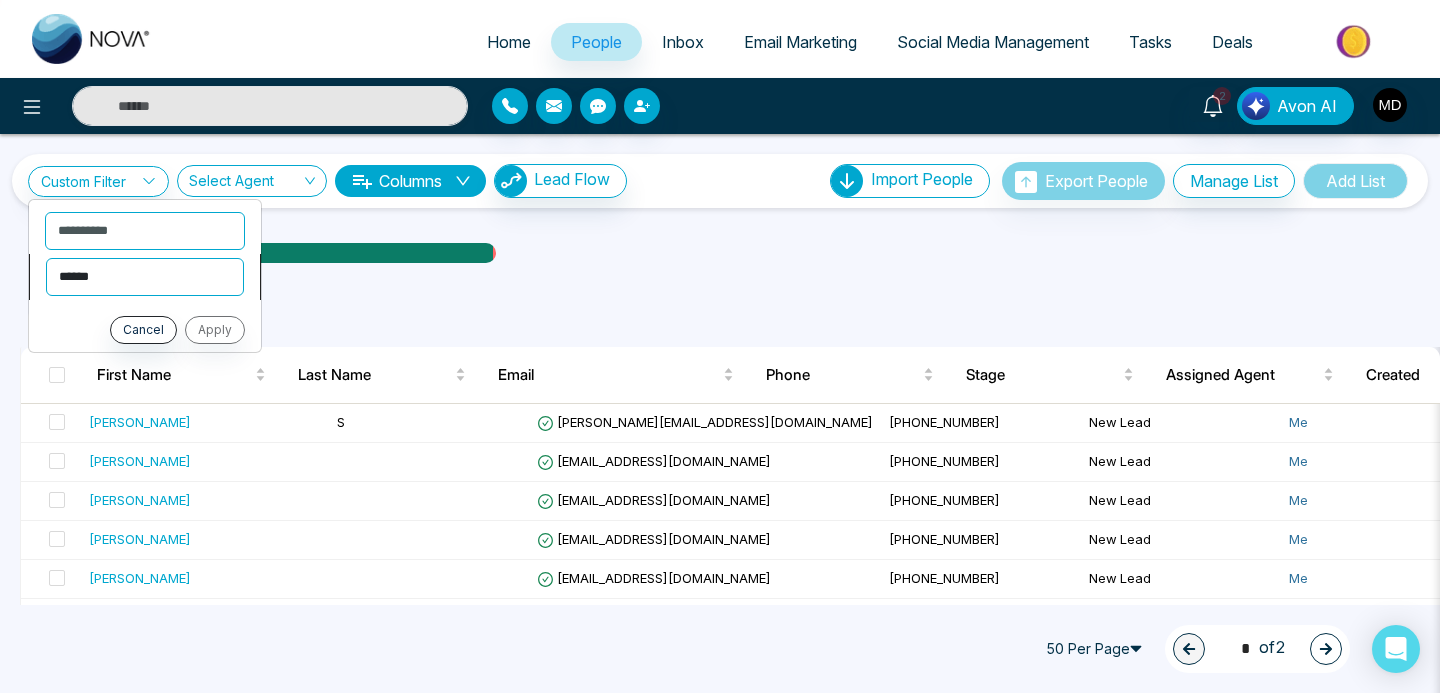 select on "**********" 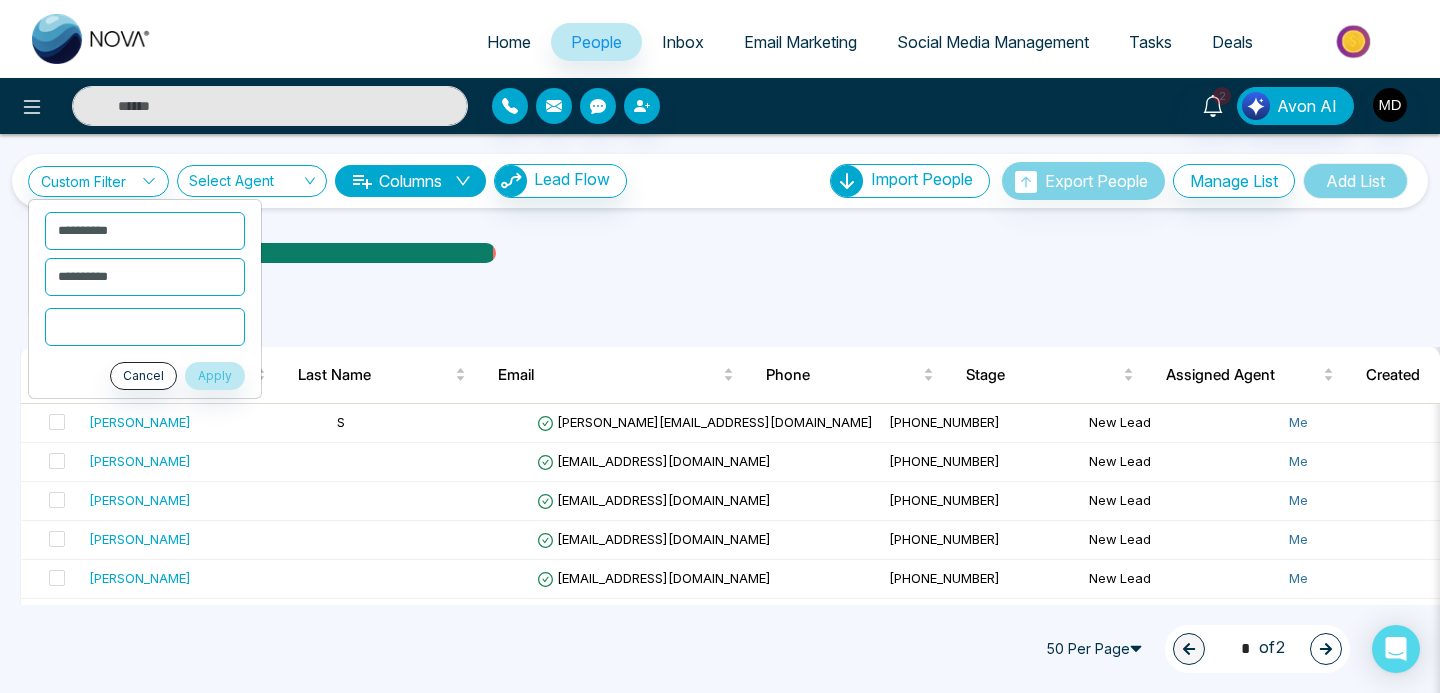 click at bounding box center [145, 327] 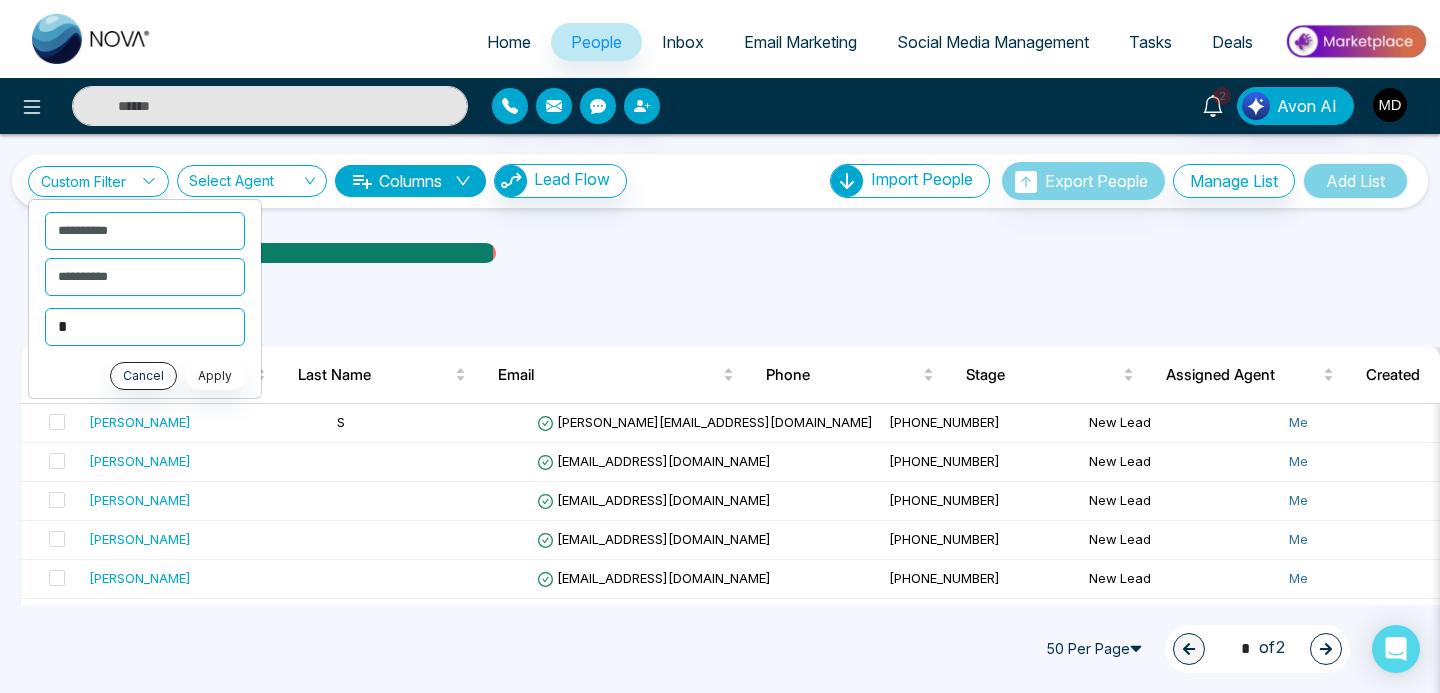 type on "*" 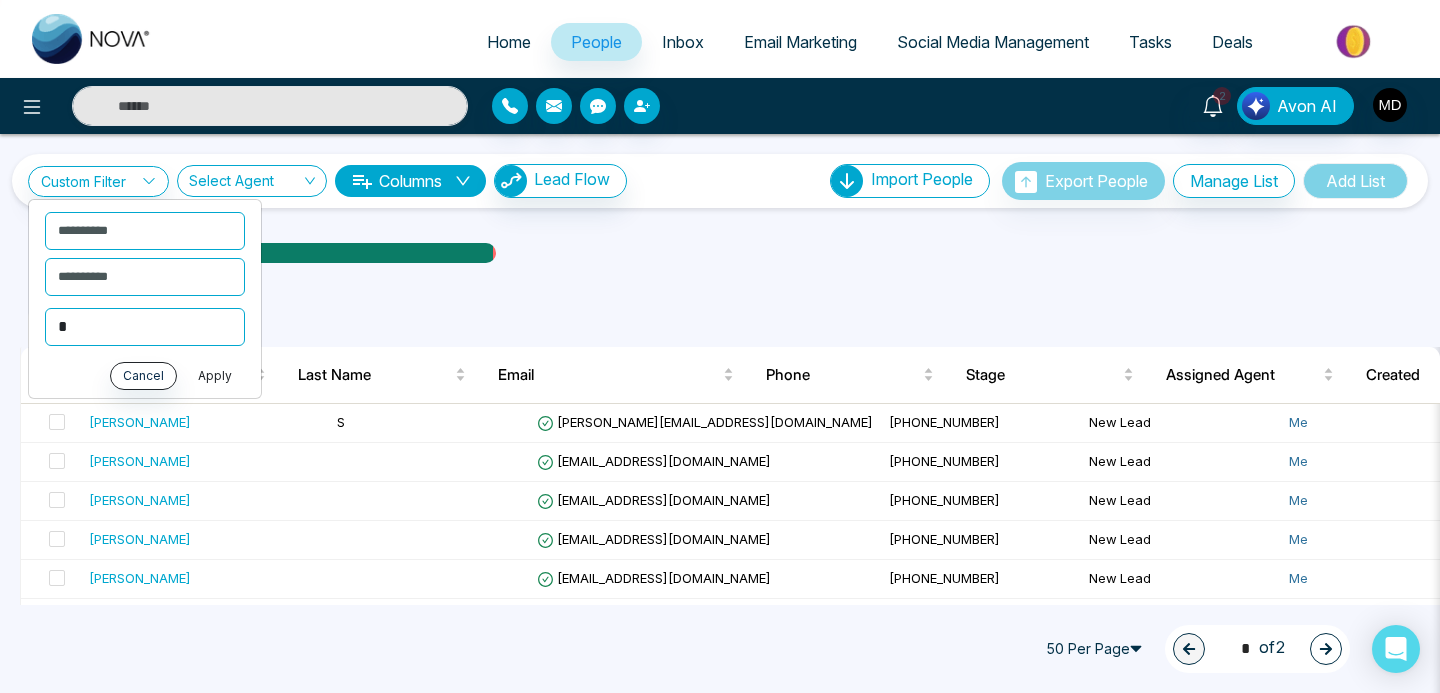 click on "Apply" at bounding box center [215, 376] 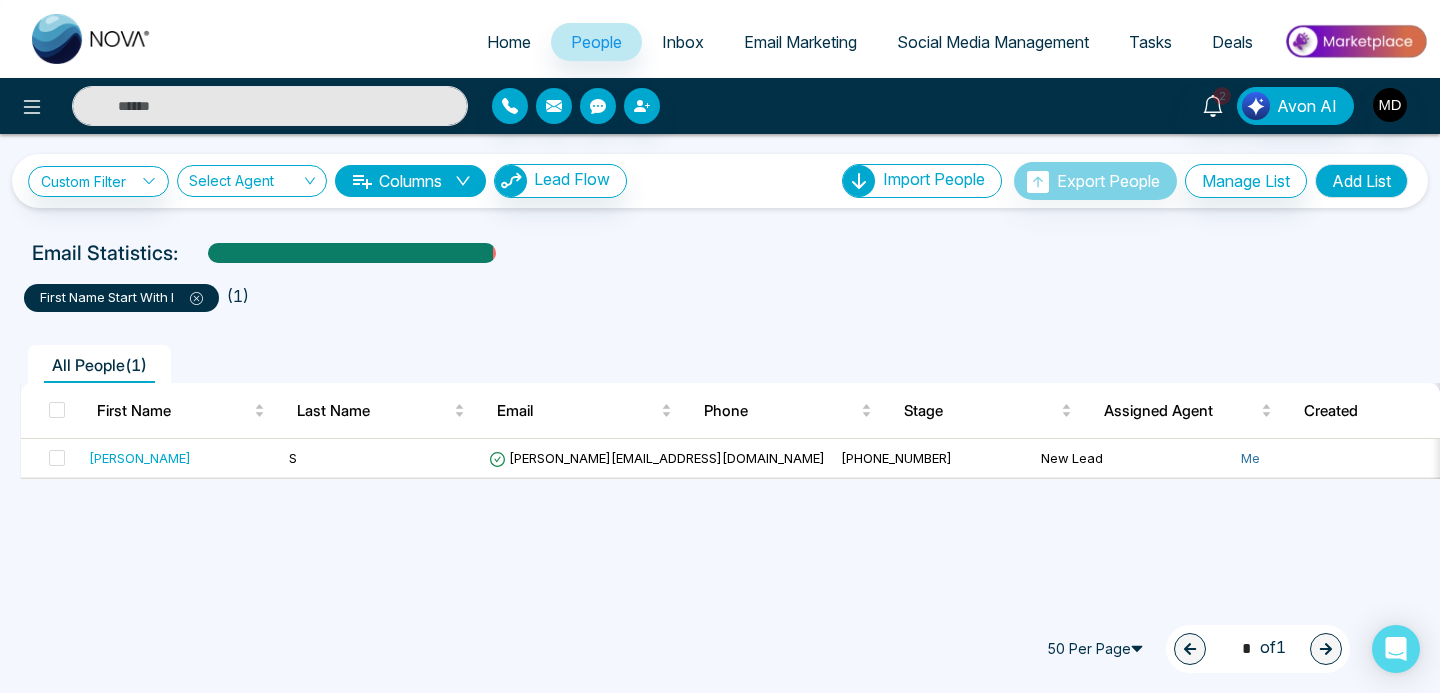 click 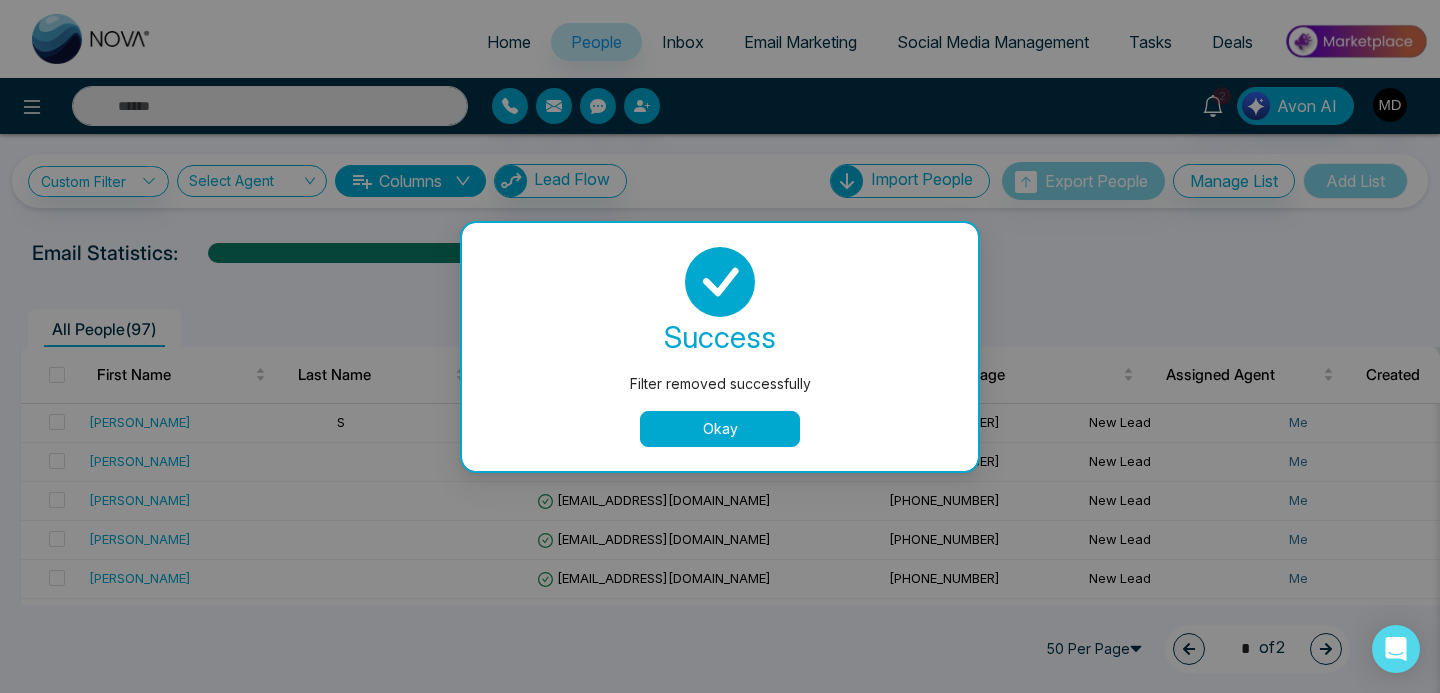 click on "Okay" at bounding box center (720, 429) 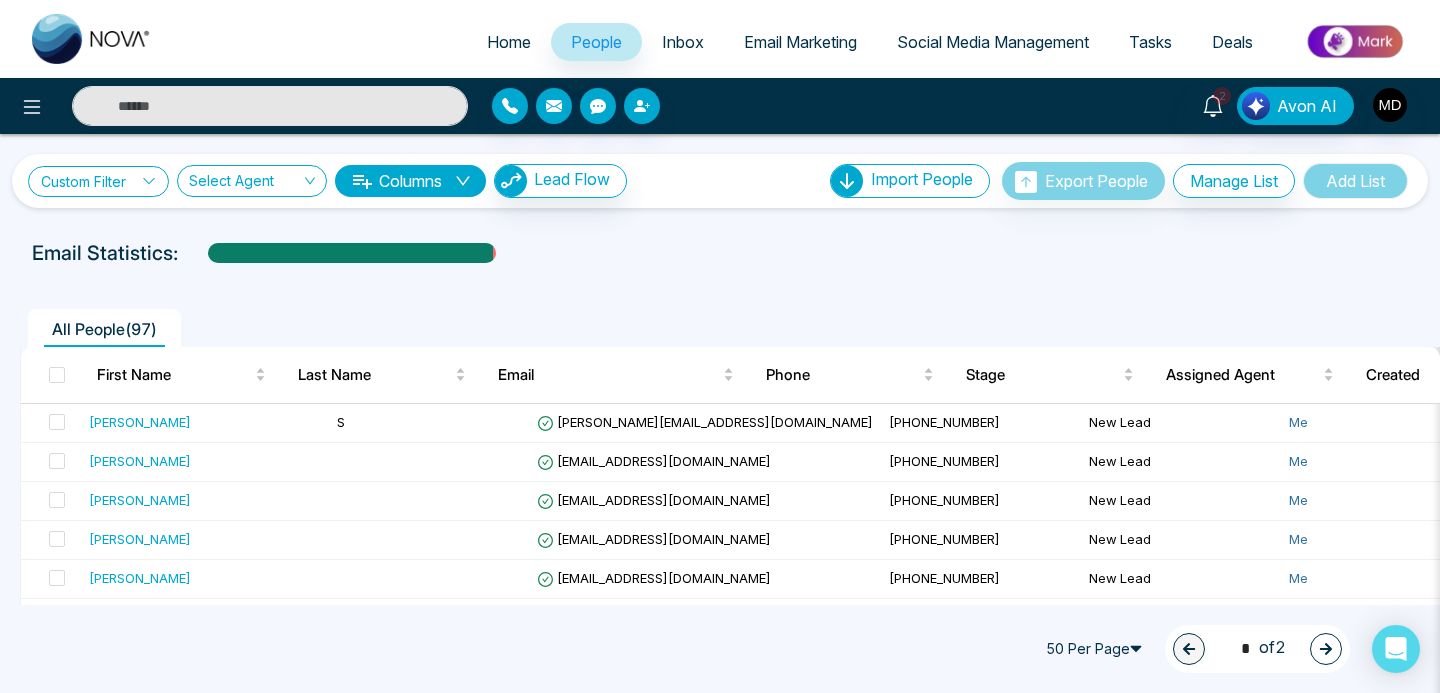 click on "Custom Filter" at bounding box center (98, 181) 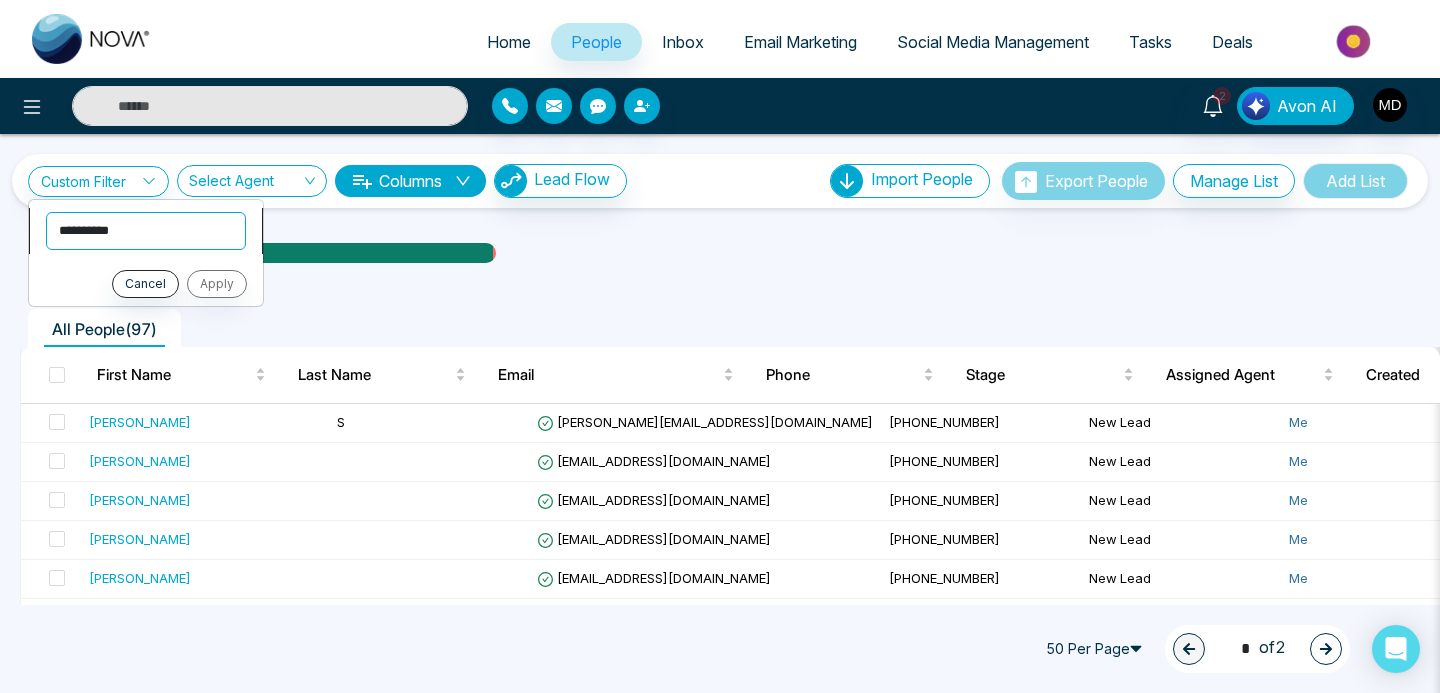 click on "**********" at bounding box center (146, 231) 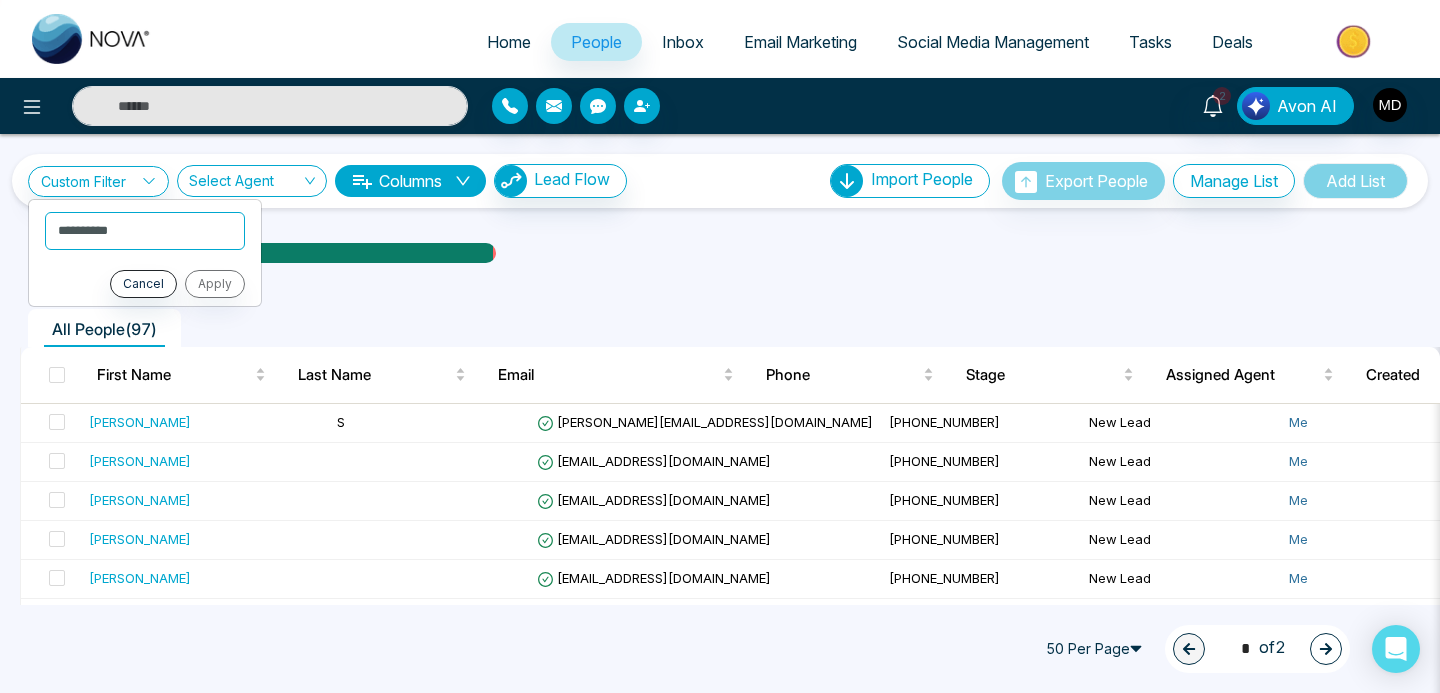 click on "All People  ( 97 )" at bounding box center (675, 328) 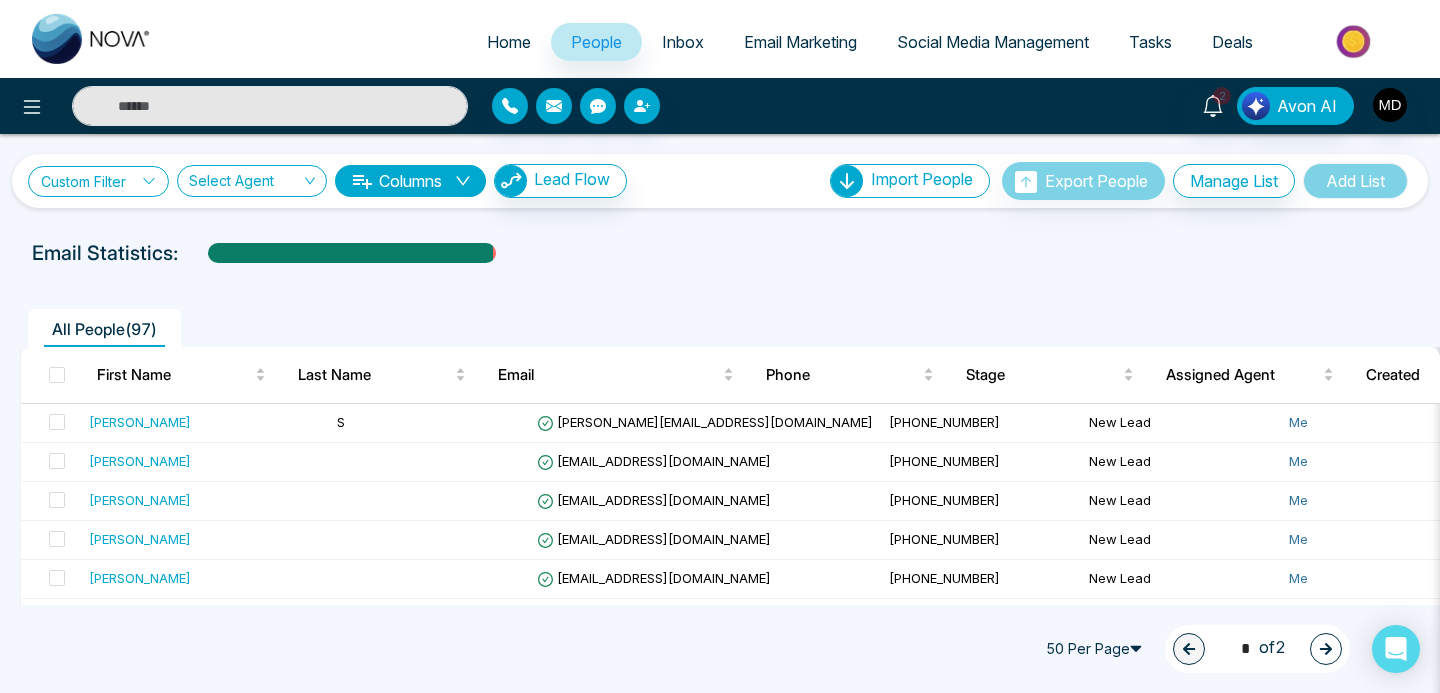 click on "Custom Filter" at bounding box center [98, 181] 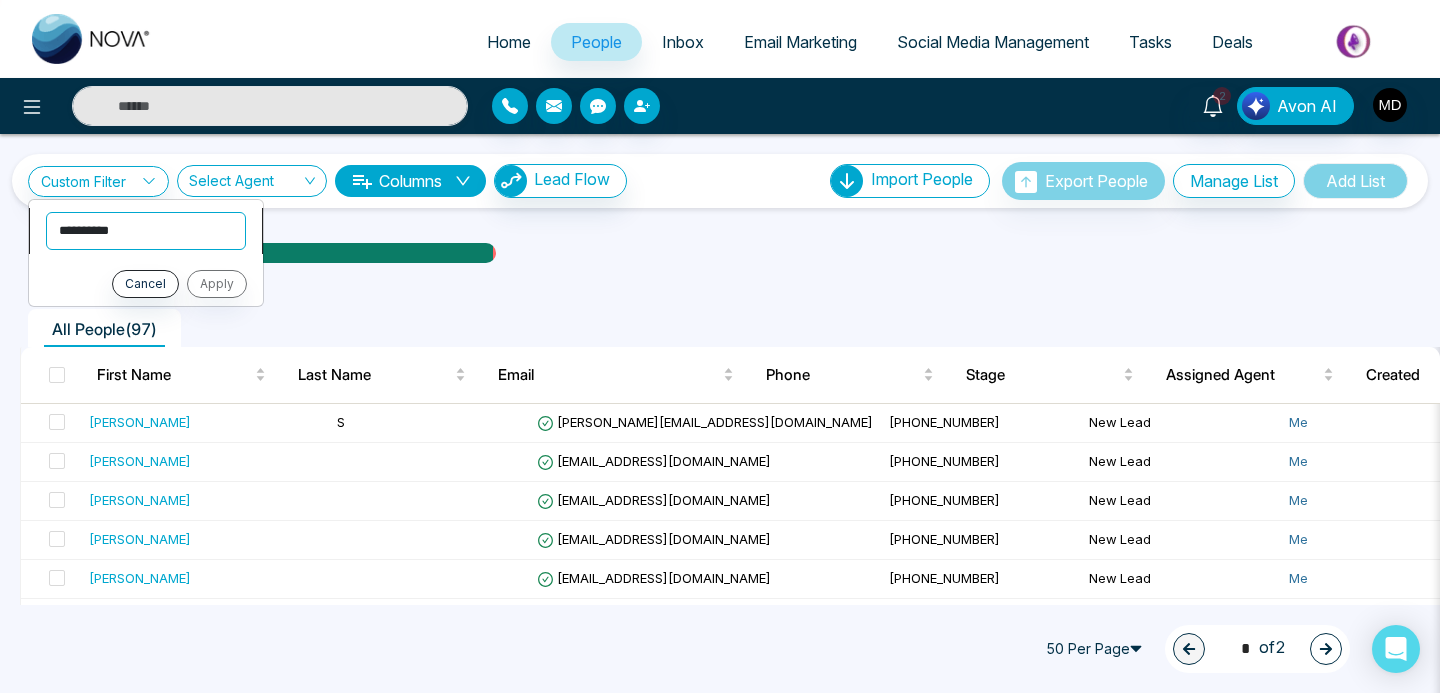 click on "**********" at bounding box center (146, 231) 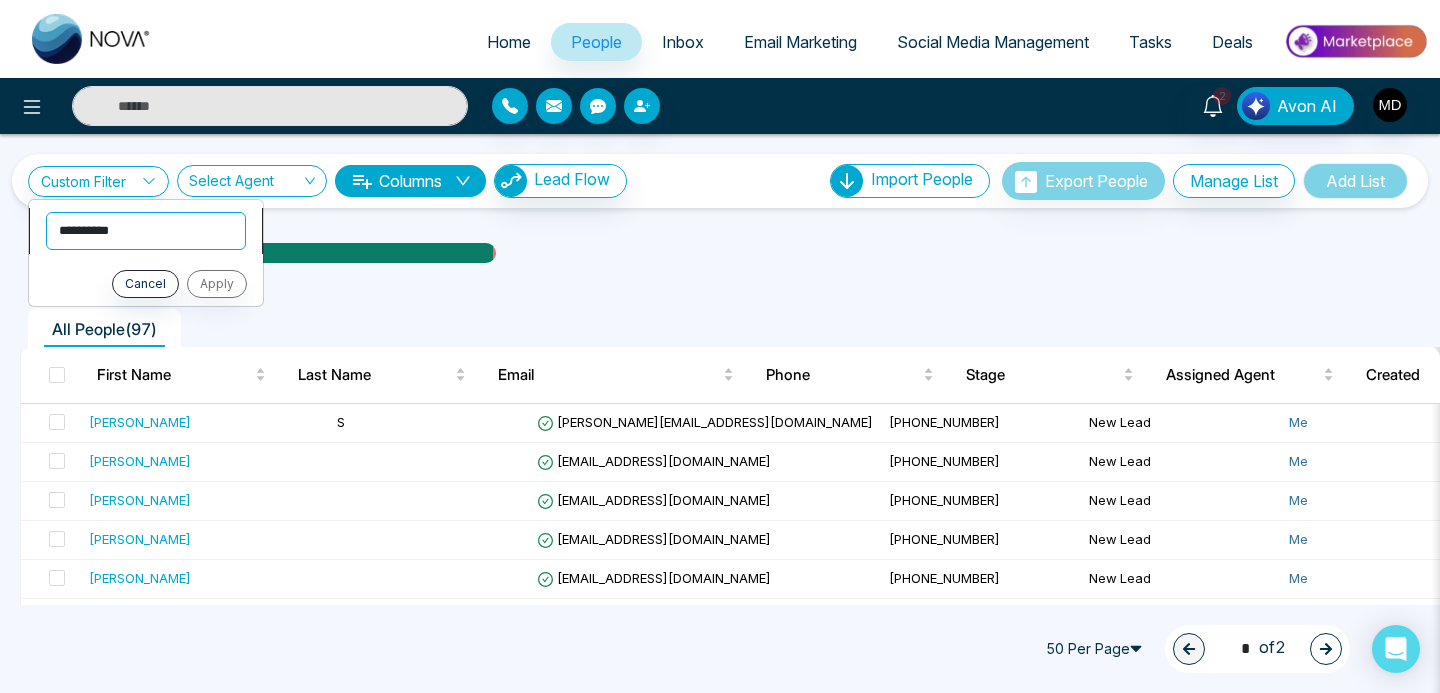 select on "**********" 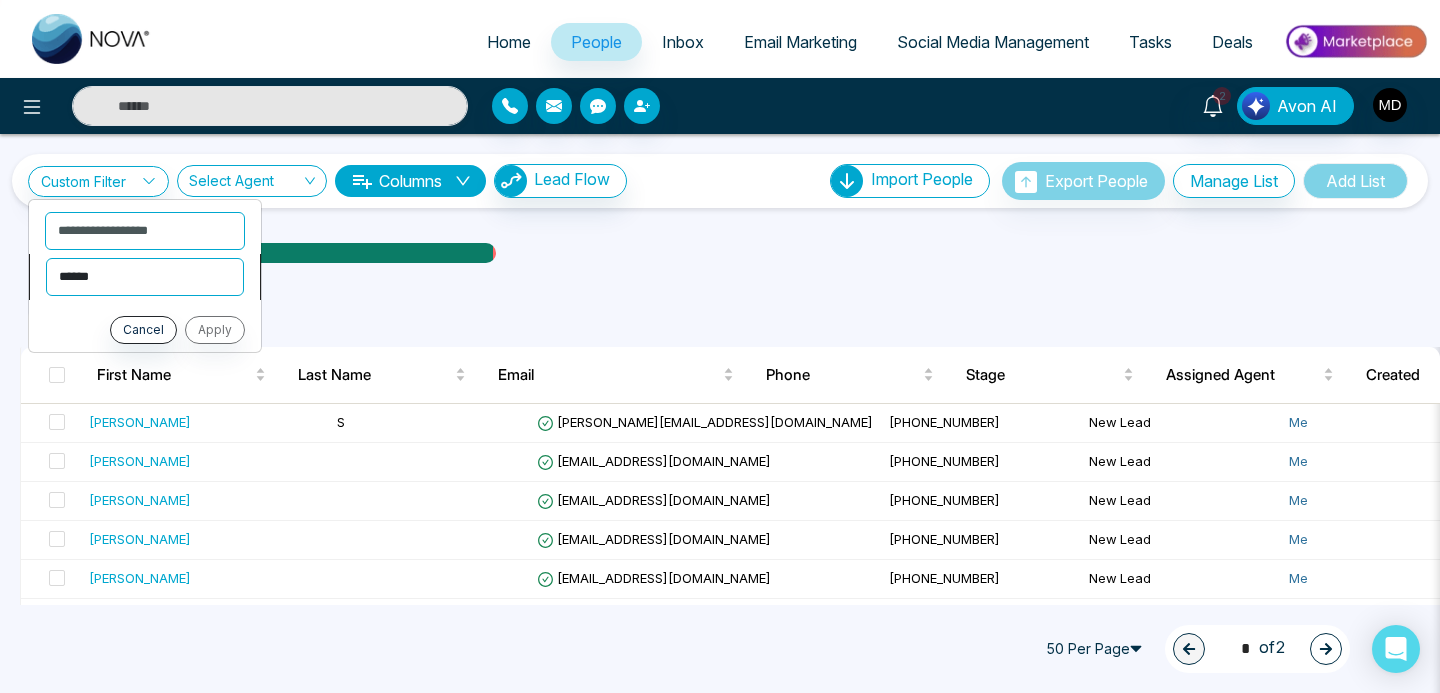click on "**********" at bounding box center (145, 277) 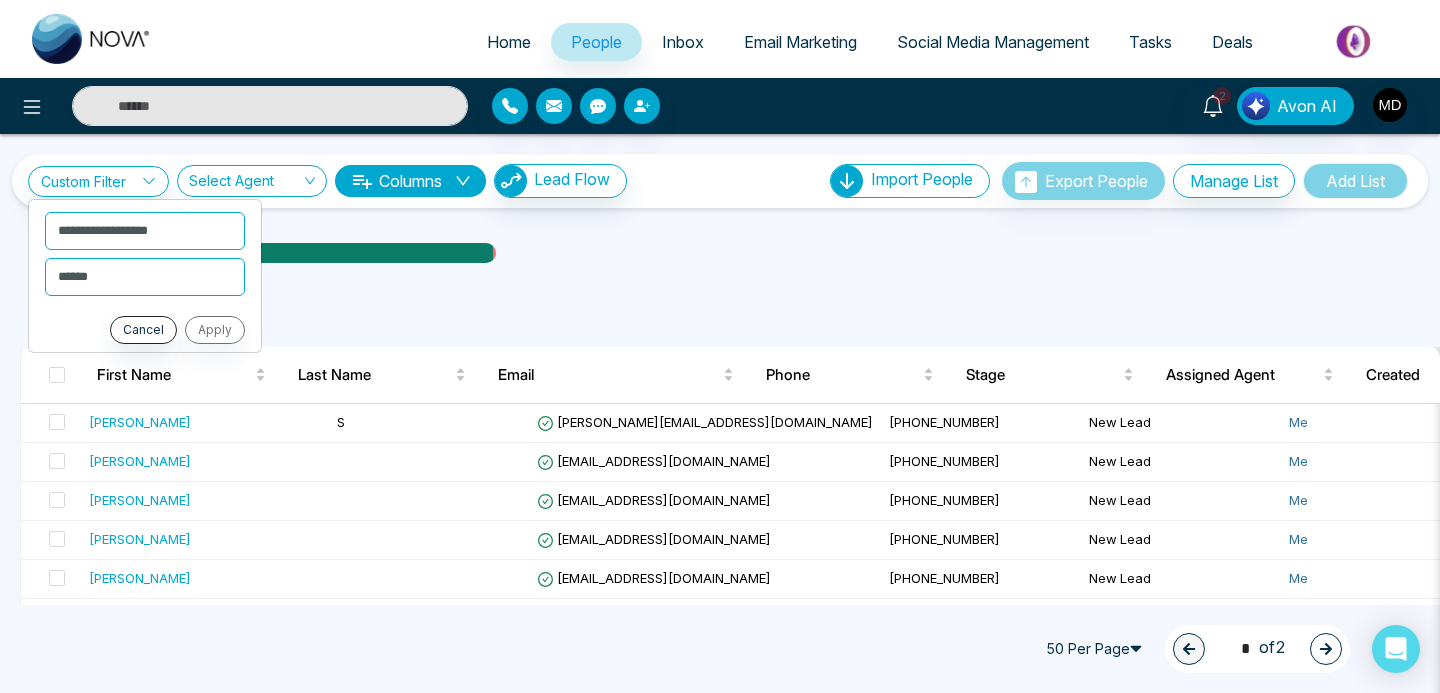 click on "Social Media Management" at bounding box center (993, 42) 